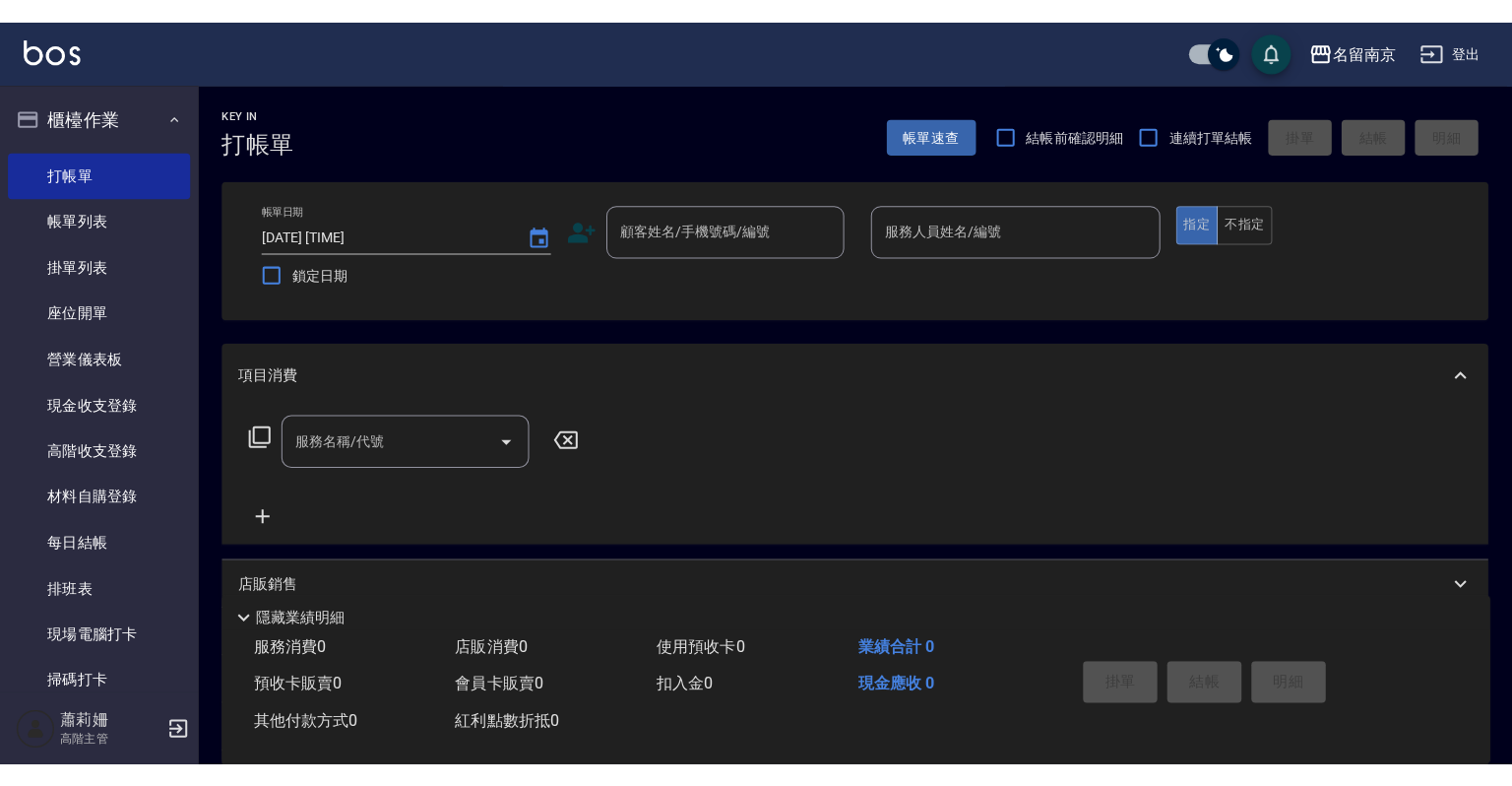scroll, scrollTop: 0, scrollLeft: 0, axis: both 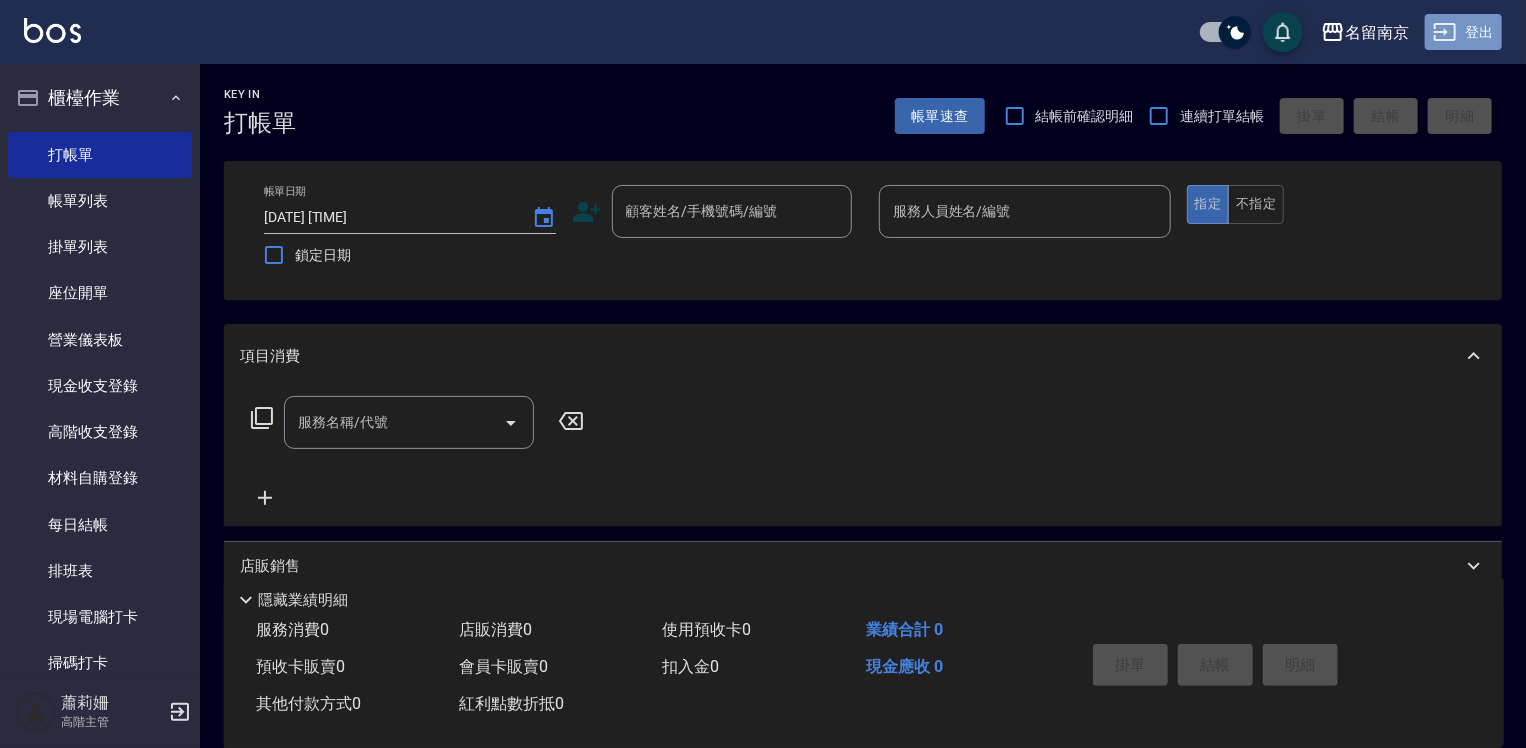 click on "登出" at bounding box center (1463, 32) 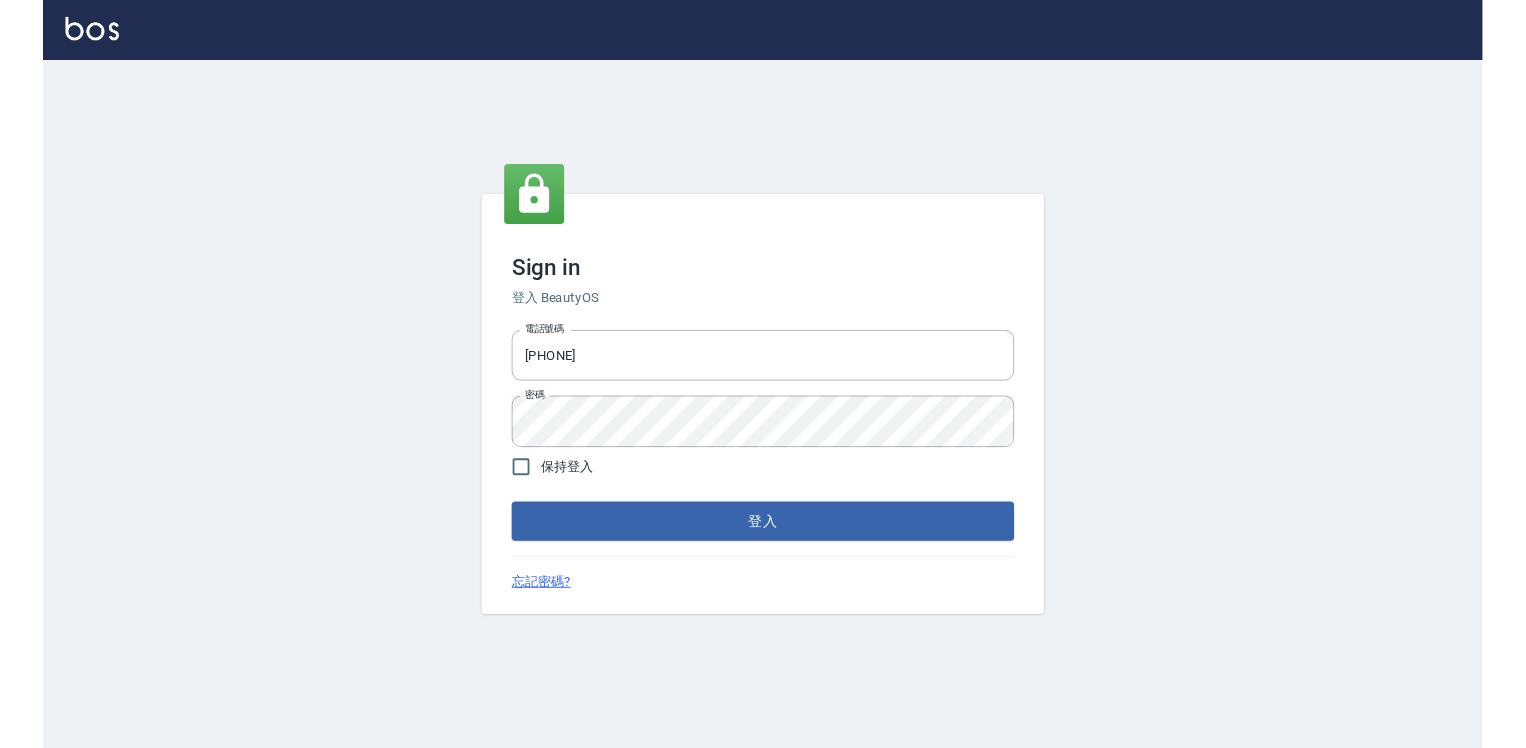 scroll, scrollTop: 0, scrollLeft: 0, axis: both 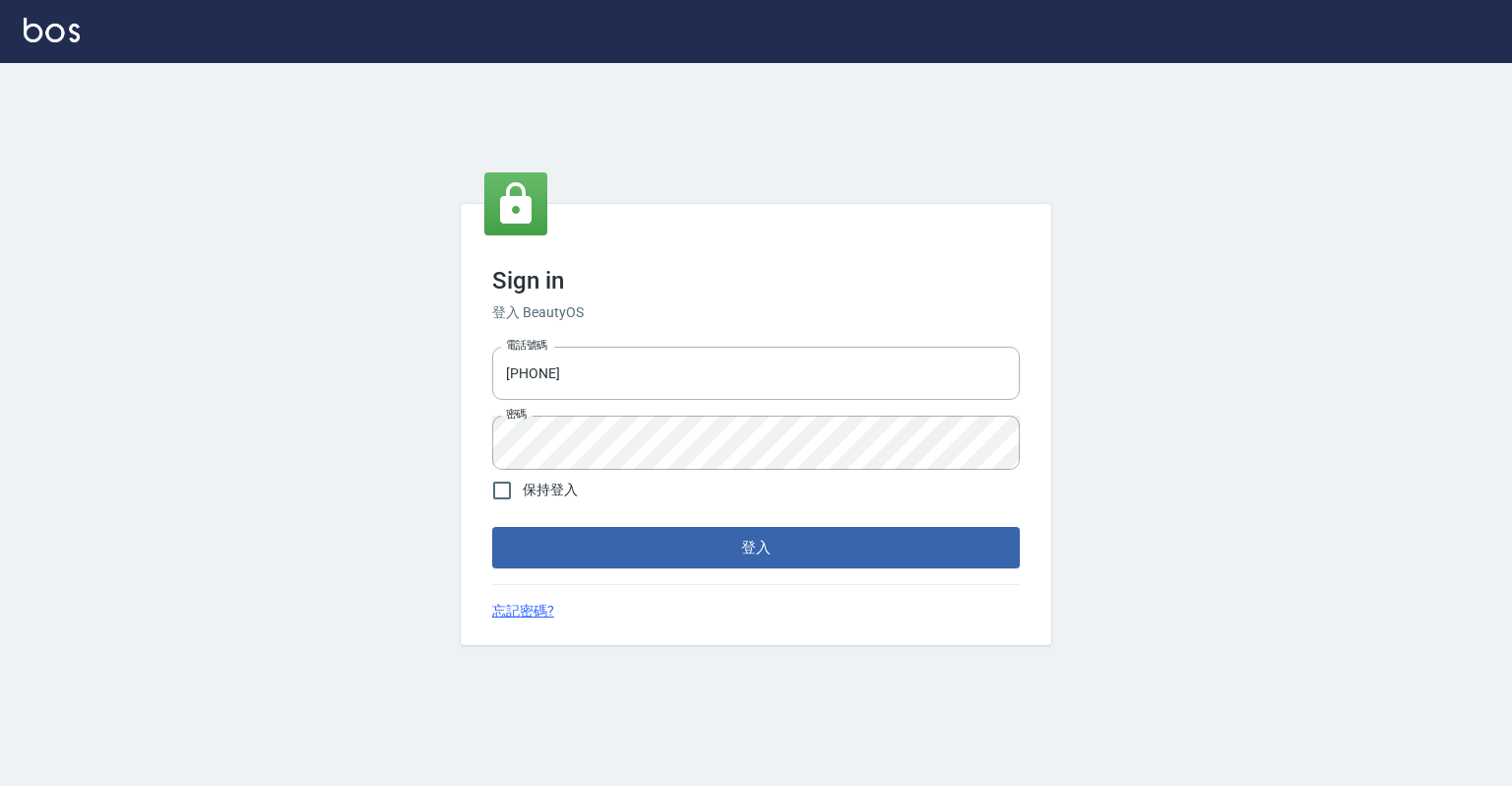 click on "Sign in 登入 BeautyOS 電話號碼 [PHONE] 電話號碼 密碼 密碼 保持登入 登入 忘記密碼?" at bounding box center [756, 425] 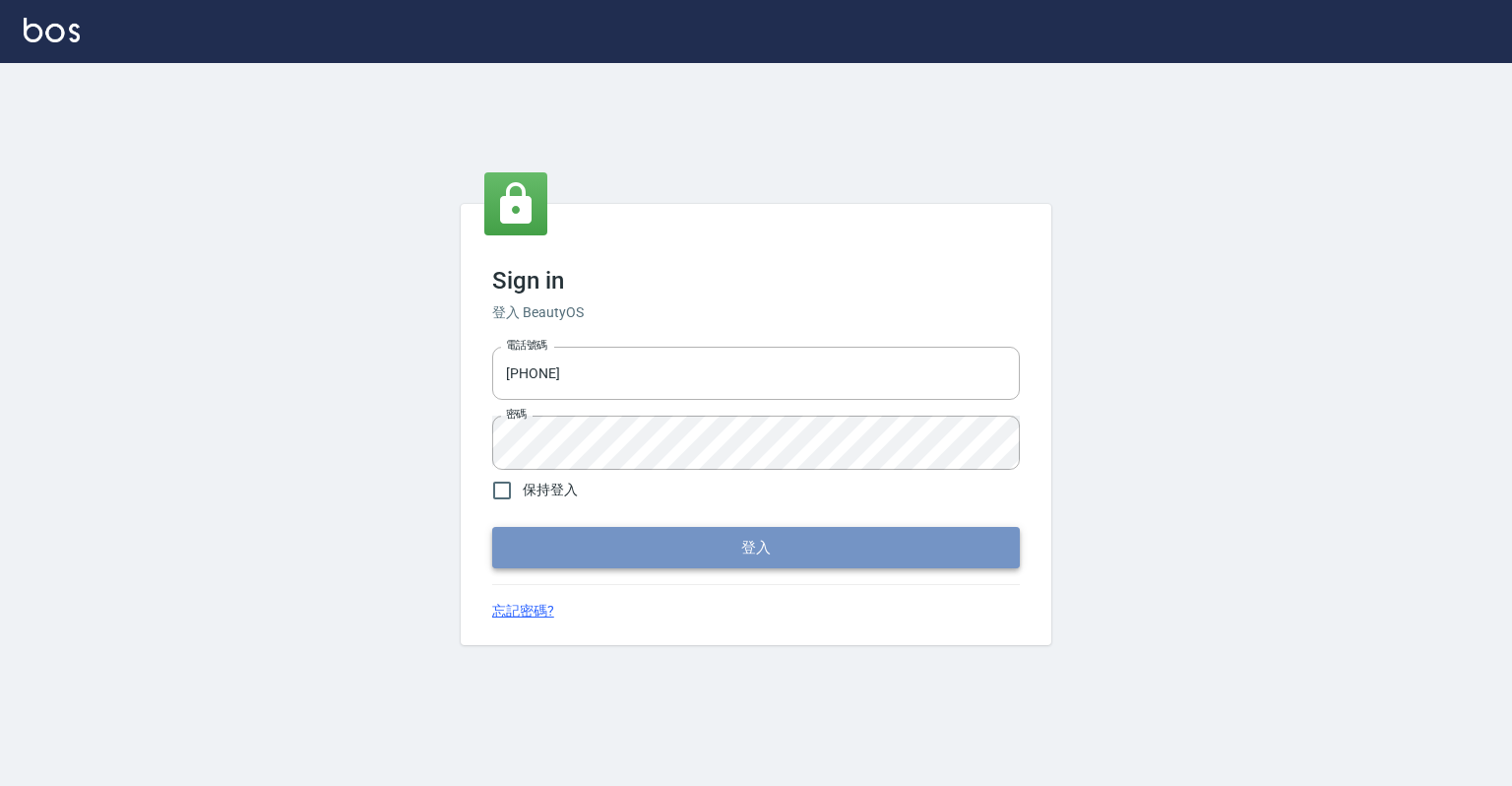 click on "登入" at bounding box center [756, 548] 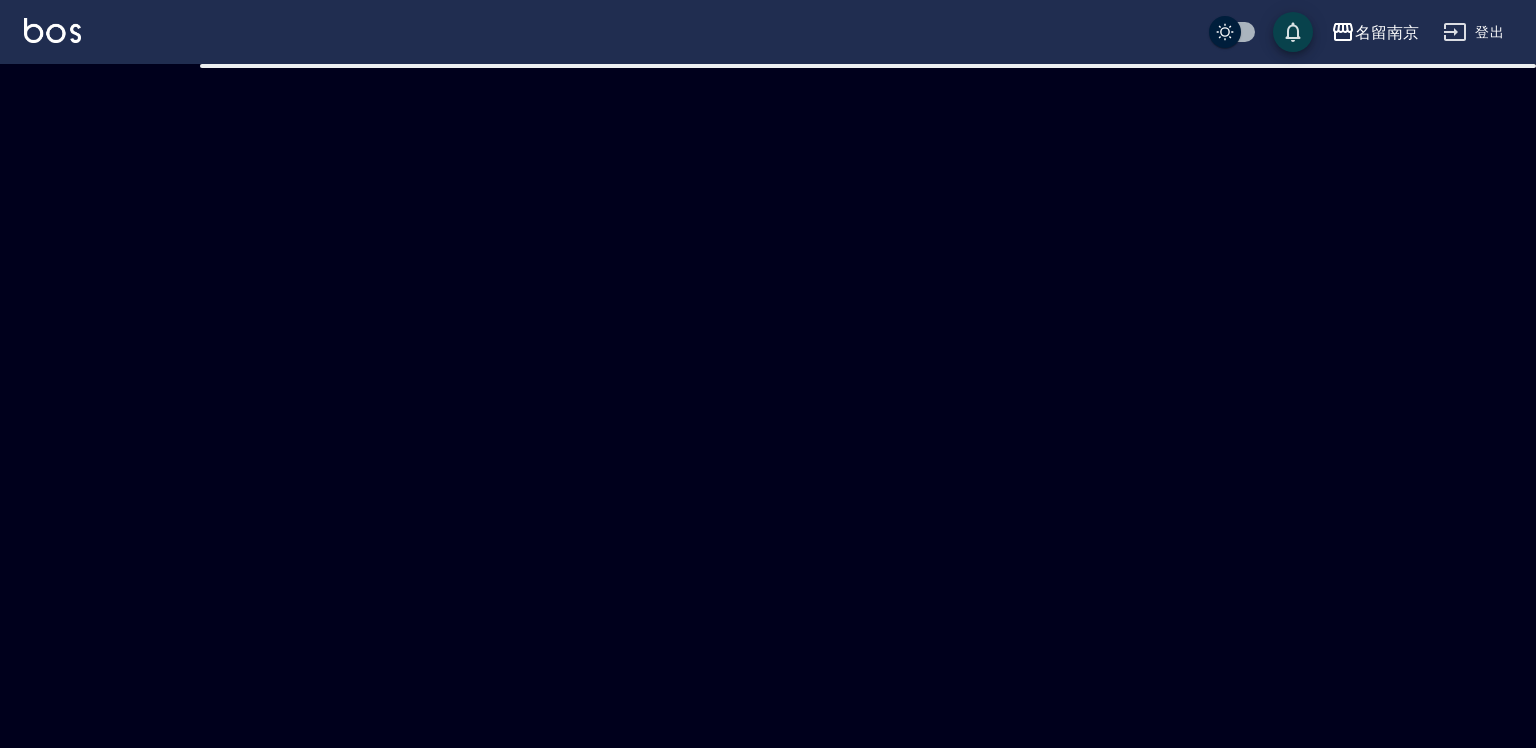 checkbox on "true" 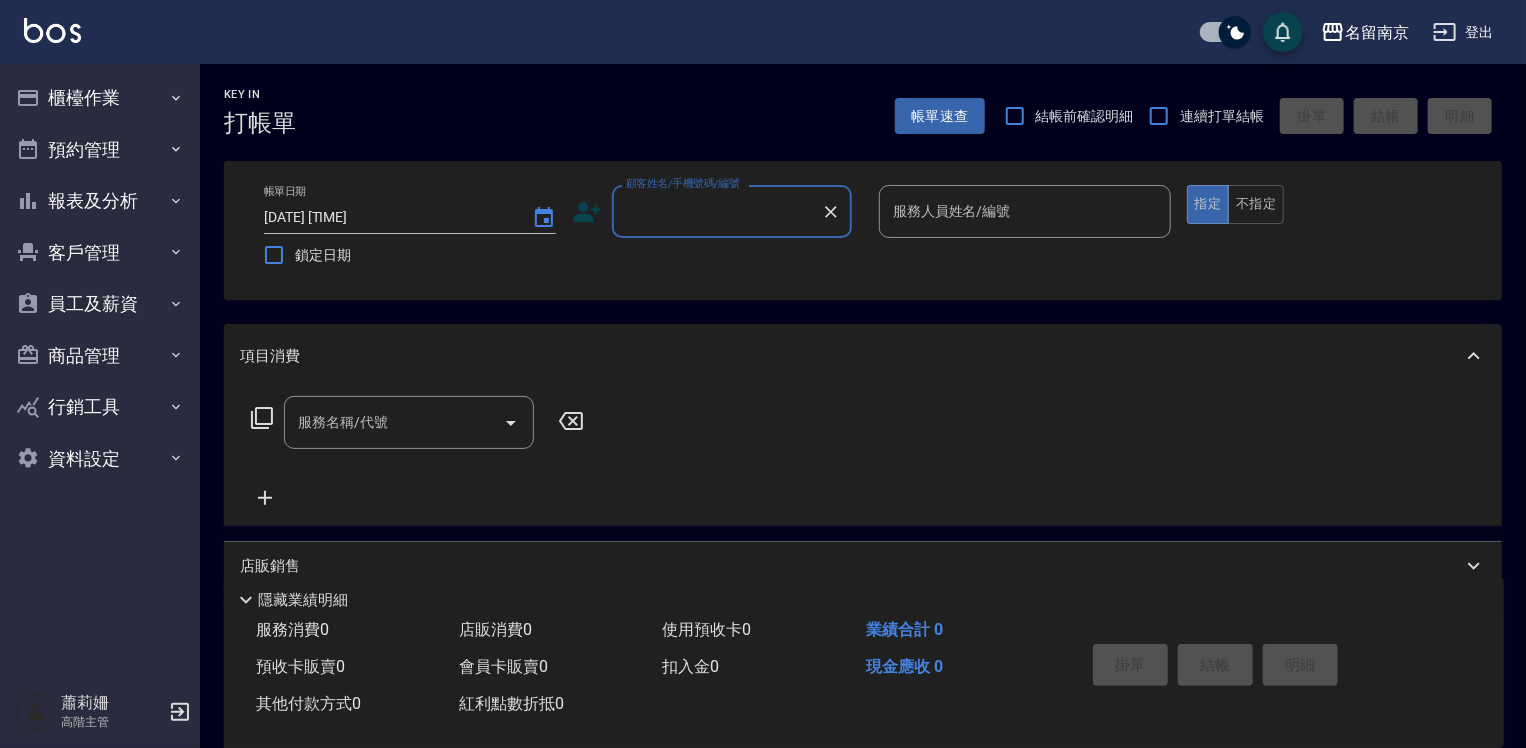 click on "顧客姓名/手機號碼/編號" at bounding box center (717, 211) 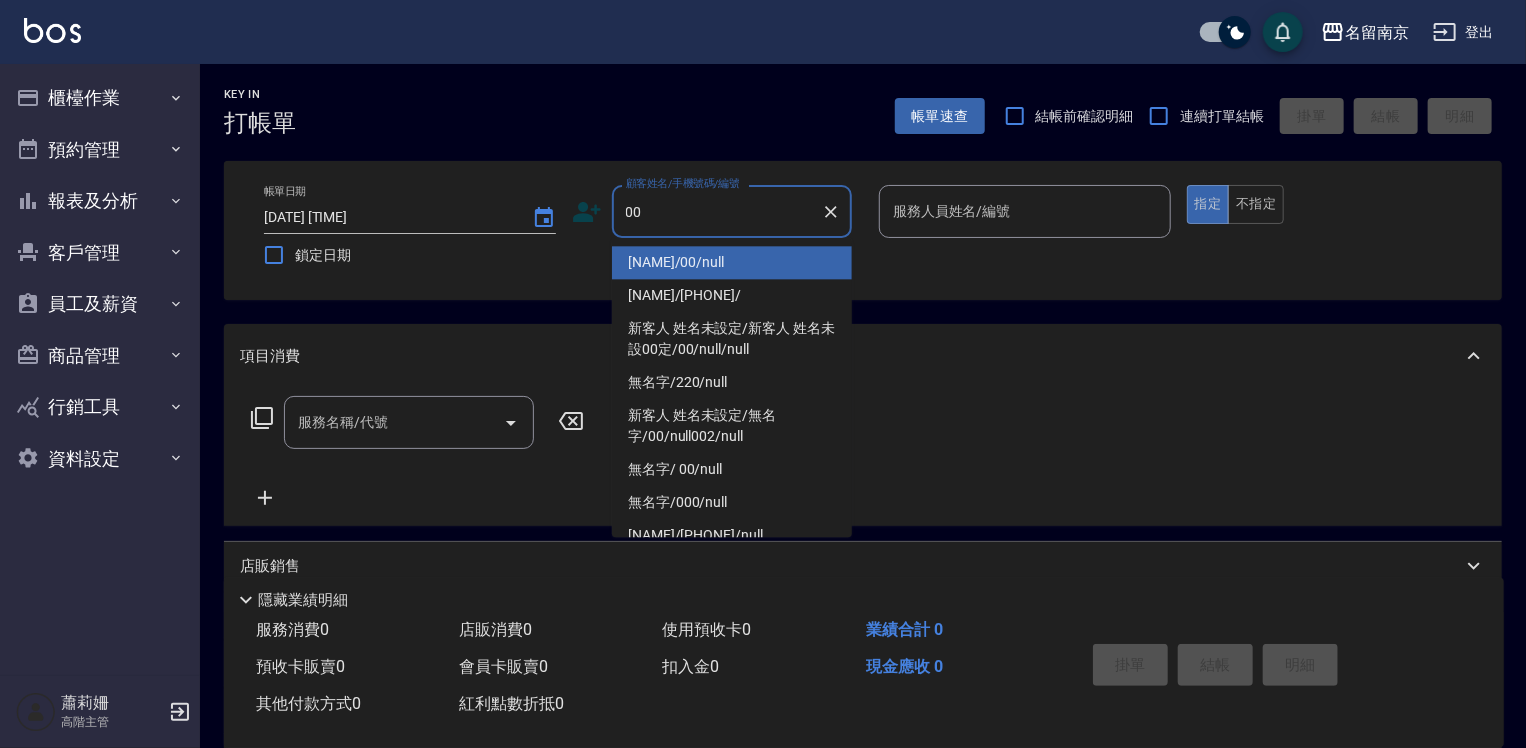 type on "[NAME]/00/null" 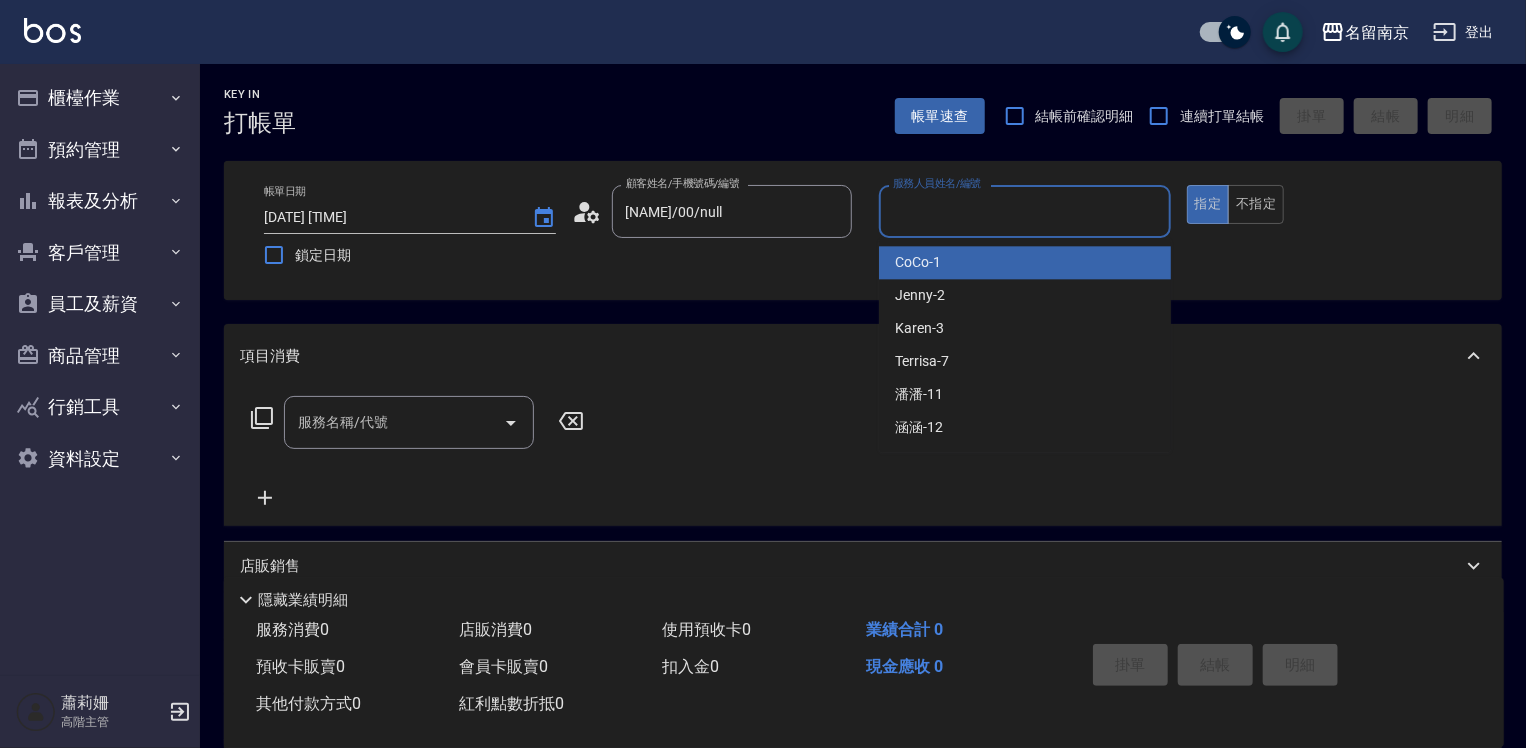 click on "服務人員姓名/編號" at bounding box center [1025, 211] 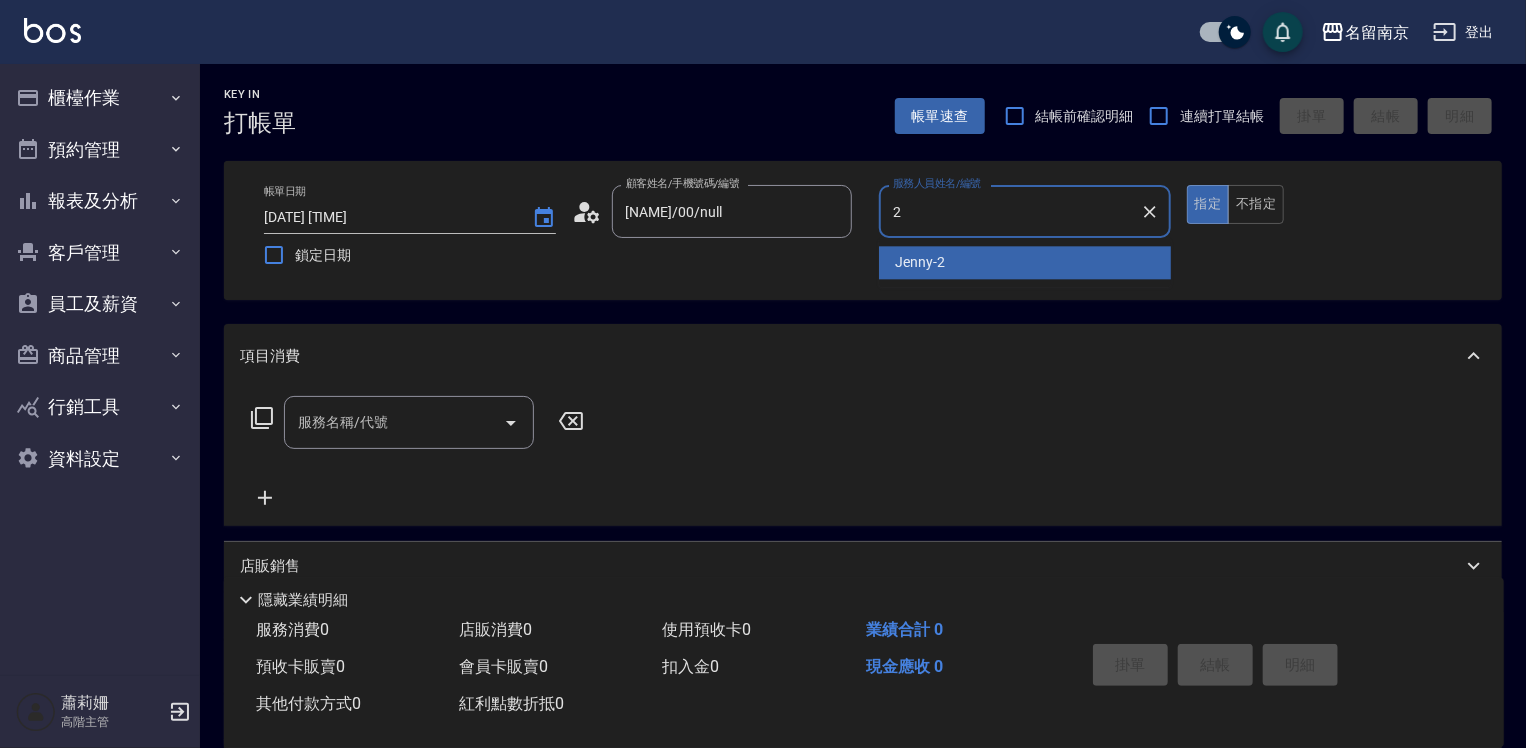 type on "Jenny-2" 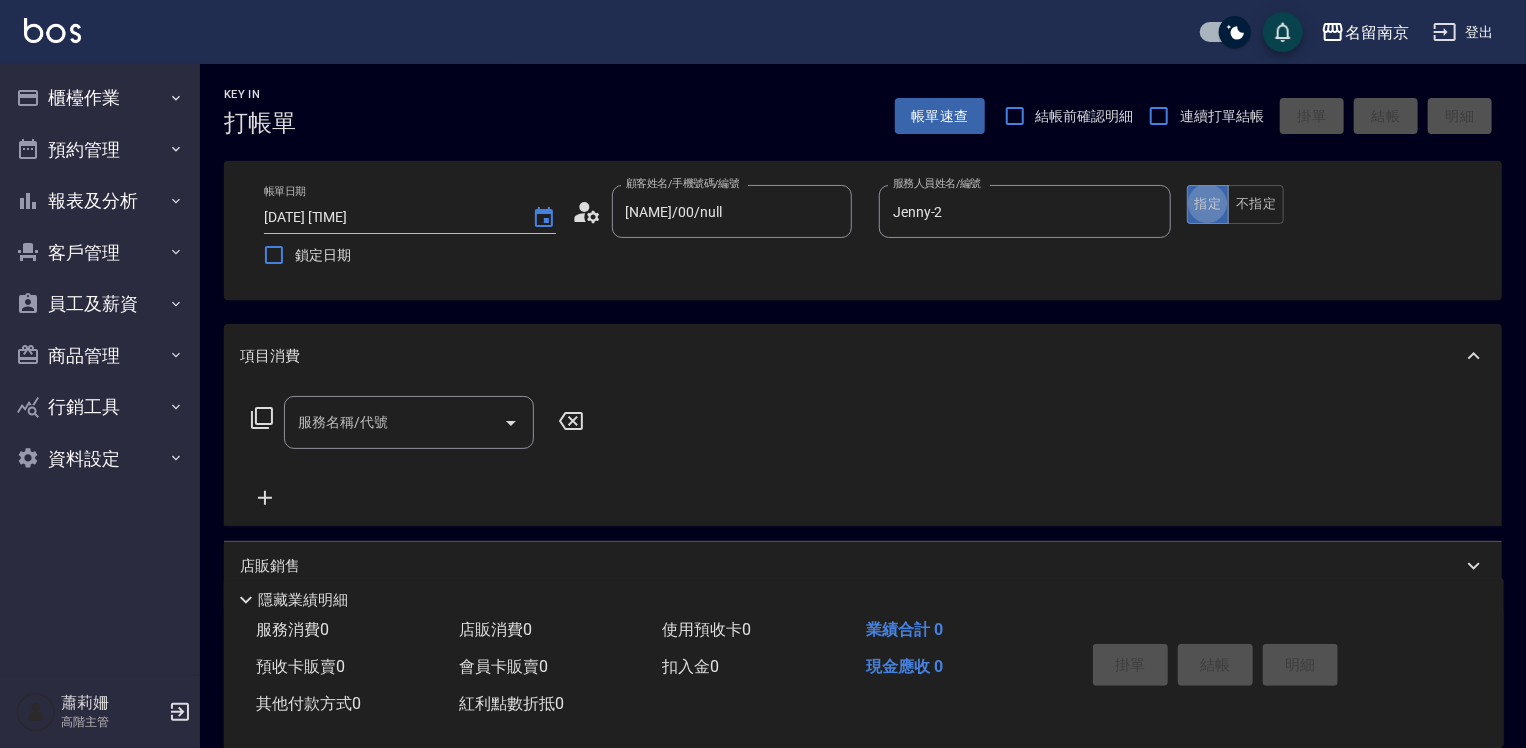 type on "true" 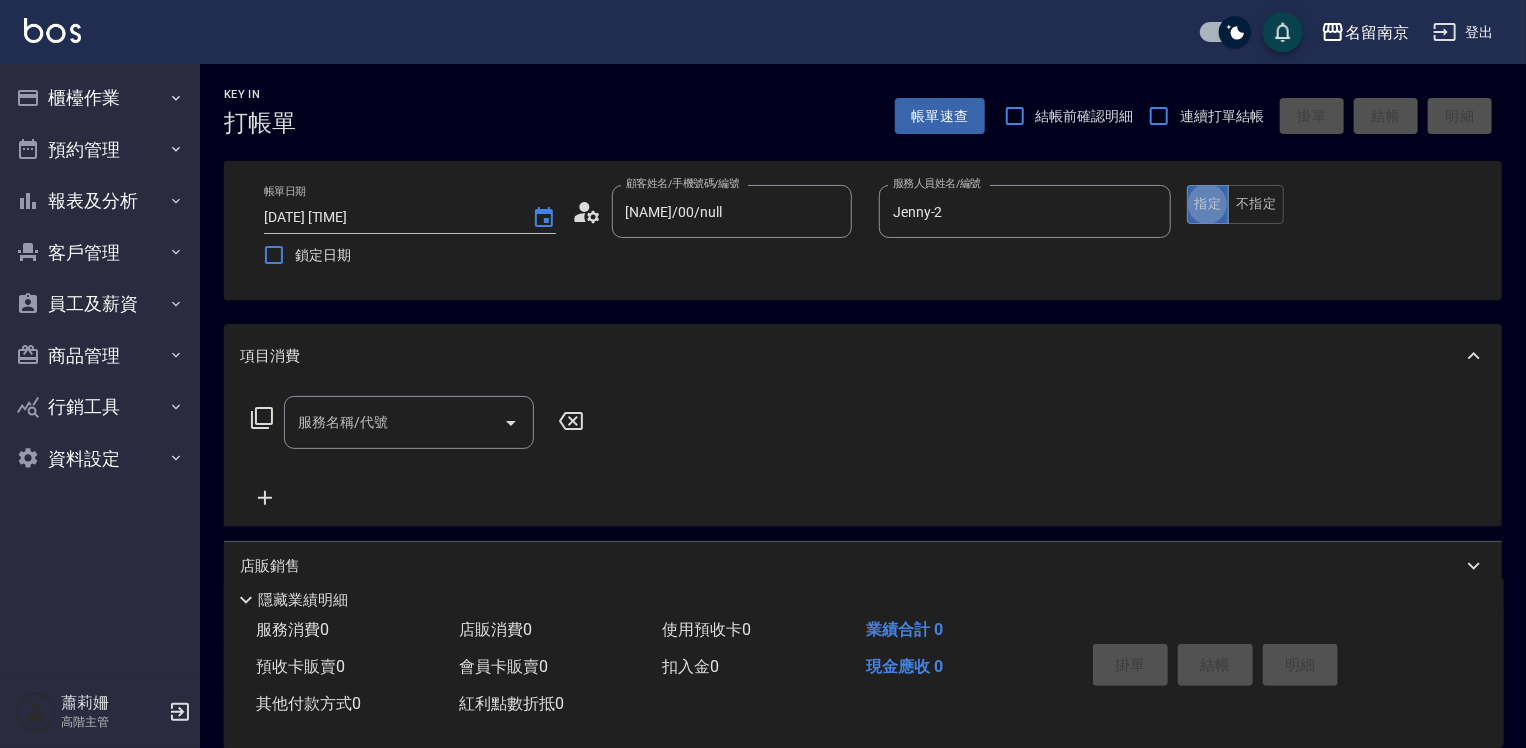 click on "服務名稱/代號" at bounding box center [394, 422] 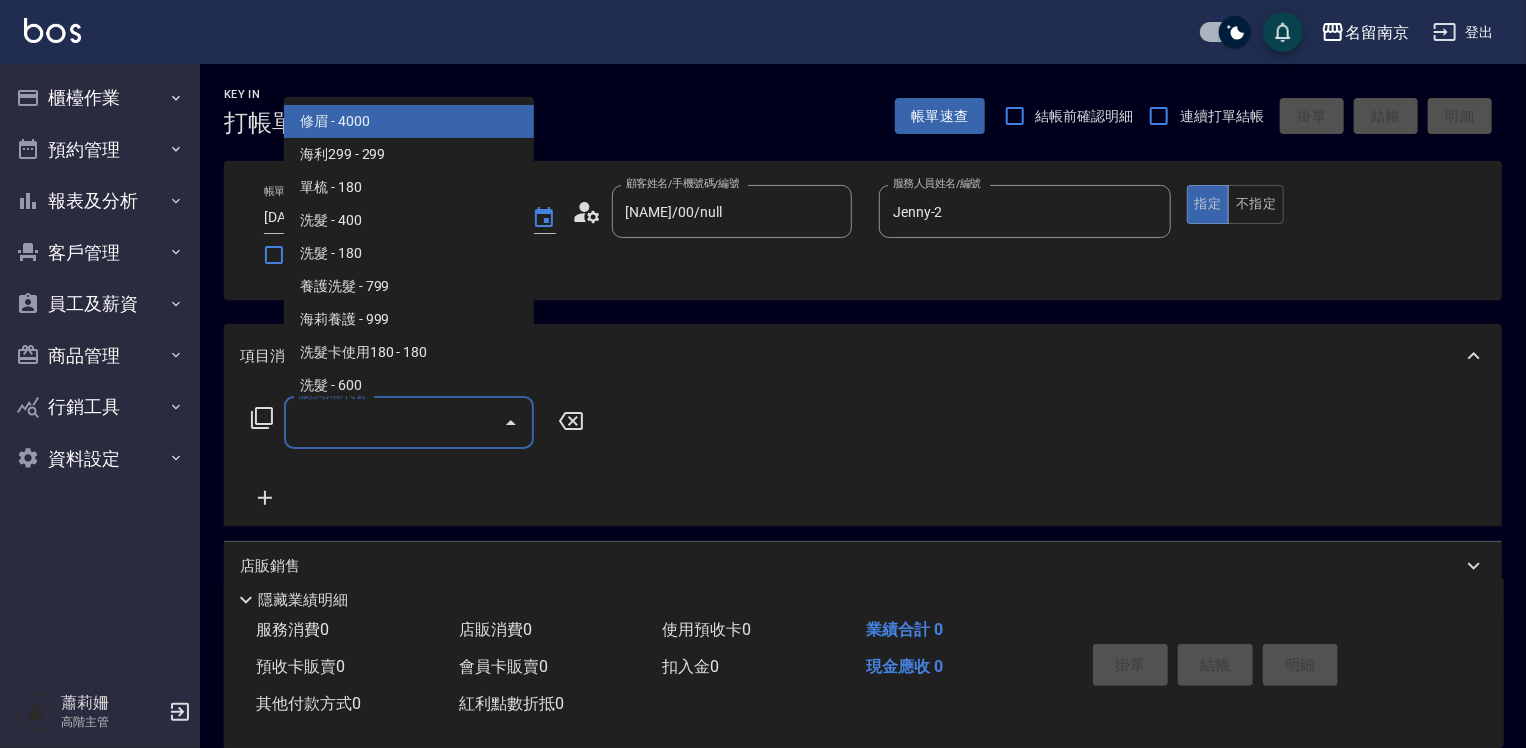 click on "服務名稱/代號" at bounding box center (409, 422) 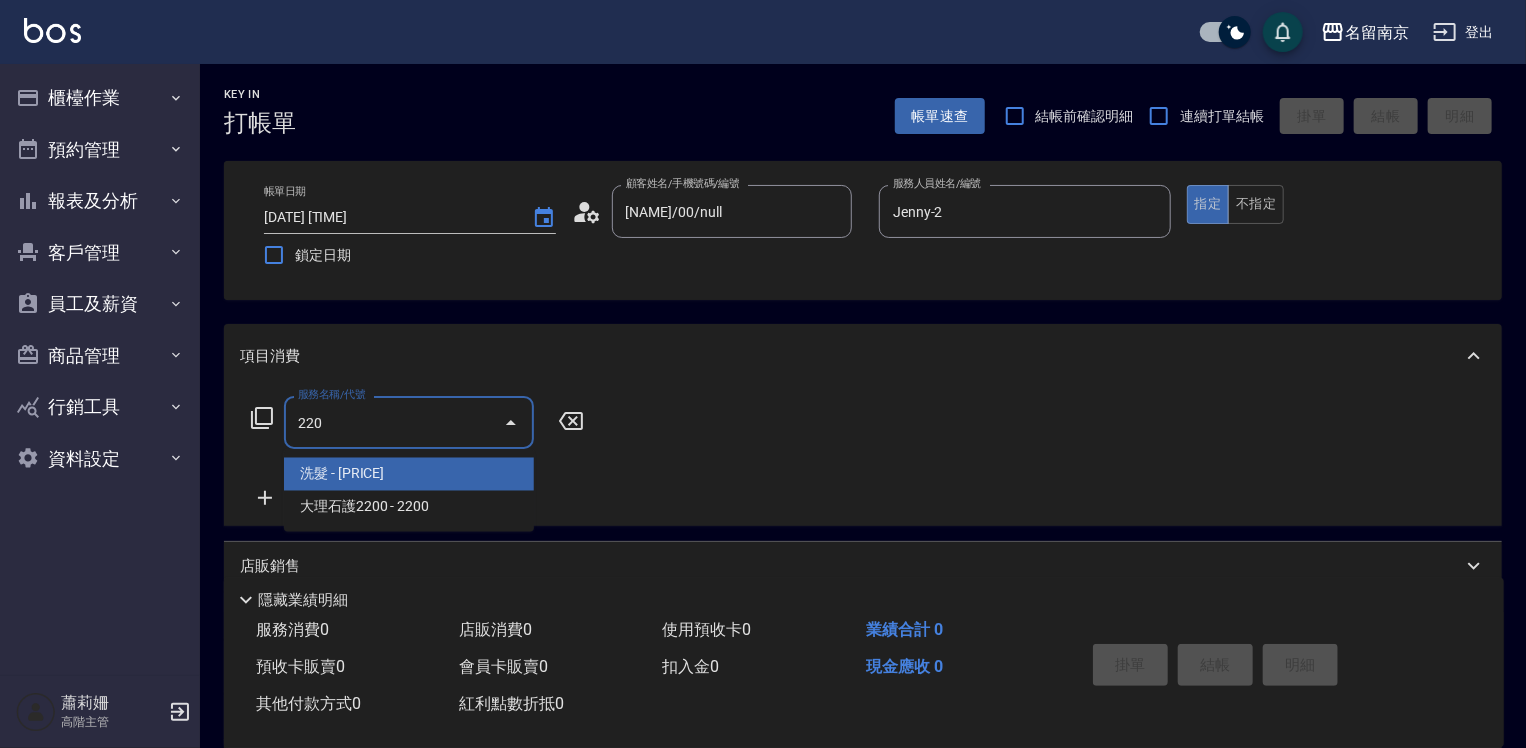 type on "洗髮(220)" 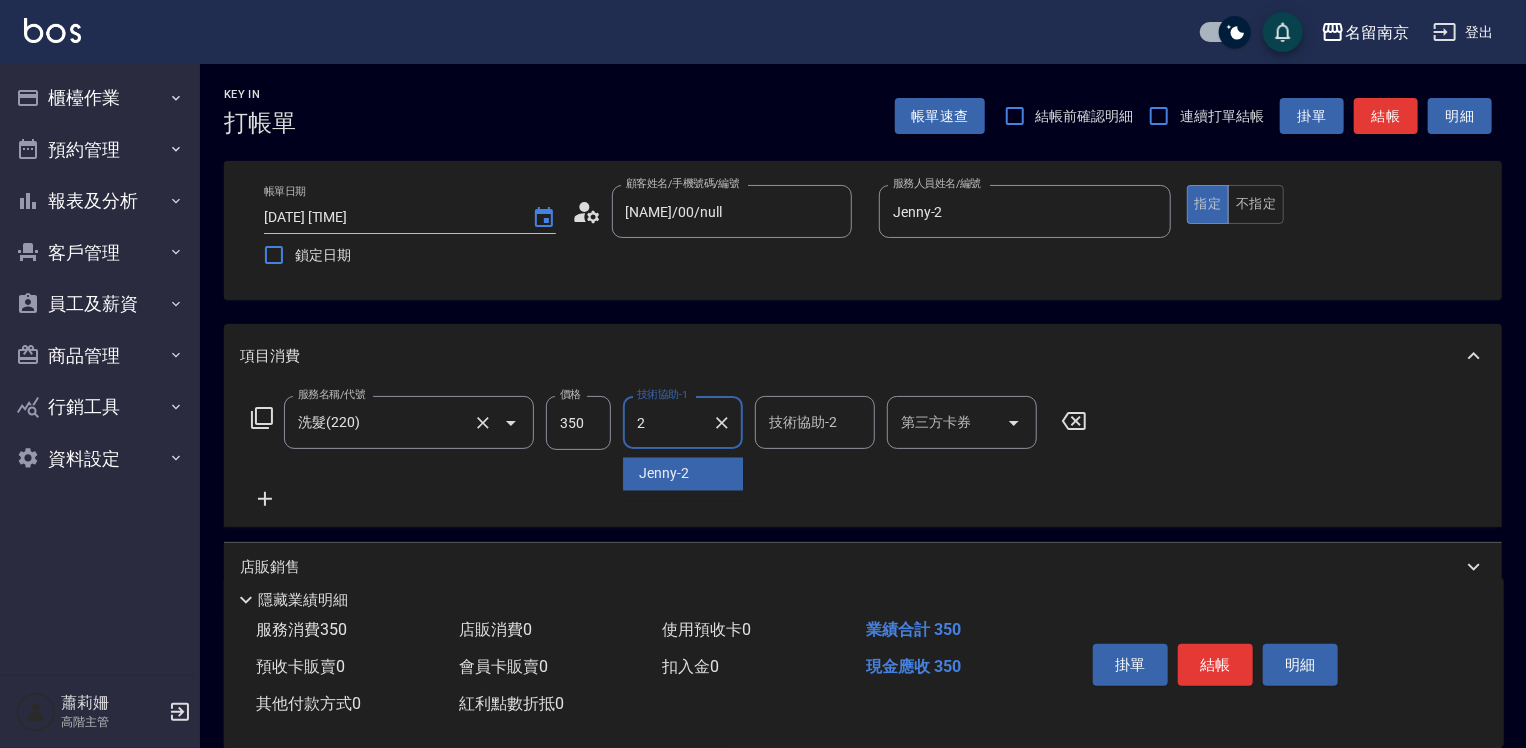type on "Jenny-2" 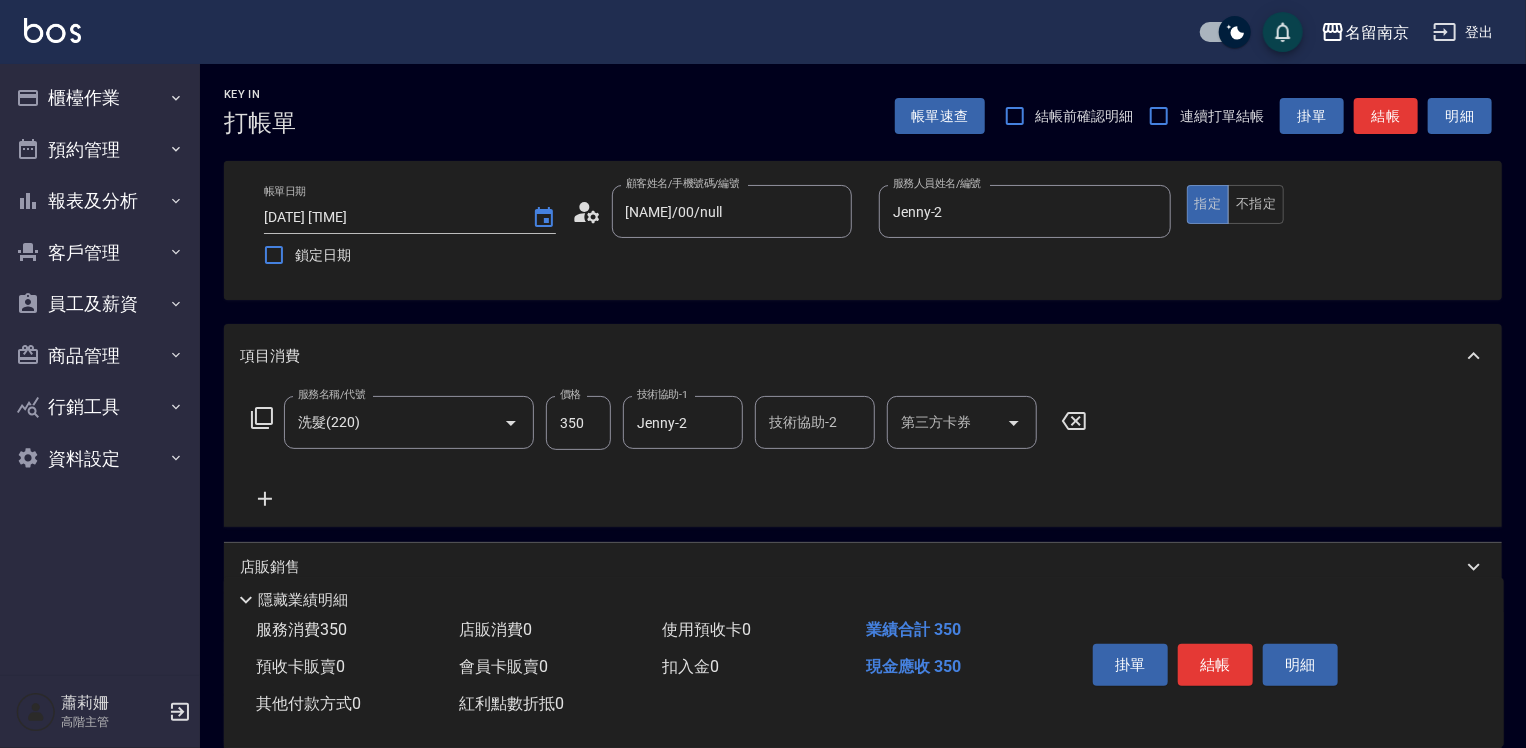 click 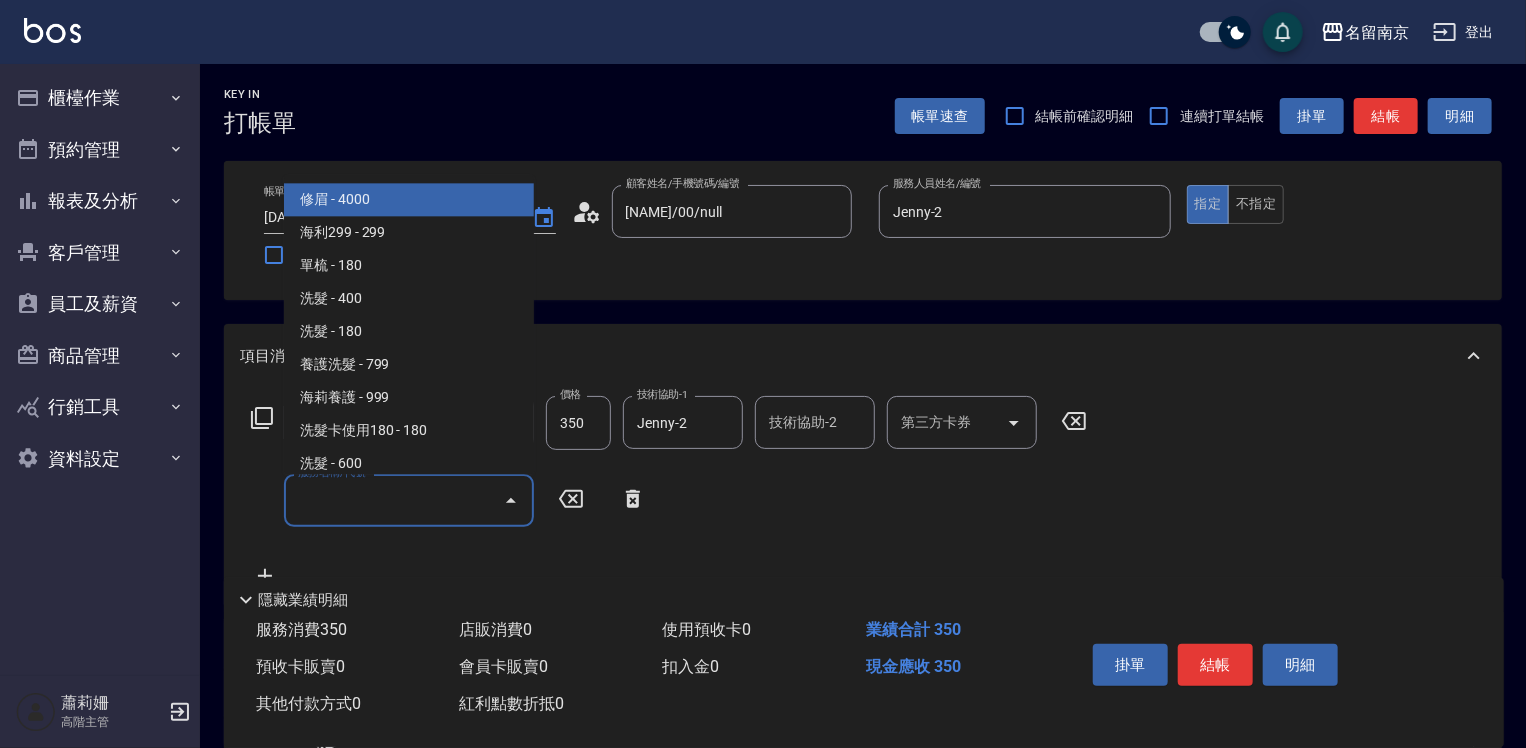 click on "服務名稱/代號" at bounding box center (394, 500) 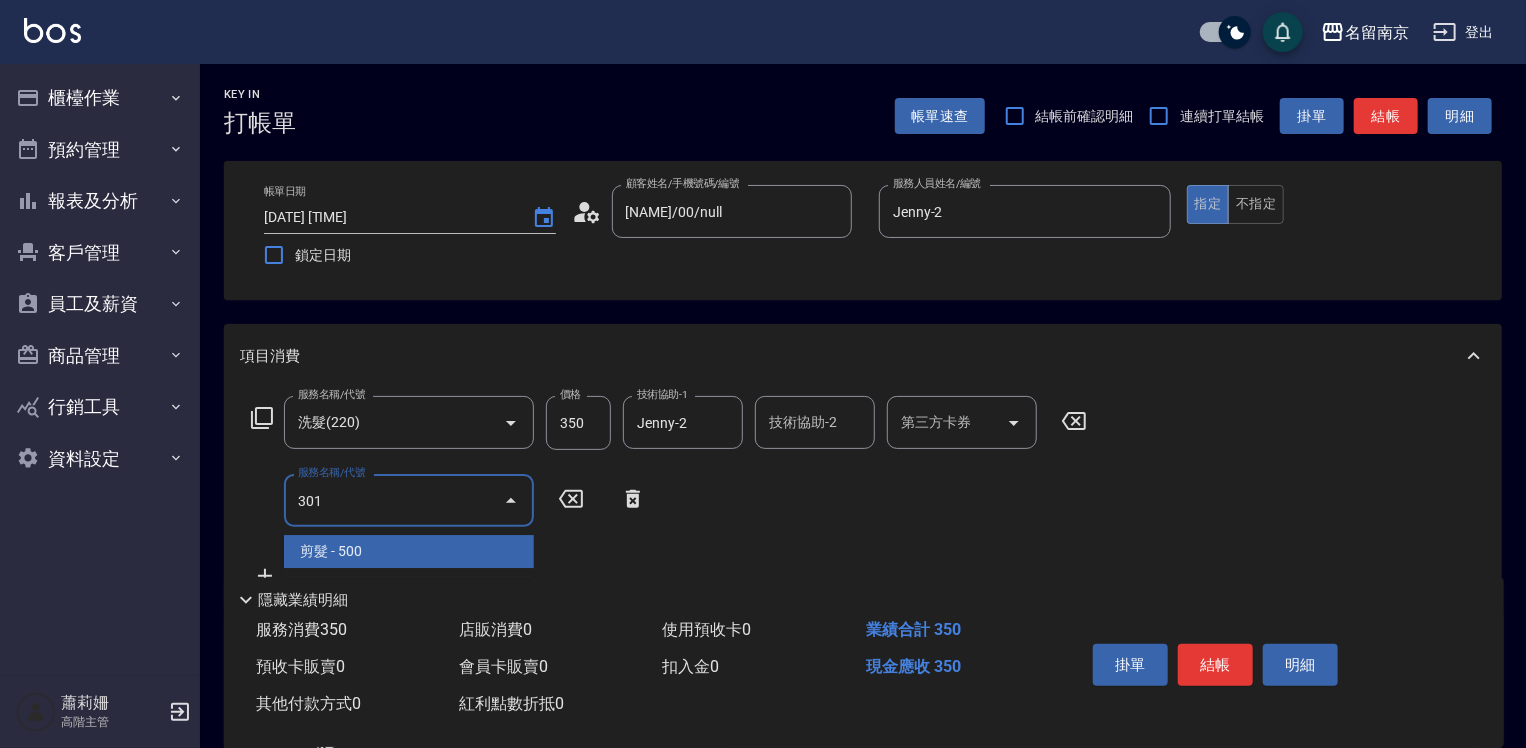type on "剪髮(301)" 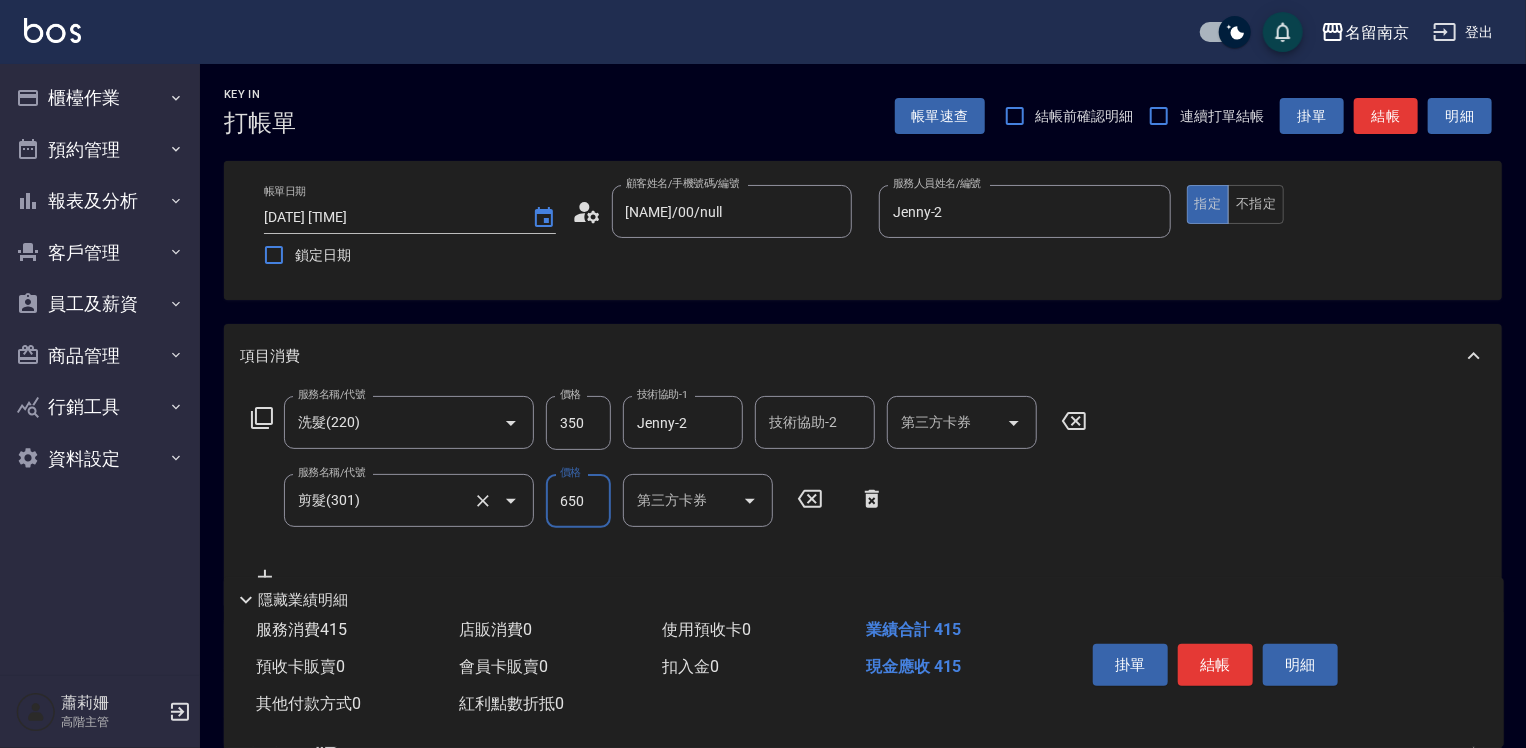 type on "650" 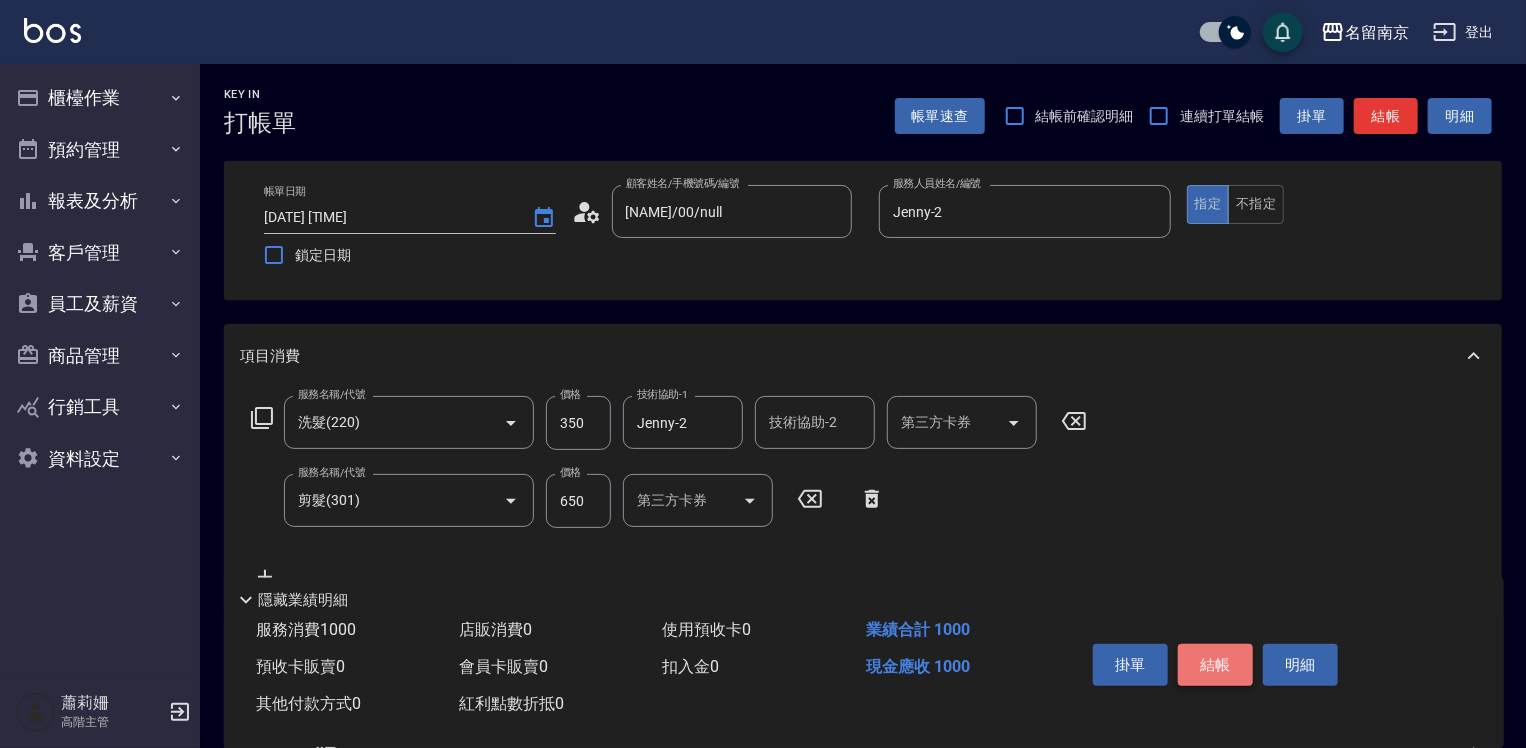 click on "結帳" at bounding box center (1215, 665) 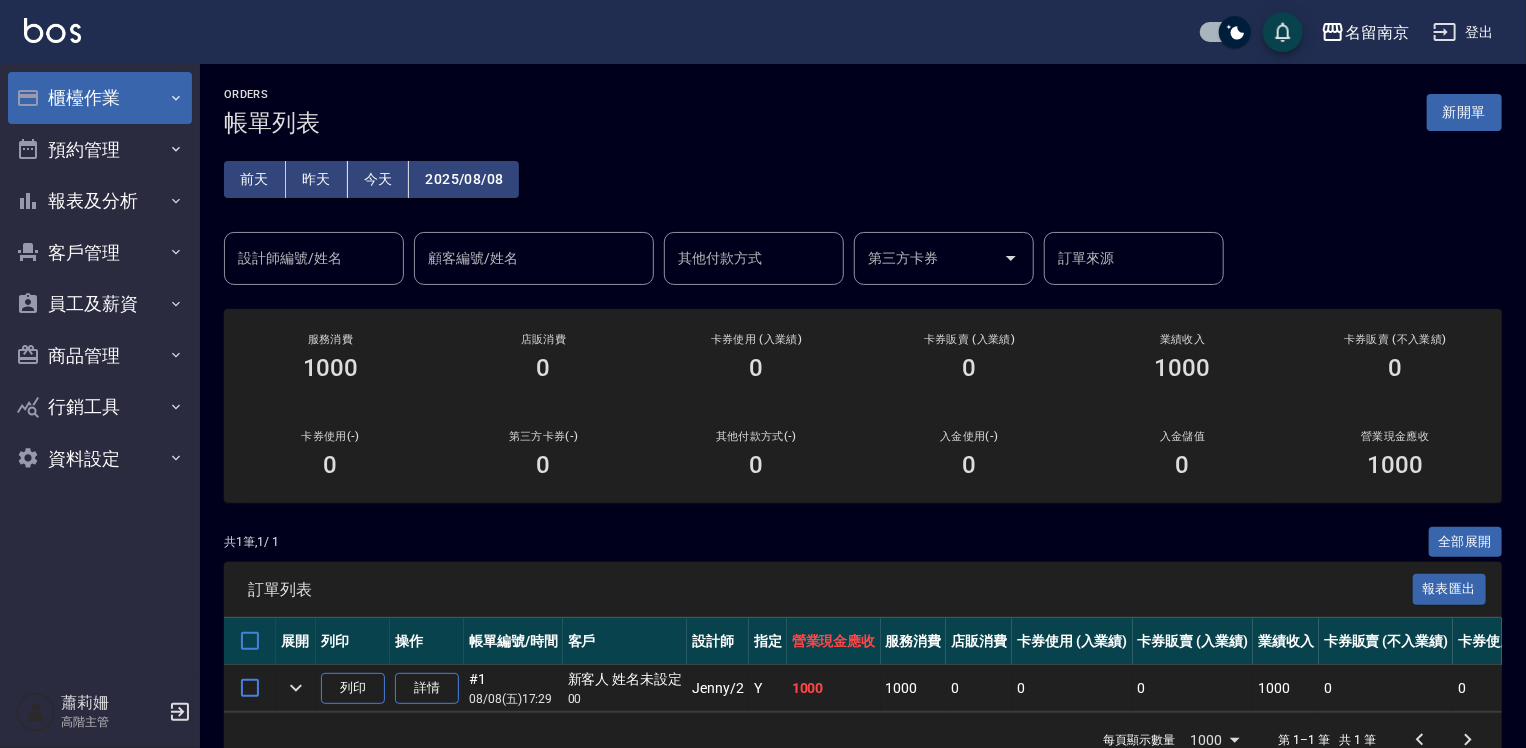 click on "櫃檯作業" at bounding box center [100, 98] 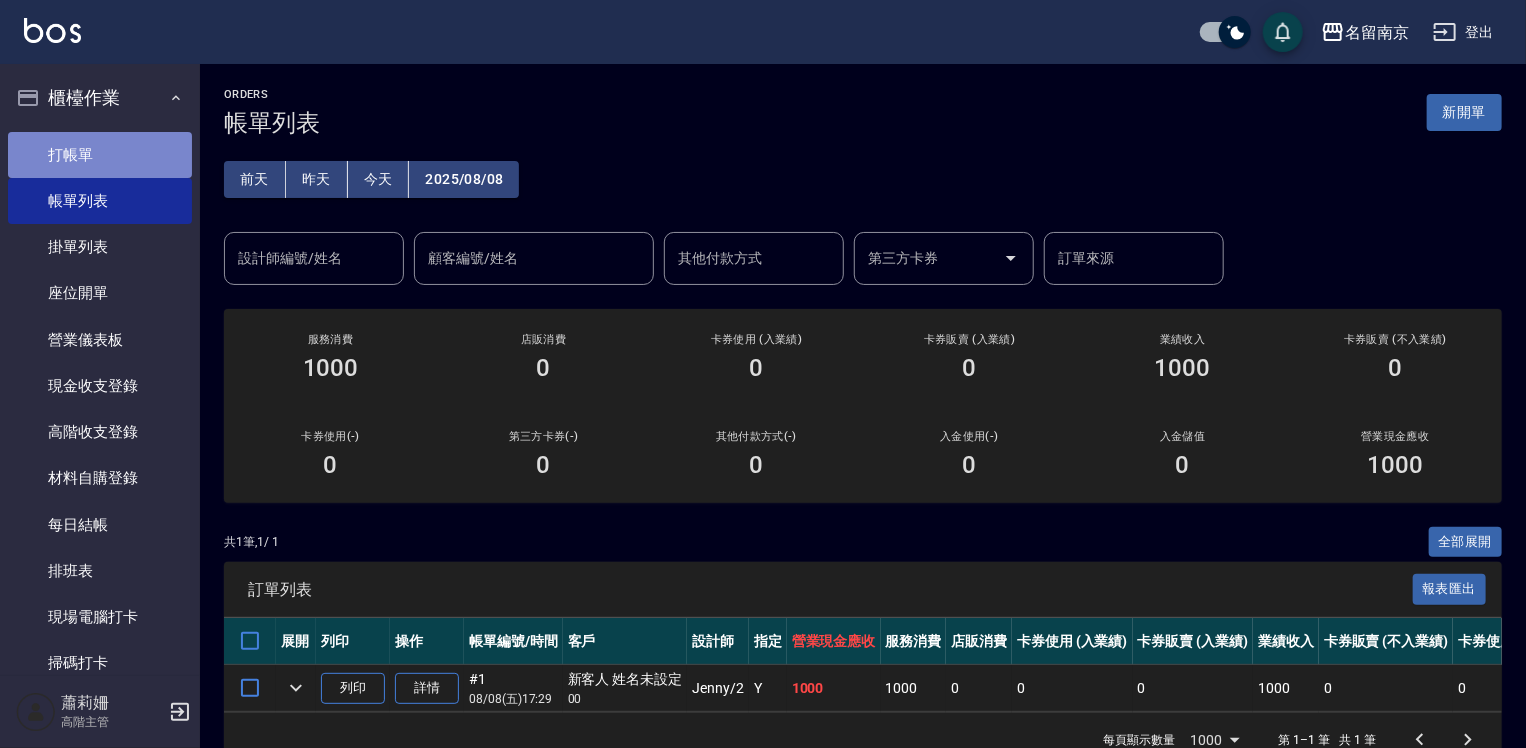 click on "打帳單" at bounding box center (100, 155) 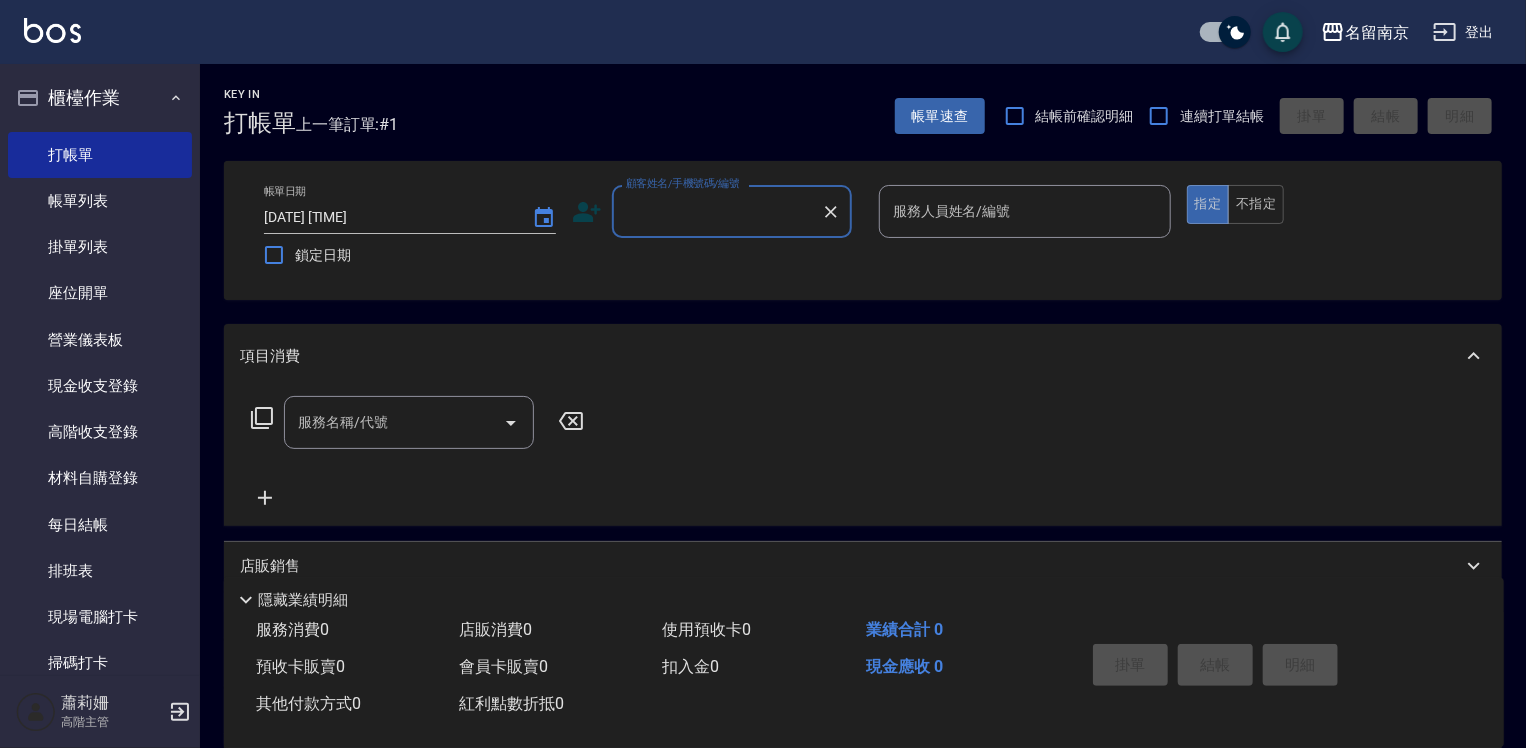 click on "顧客姓名/手機號碼/編號" at bounding box center [717, 211] 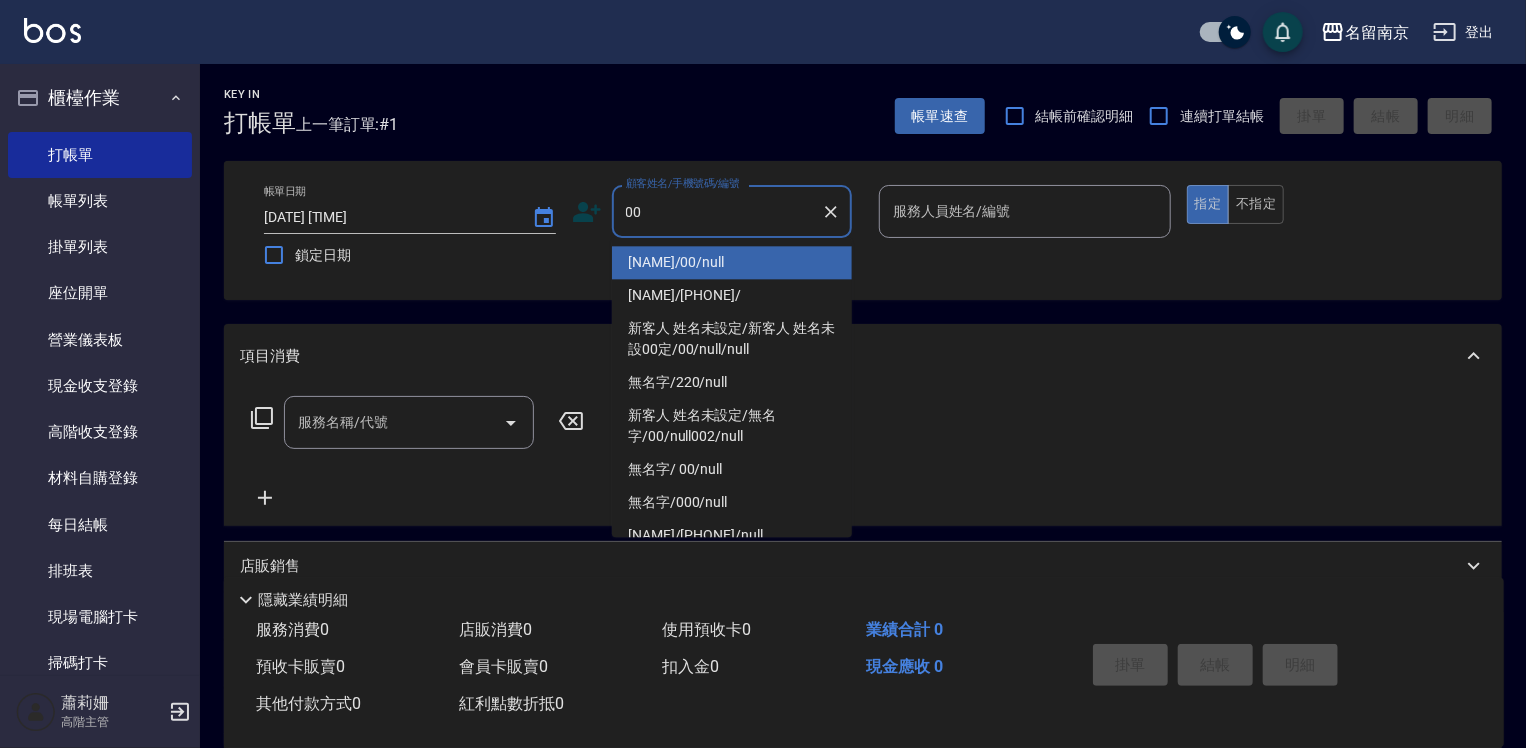type on "[NAME]/00/null" 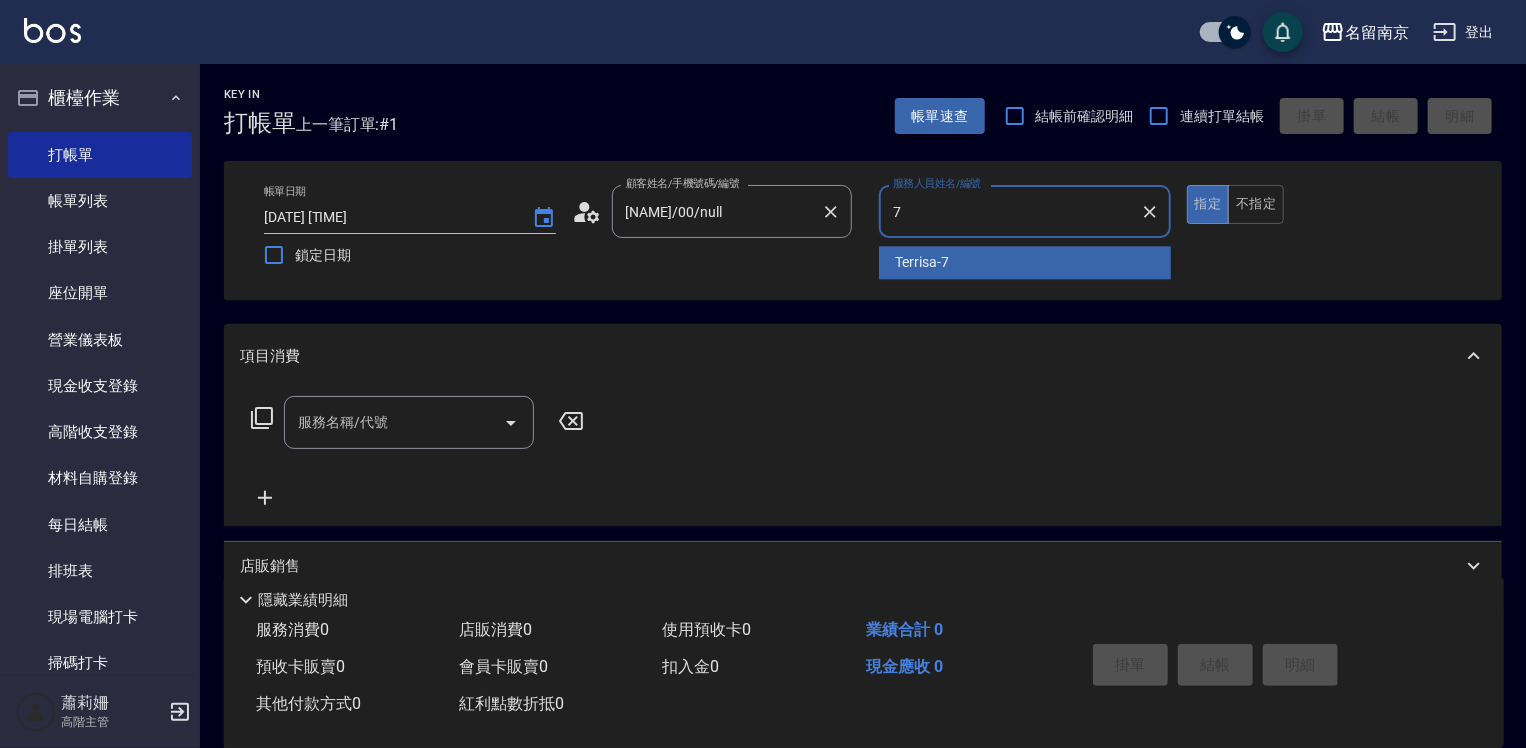type on "Terrisa-7" 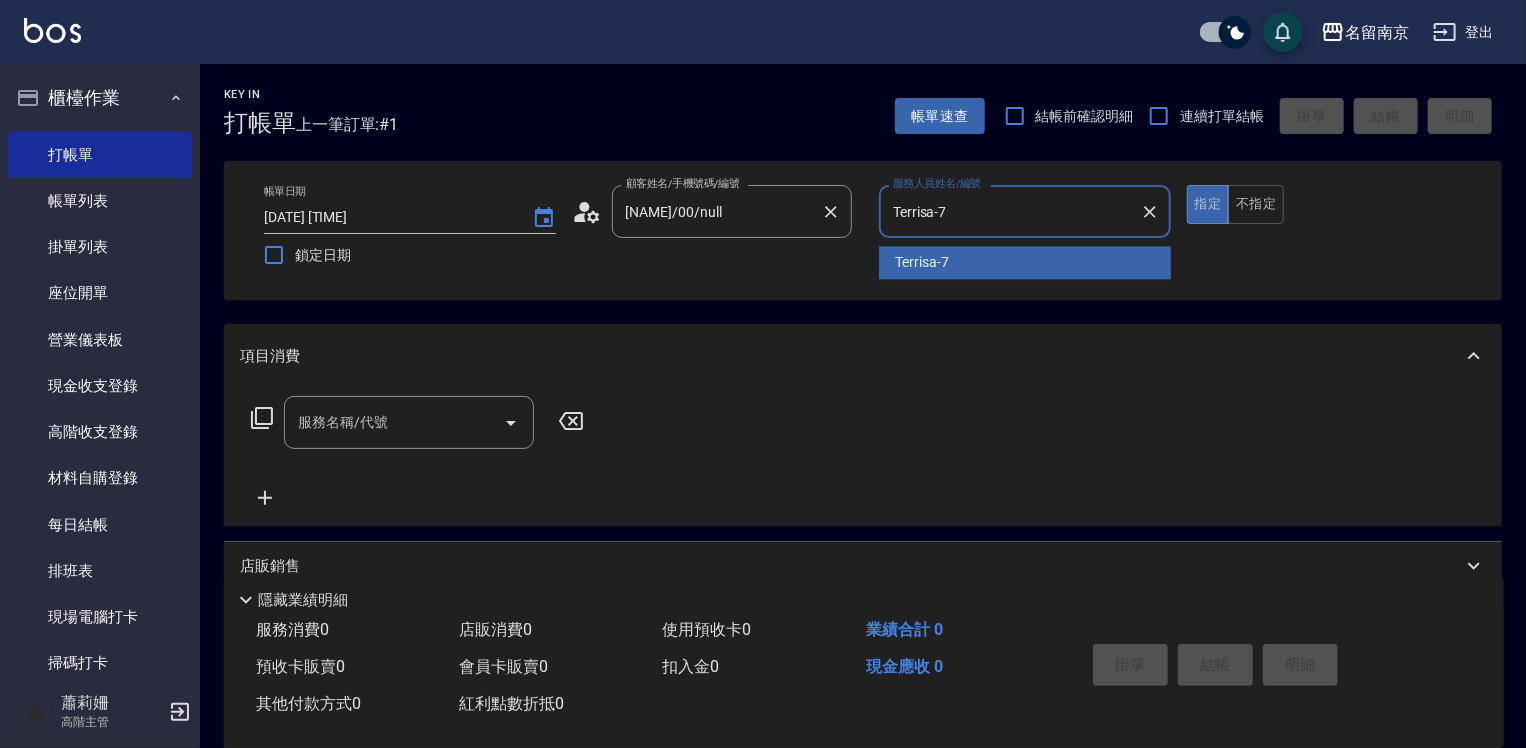 type on "true" 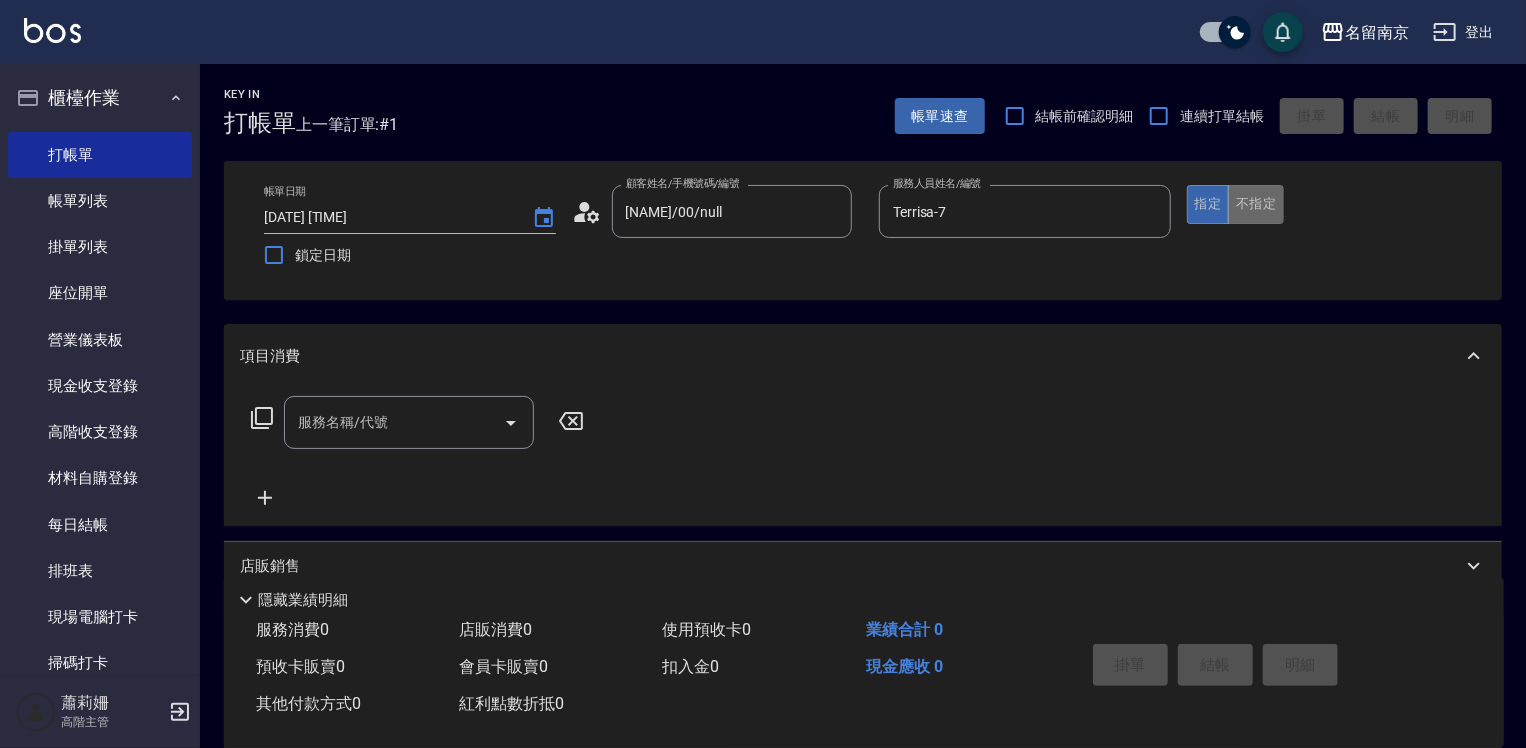 click on "不指定" at bounding box center [1256, 204] 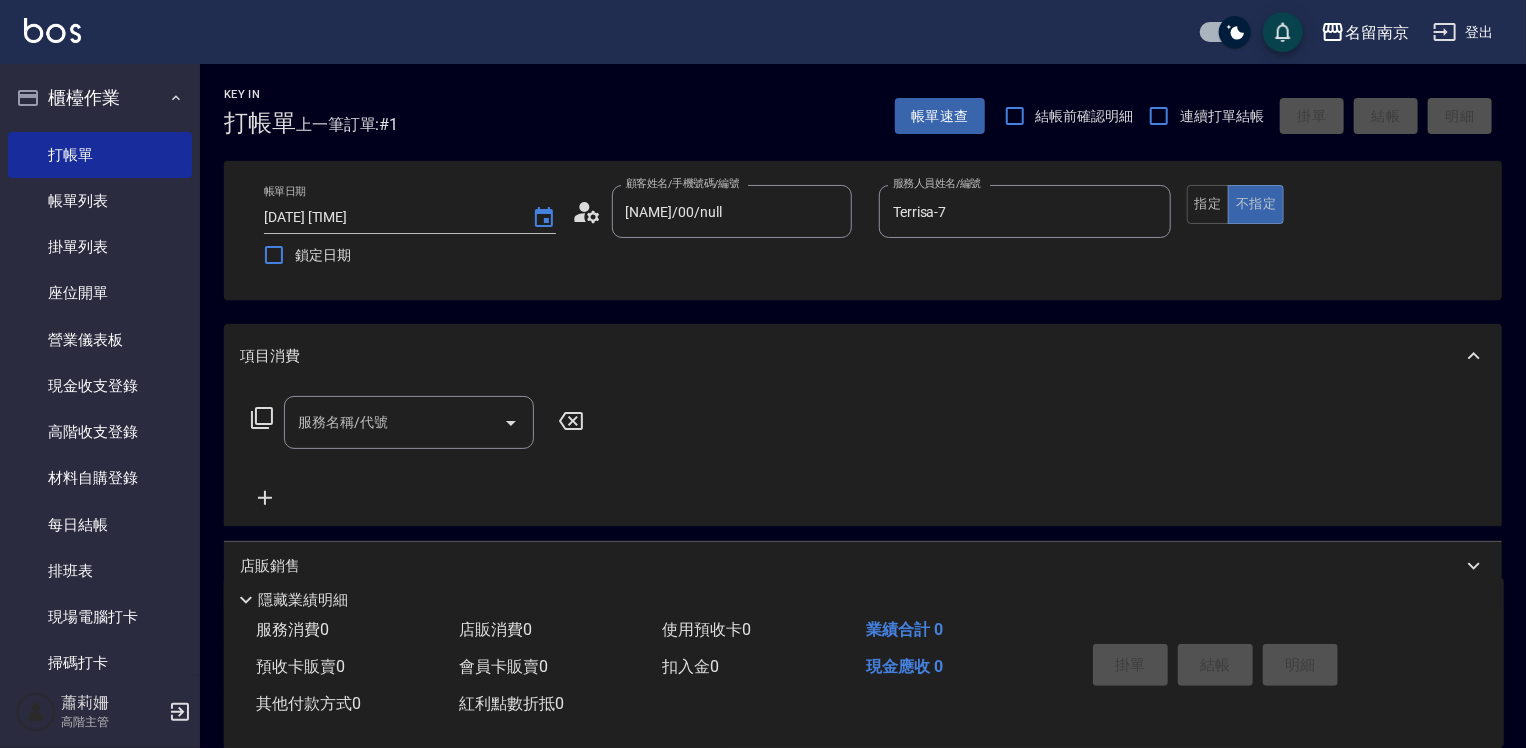 click on "服務名稱/代號" at bounding box center (394, 422) 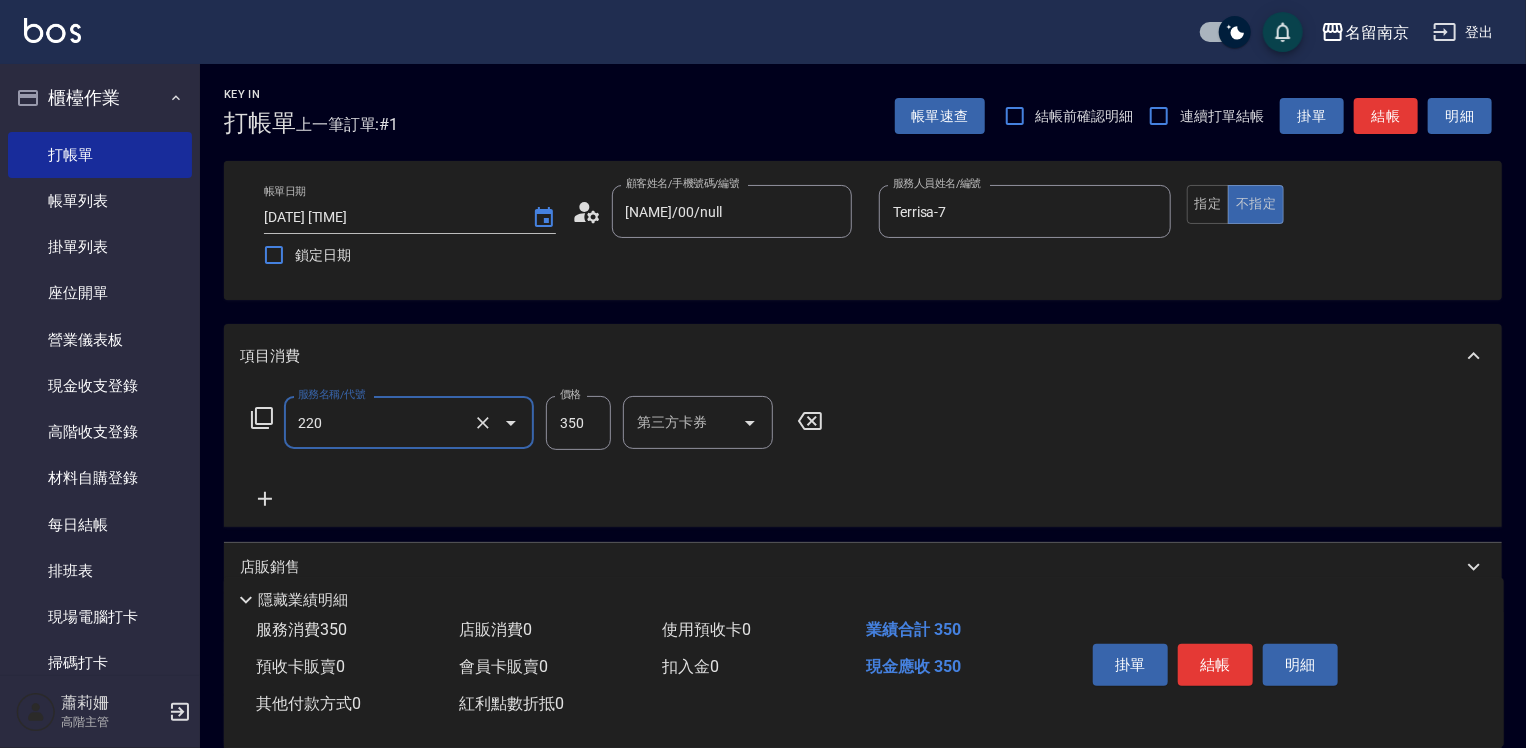 type on "洗髮(220)" 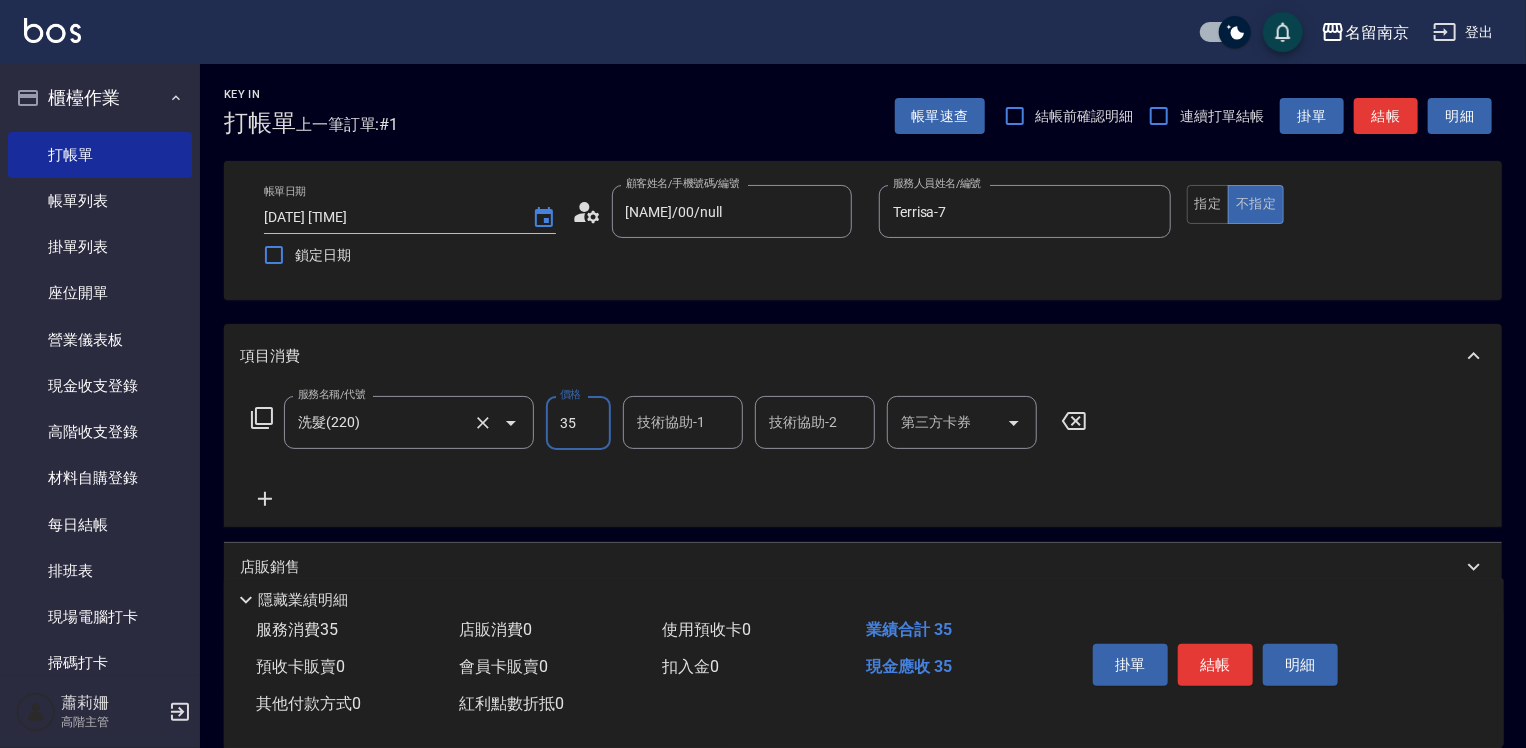 type on "350" 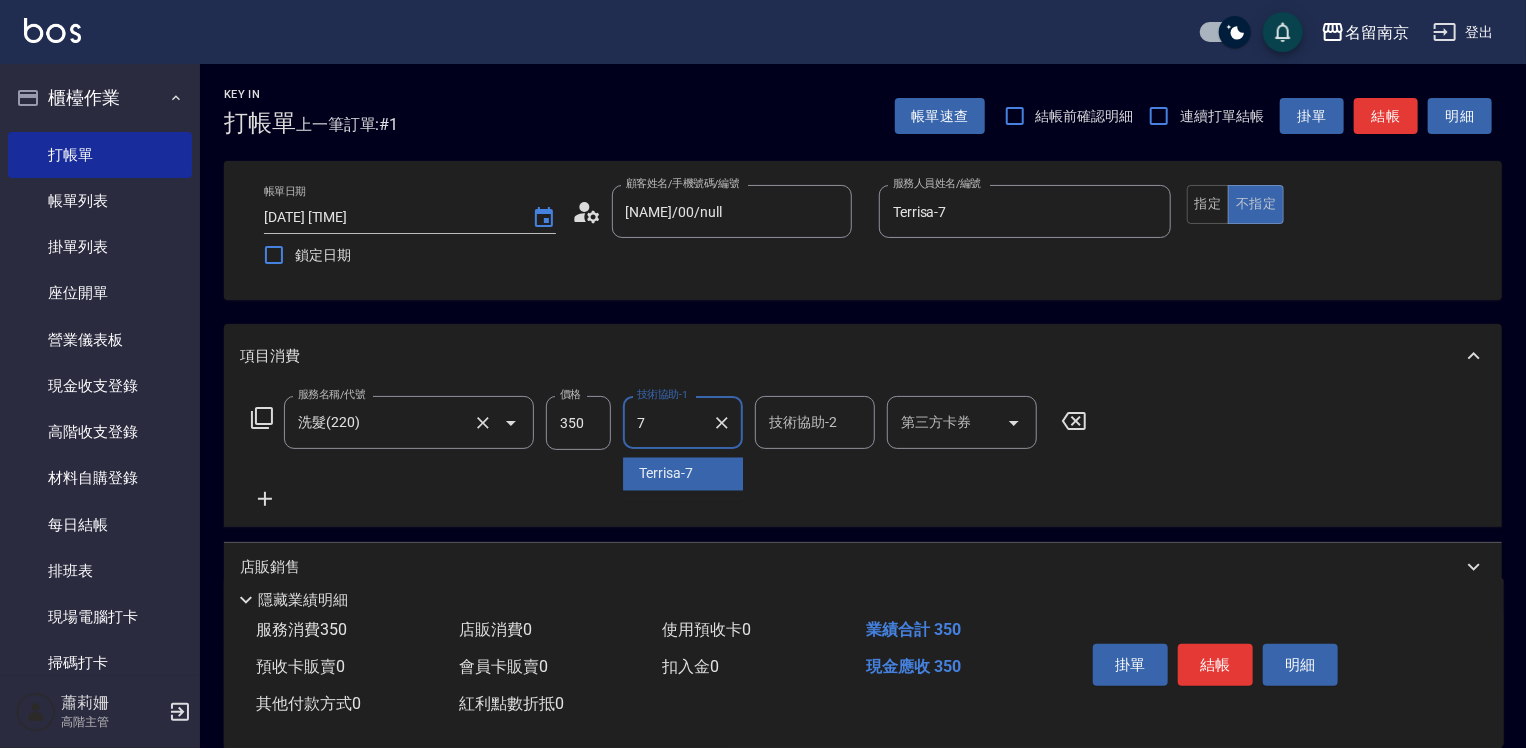 type on "Terrisa-7" 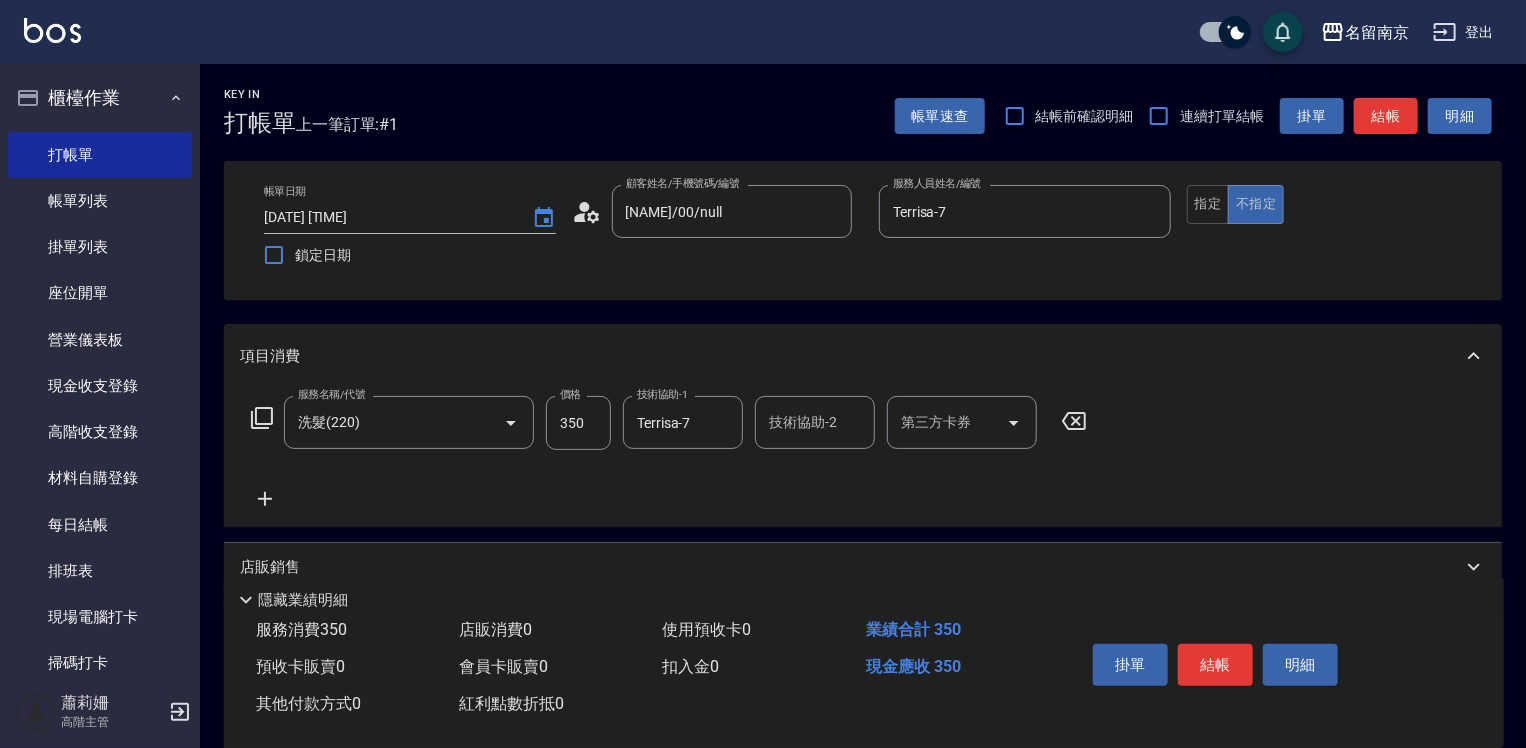 click 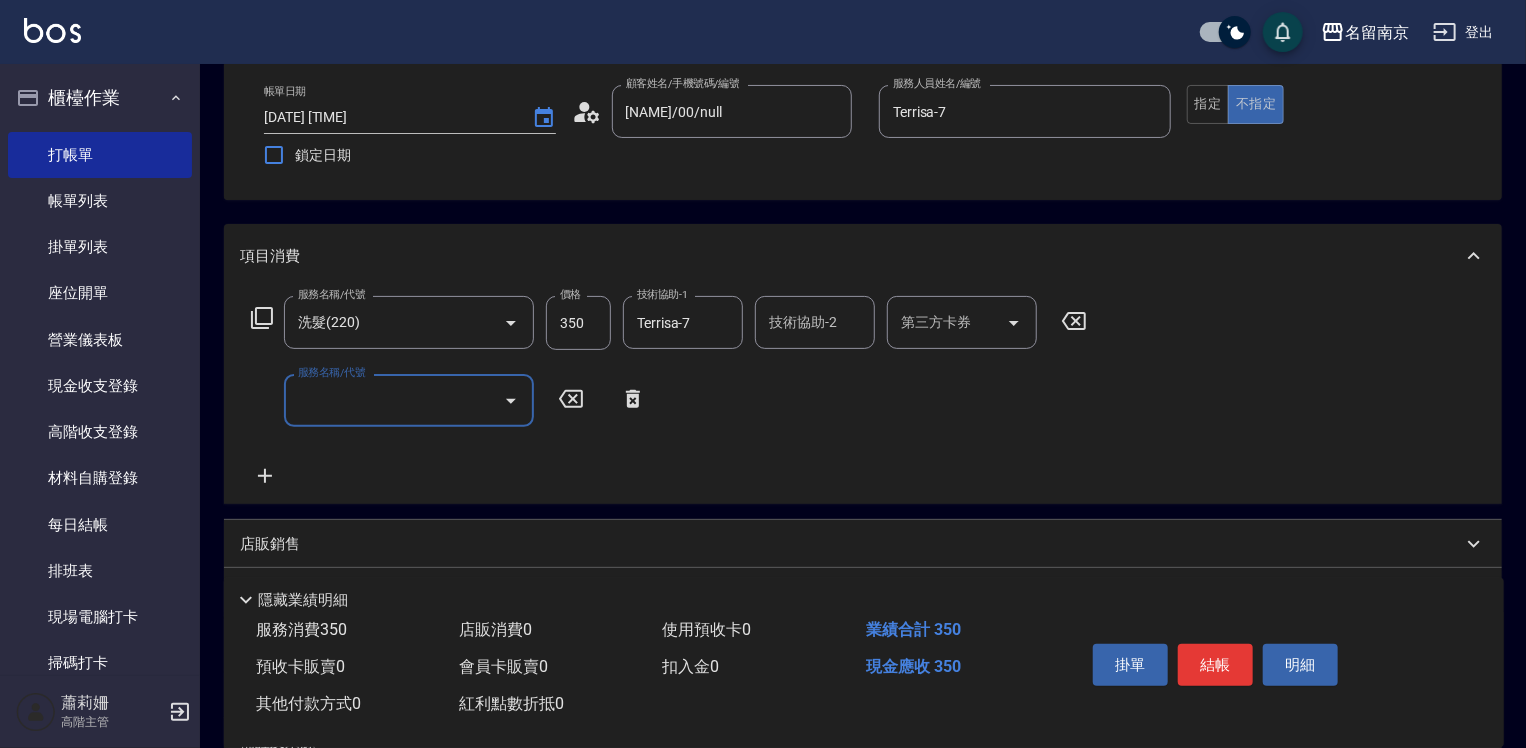 scroll, scrollTop: 308, scrollLeft: 0, axis: vertical 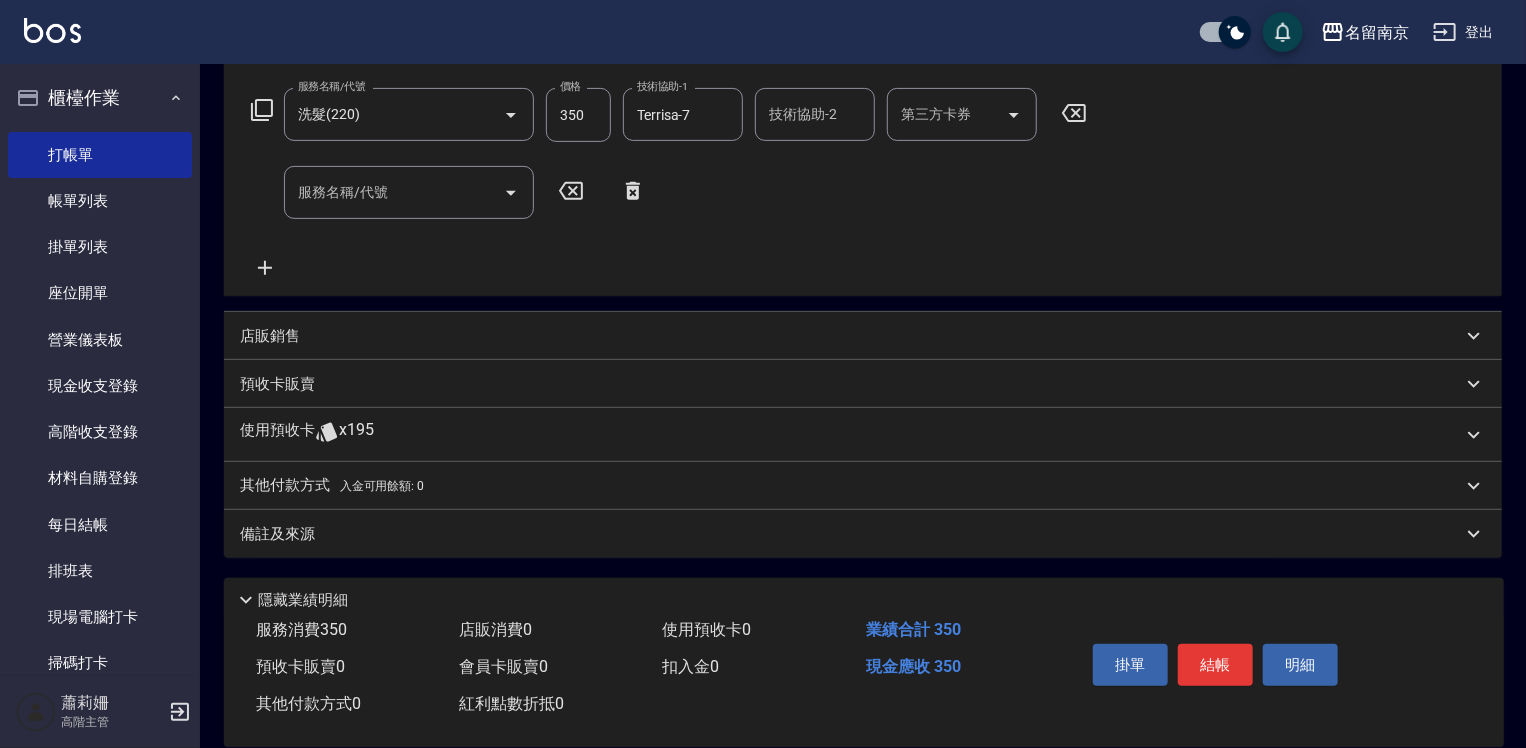 click on "店販銷售" at bounding box center (270, 336) 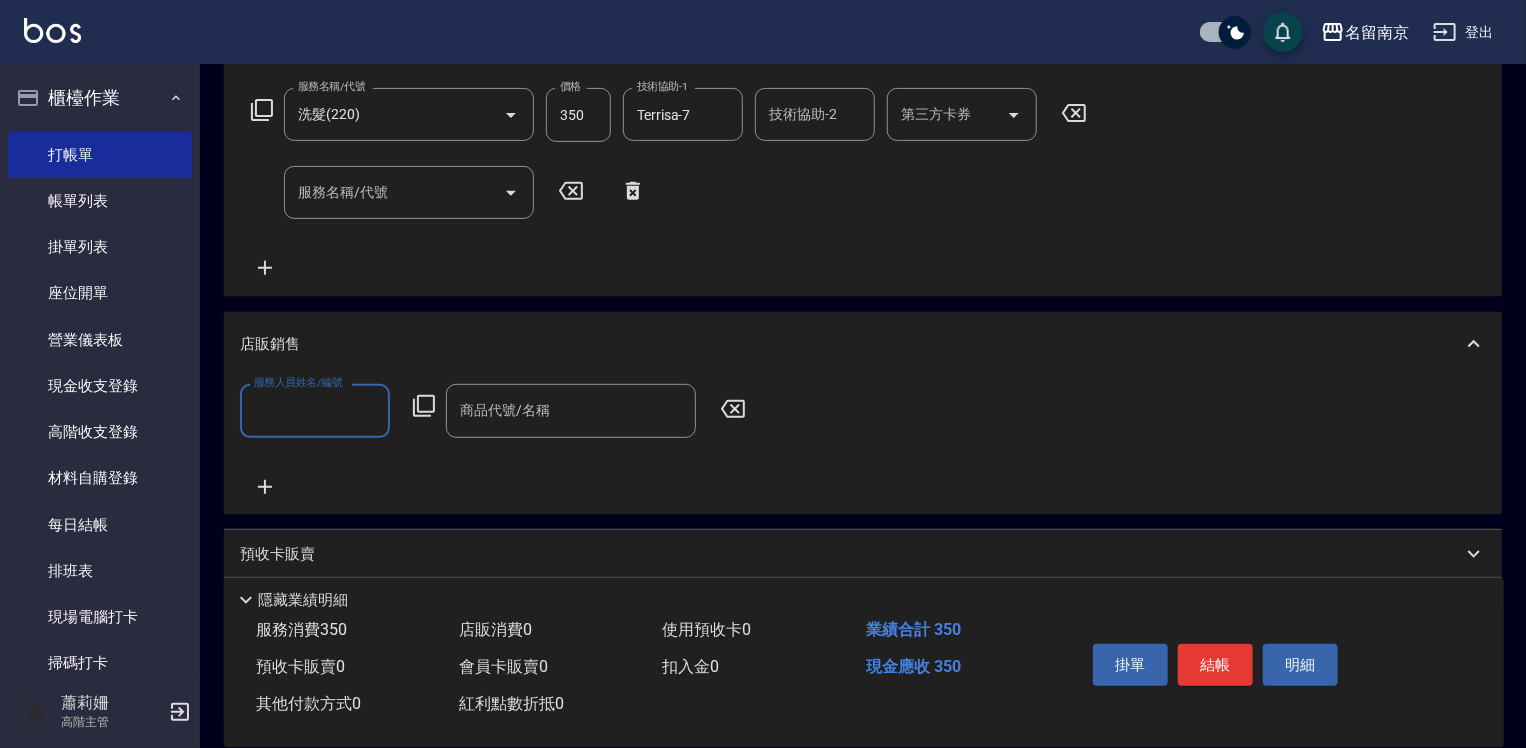 scroll, scrollTop: 0, scrollLeft: 0, axis: both 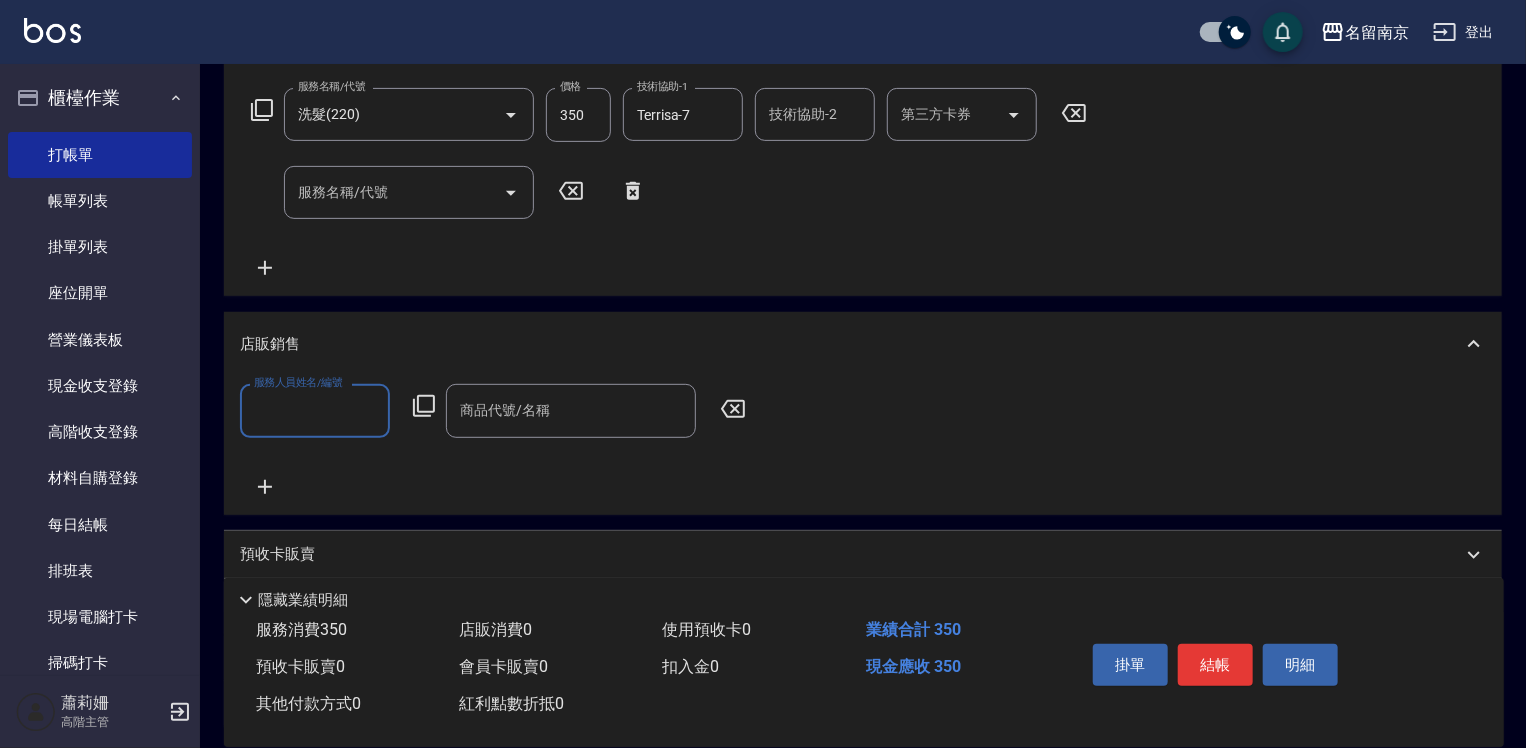 click on "服務人員姓名/編號" at bounding box center (315, 410) 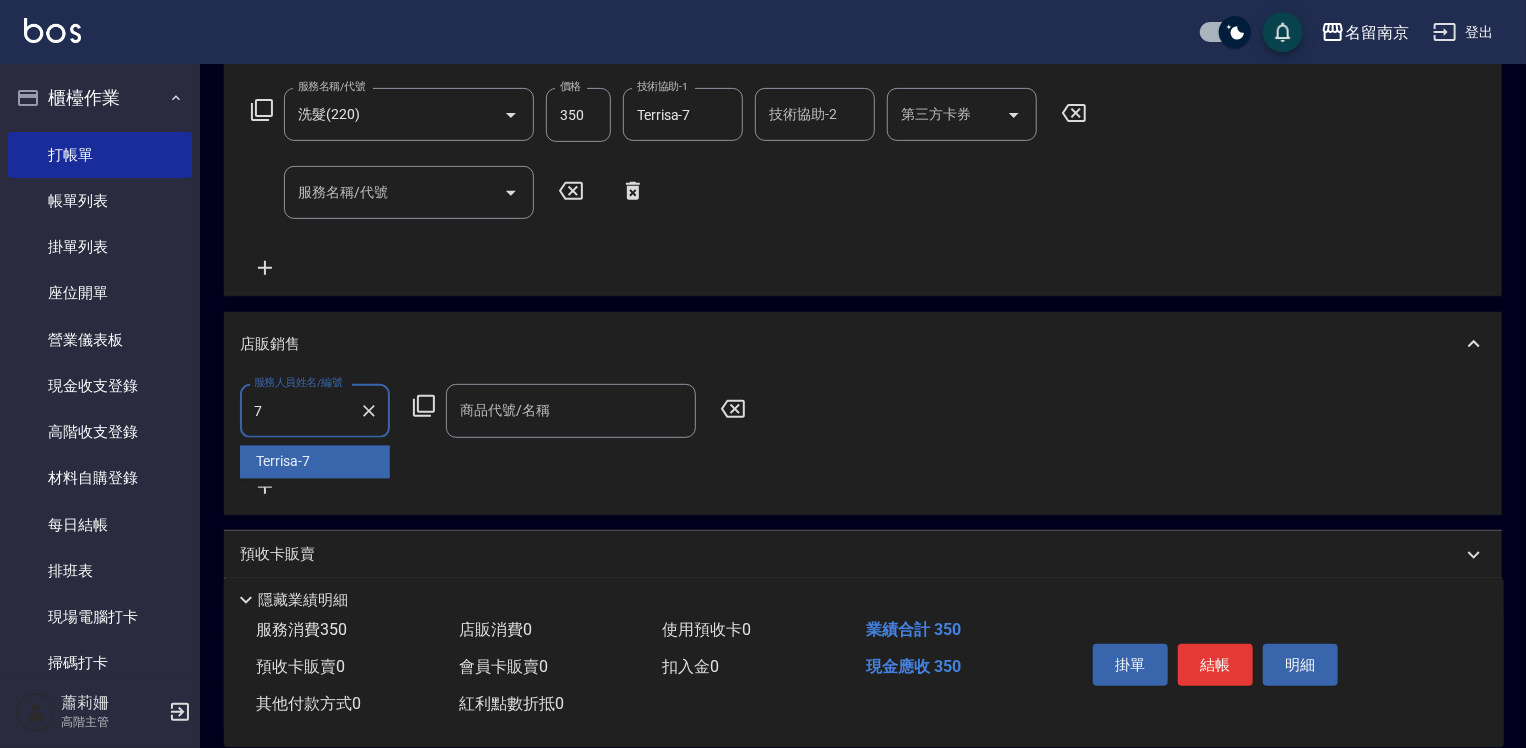 type on "Terrisa-7" 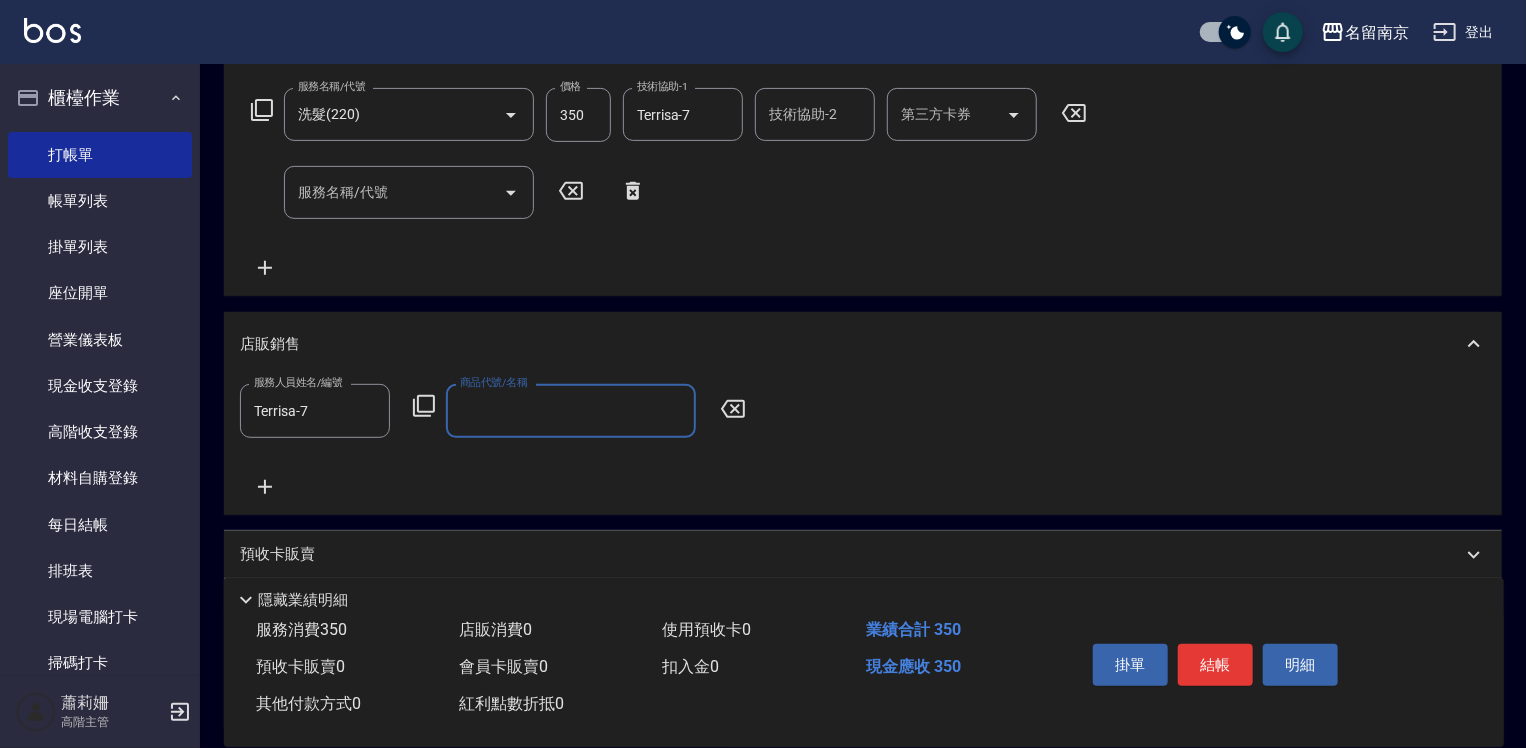 click 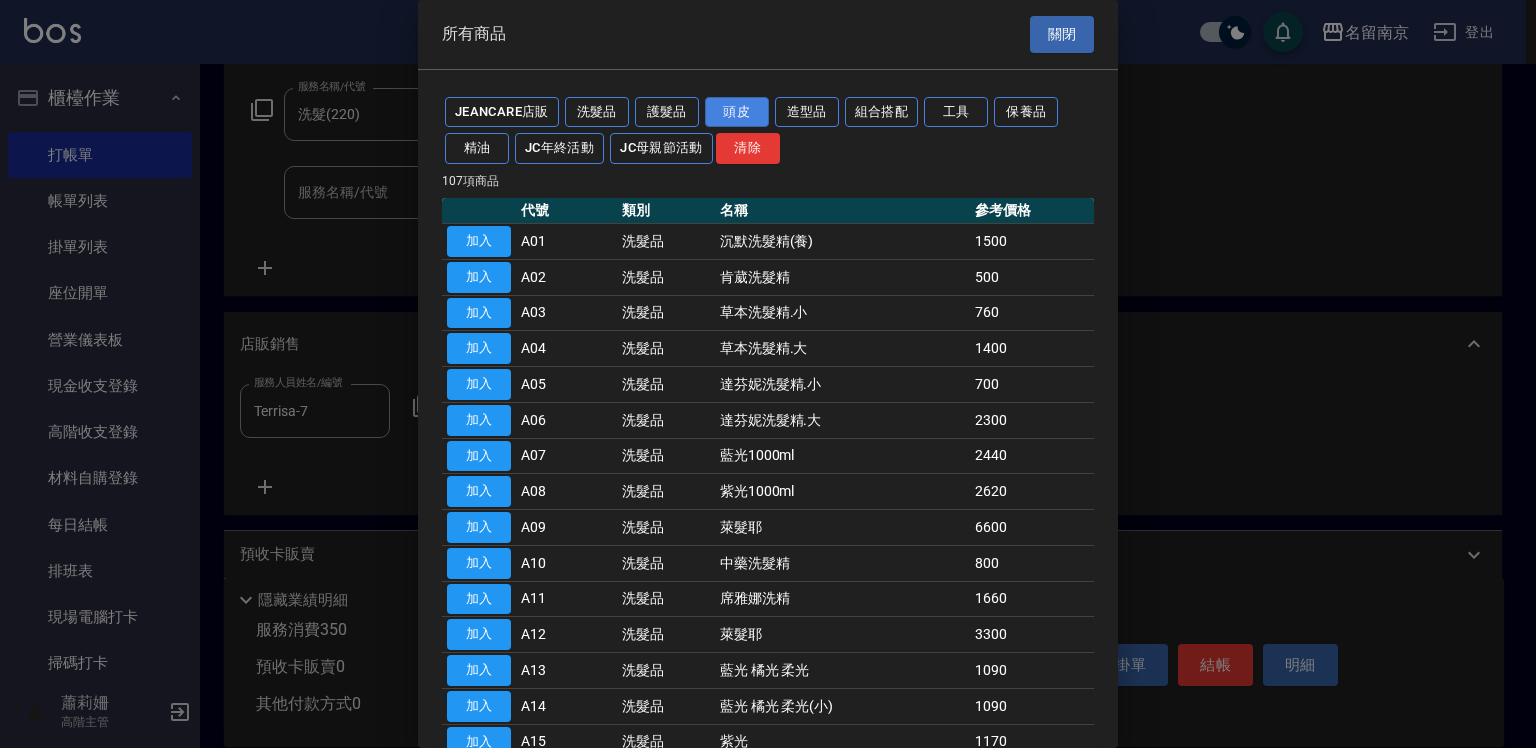 click on "頭皮" at bounding box center [737, 112] 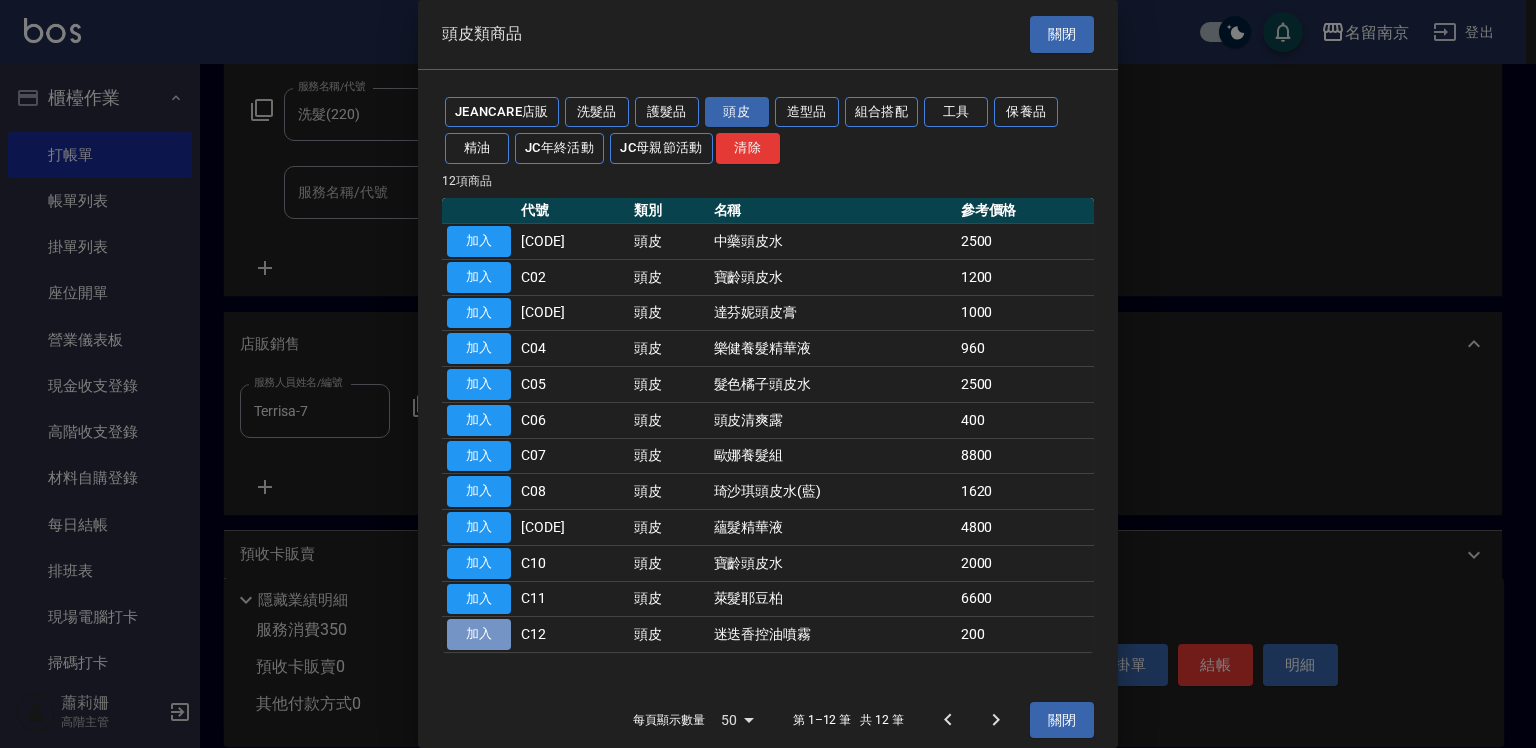 click on "加入" at bounding box center [479, 634] 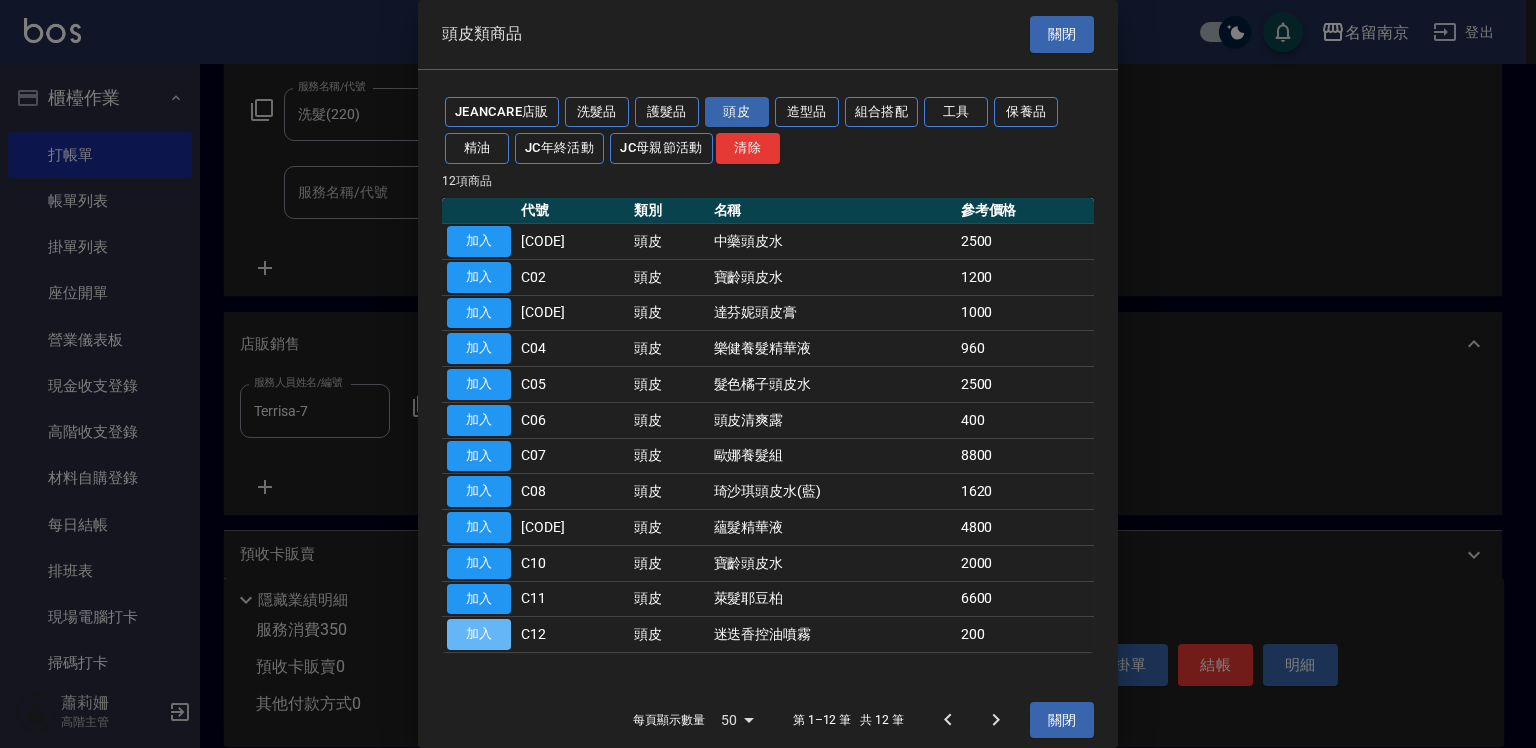 type on "迷迭香控油噴霧" 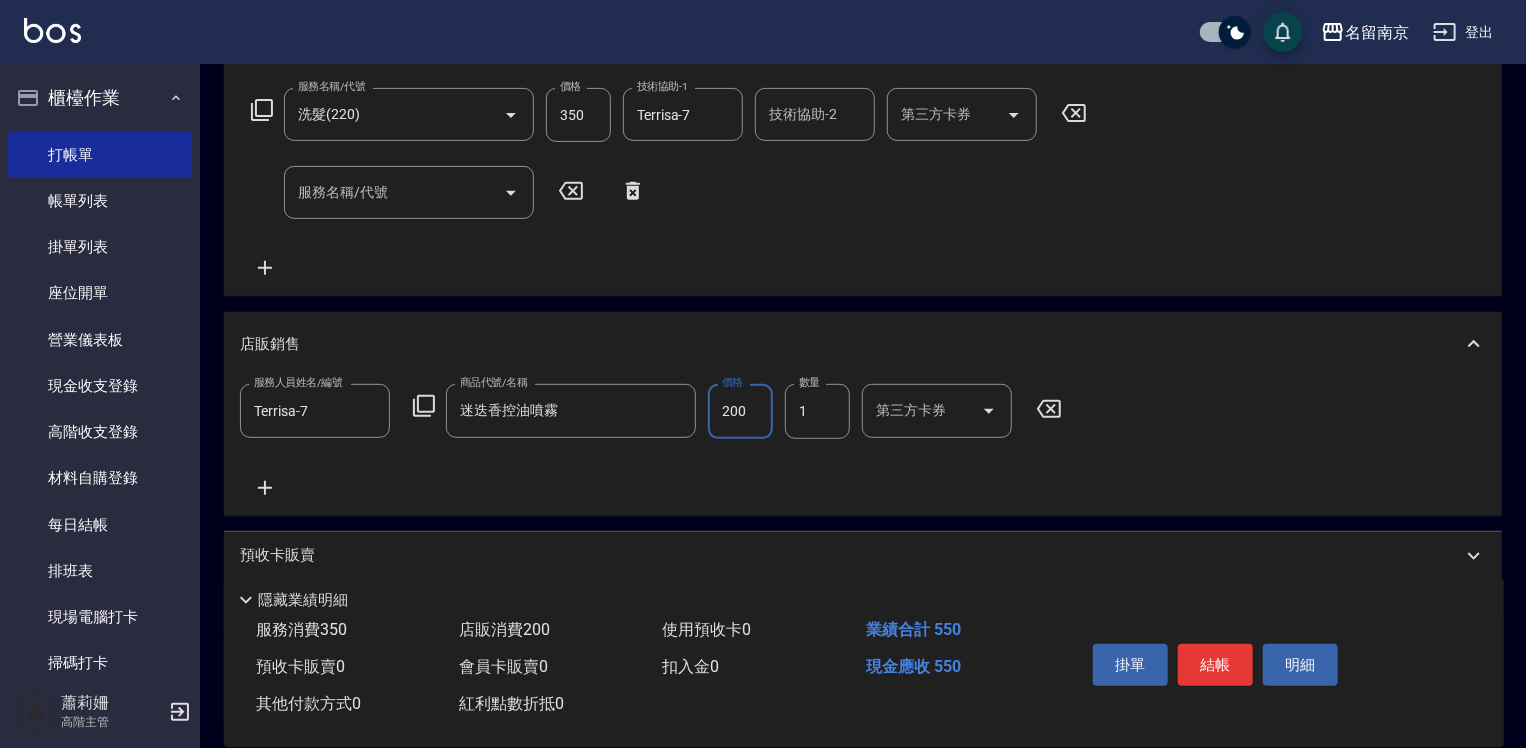 click on "200" at bounding box center [740, 411] 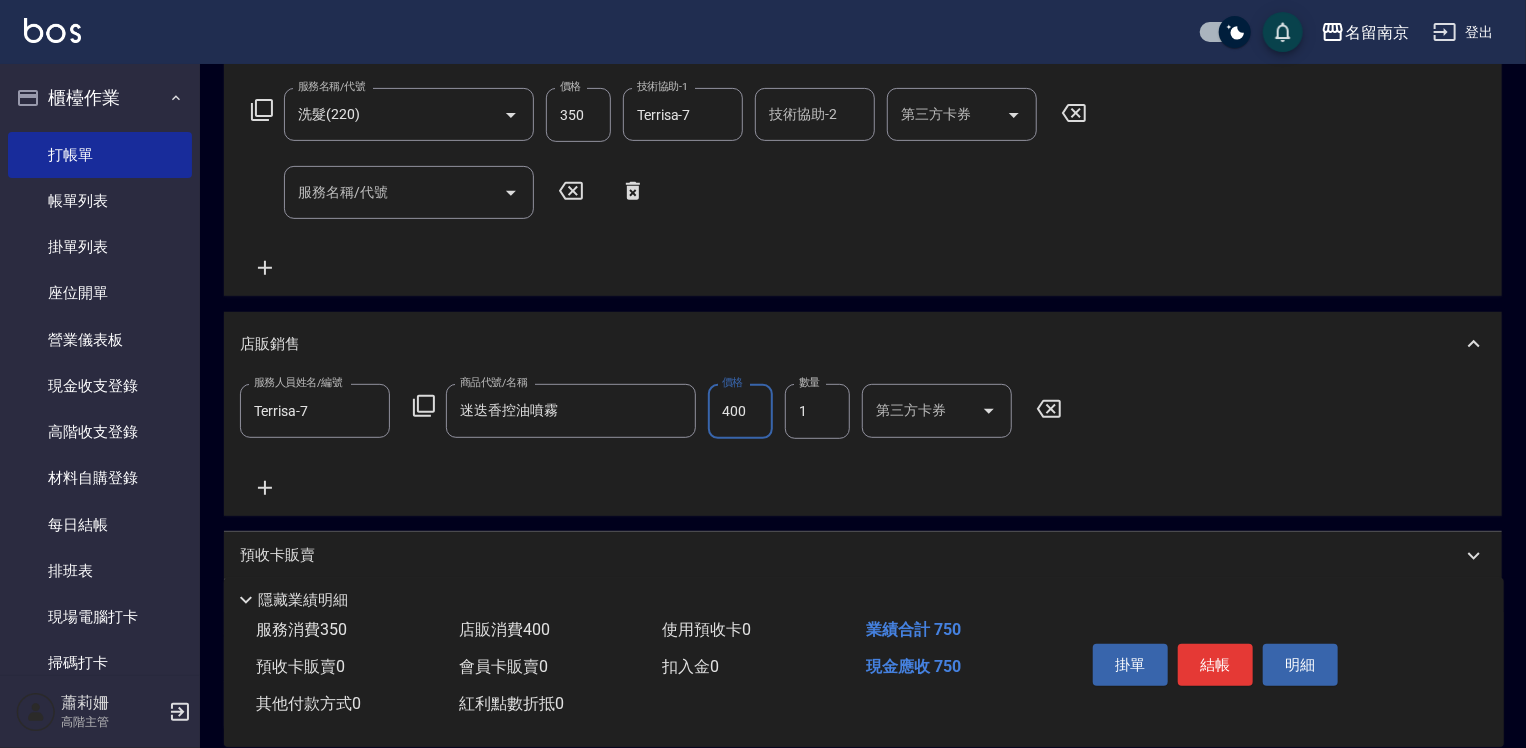 click on "400" at bounding box center (740, 411) 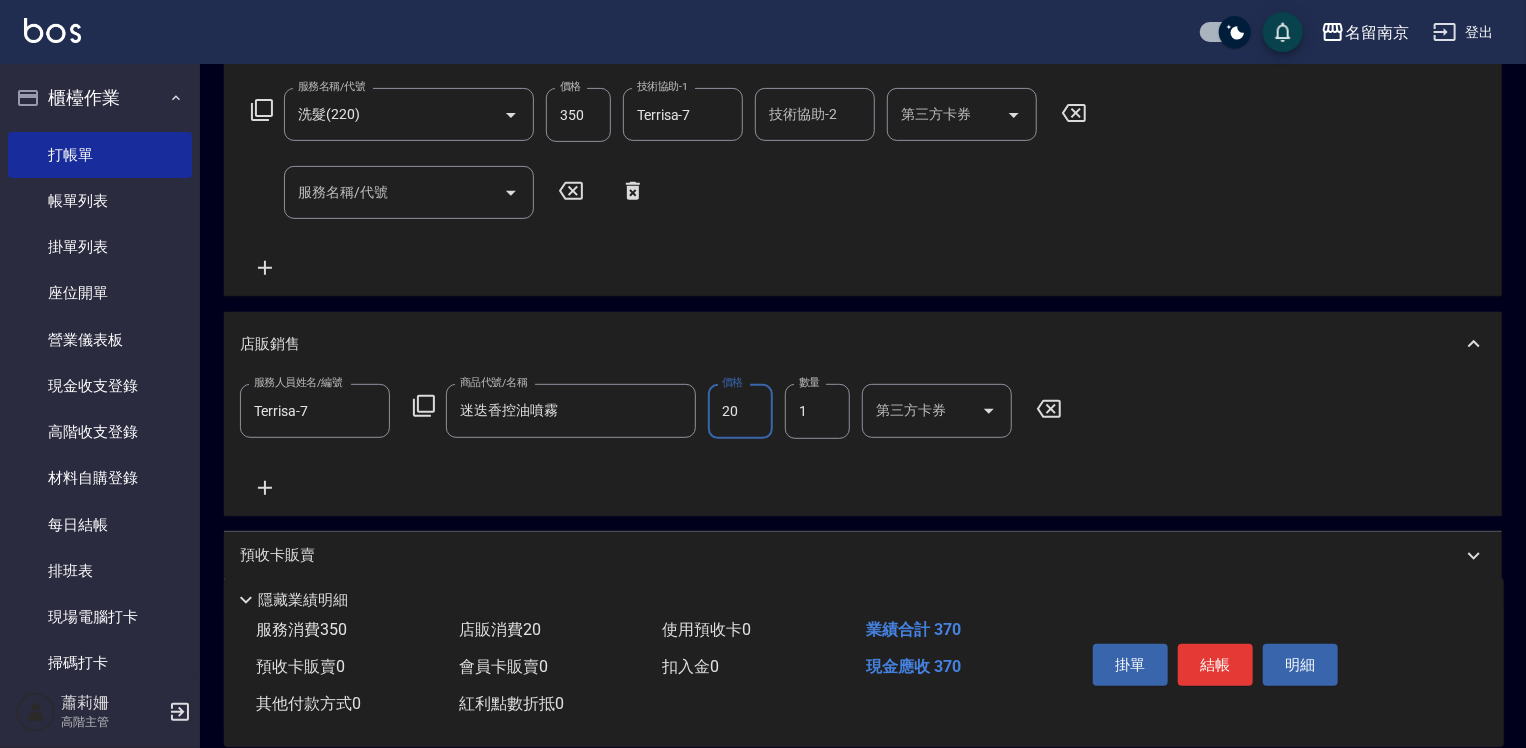 type on "200" 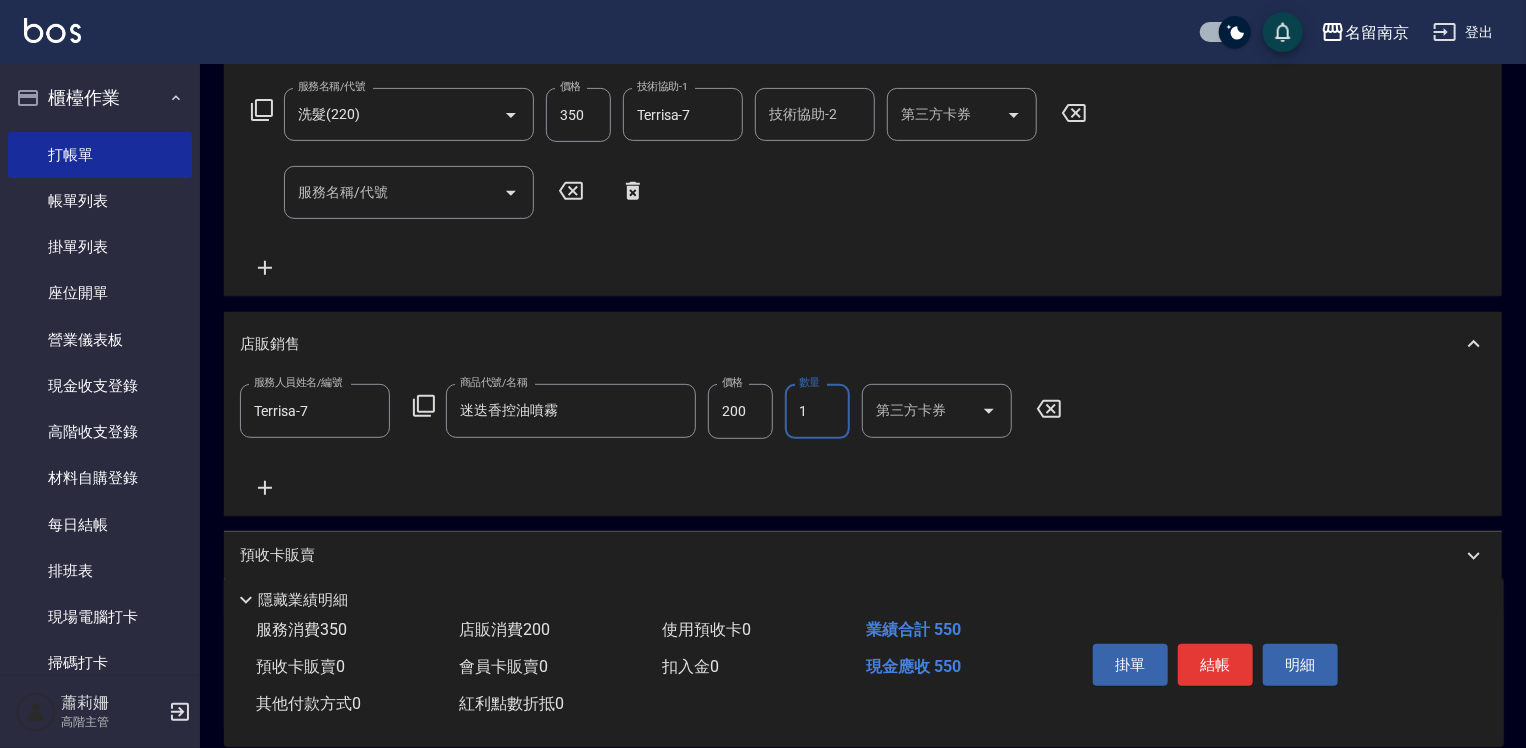 click on "1" at bounding box center (817, 411) 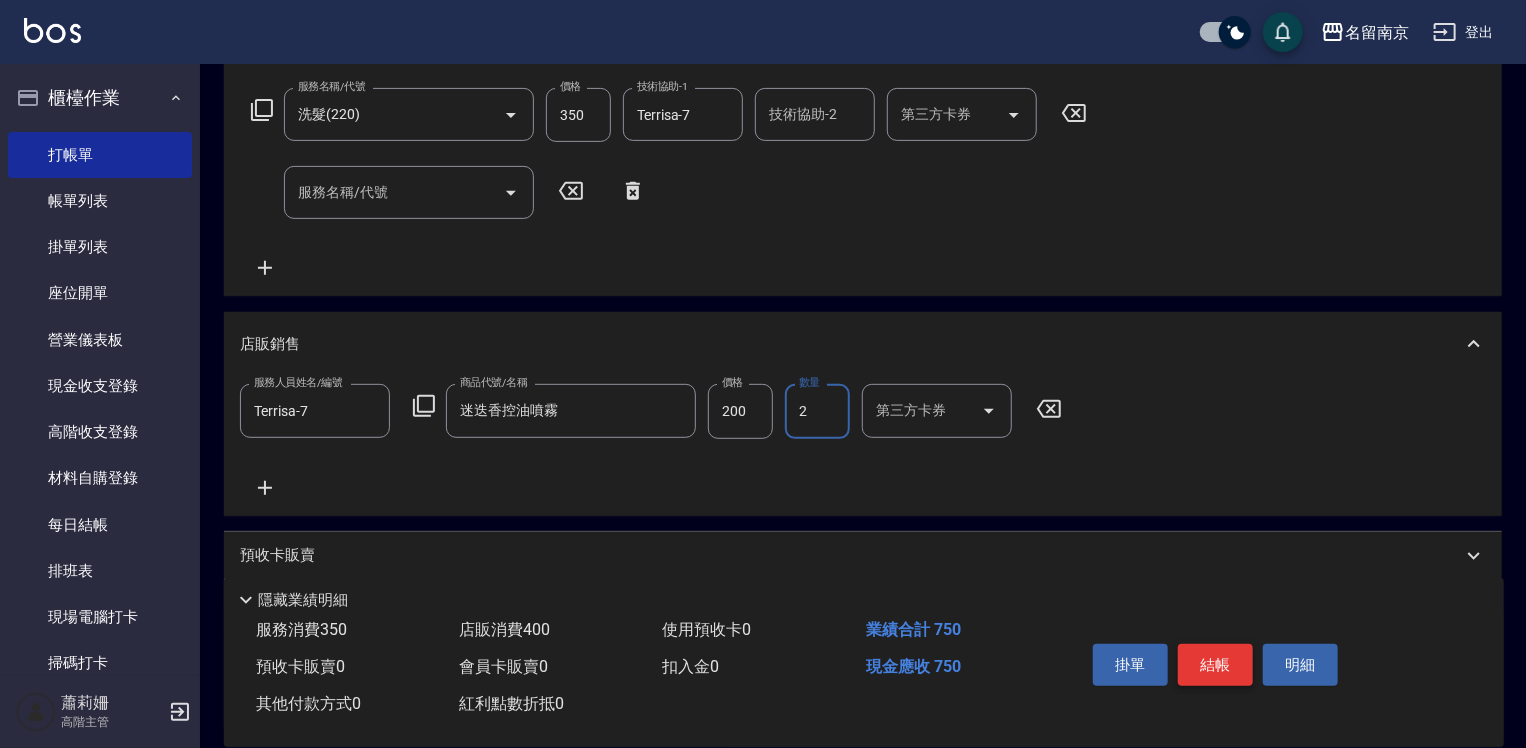 type on "2" 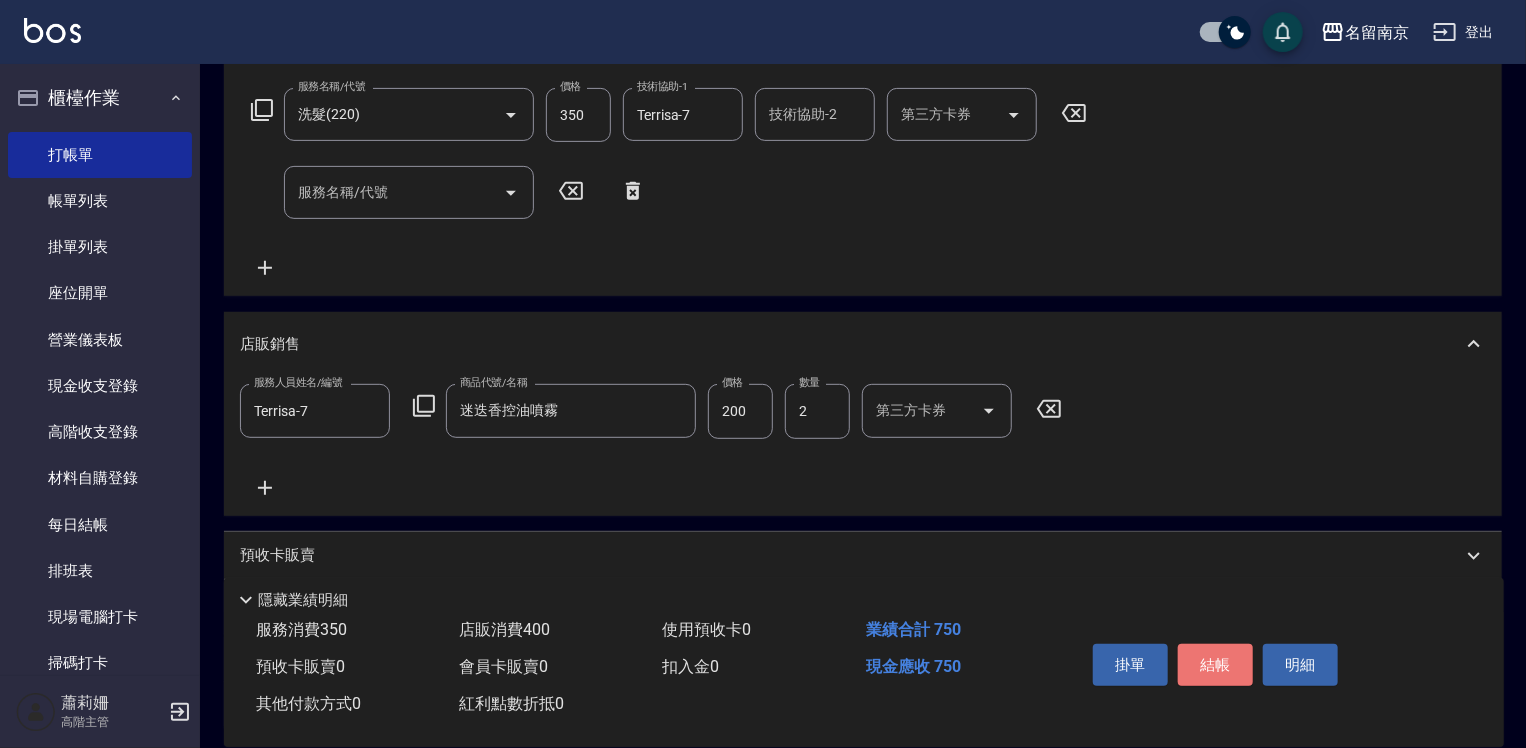 click on "結帳" at bounding box center [1215, 665] 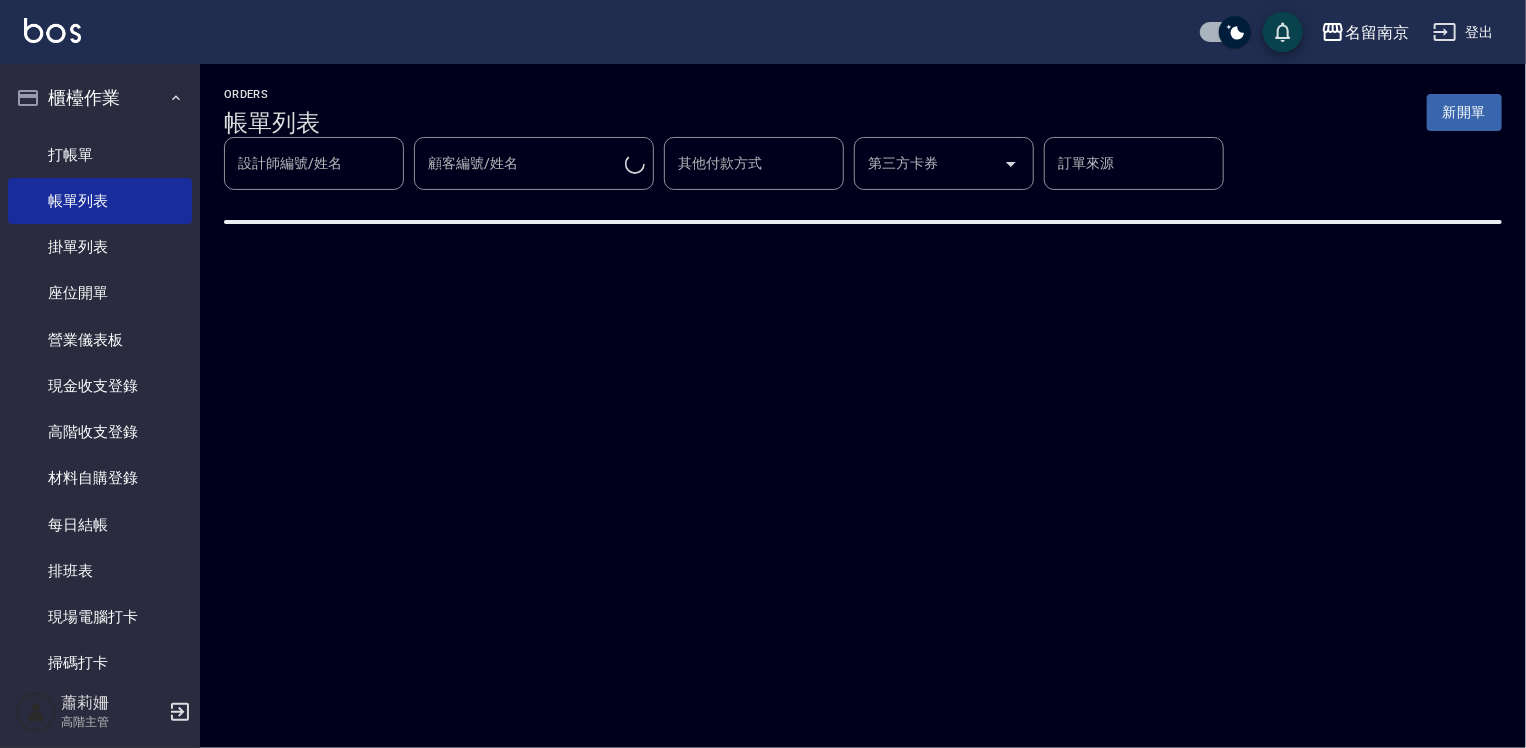 scroll, scrollTop: 0, scrollLeft: 0, axis: both 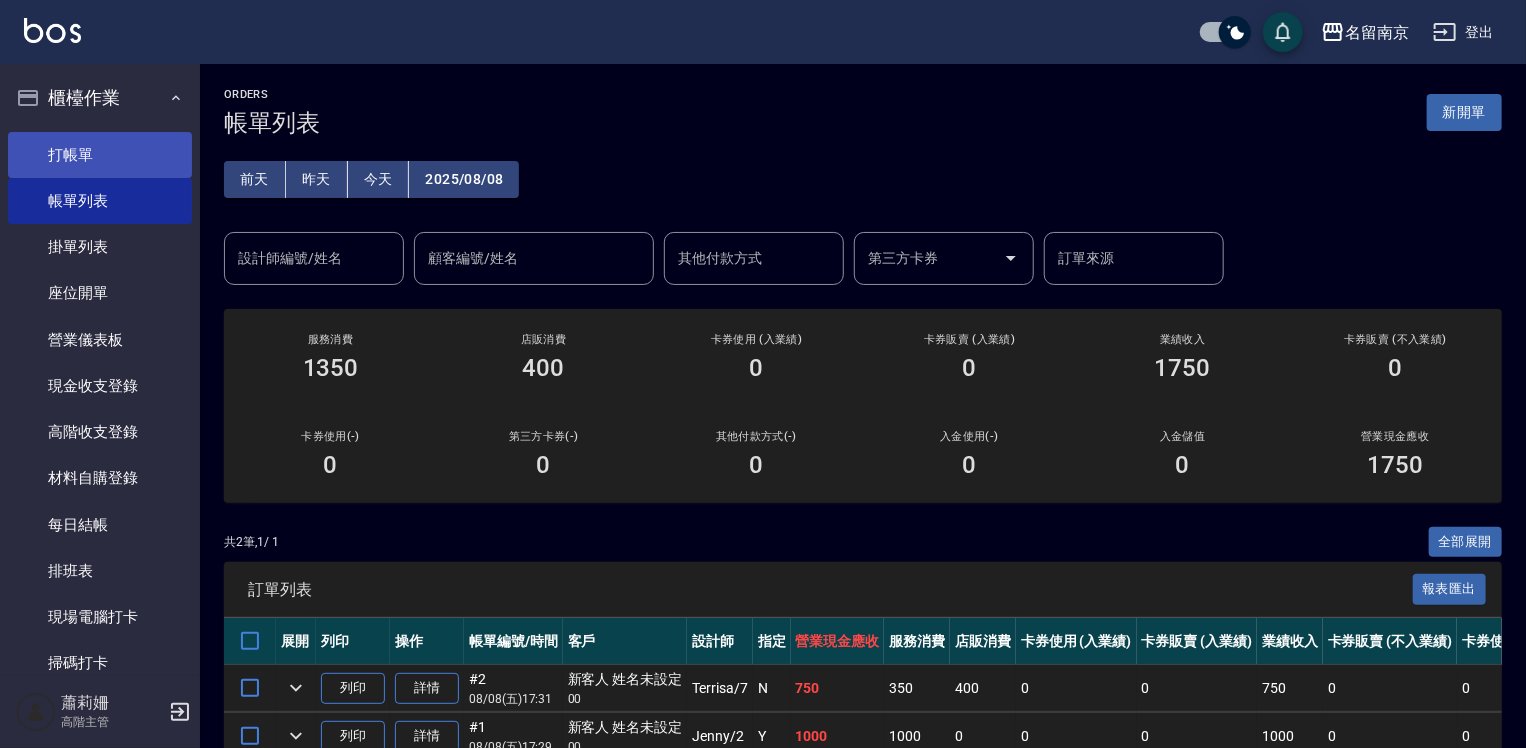 click on "打帳單" at bounding box center [100, 155] 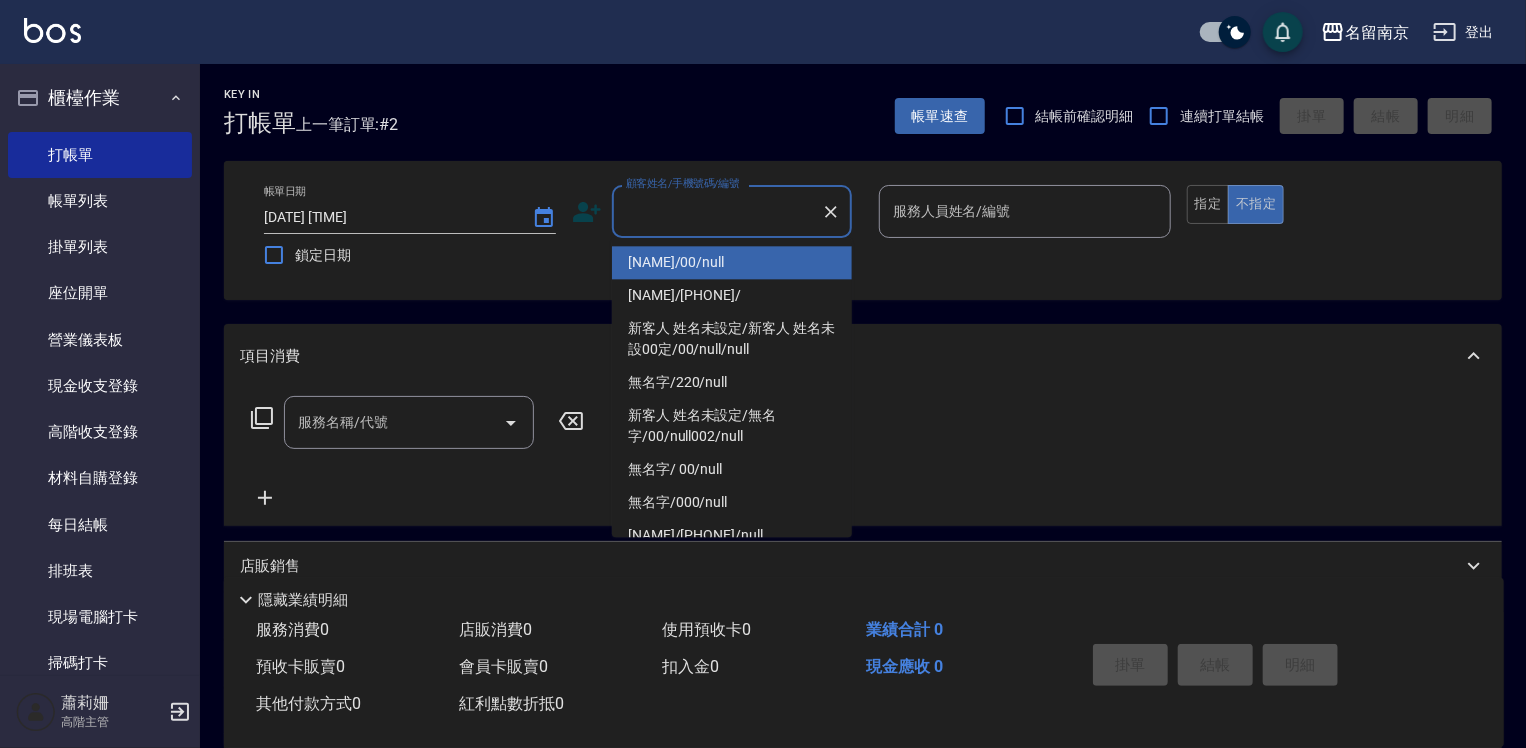 click on "顧客姓名/手機號碼/編號" at bounding box center [717, 211] 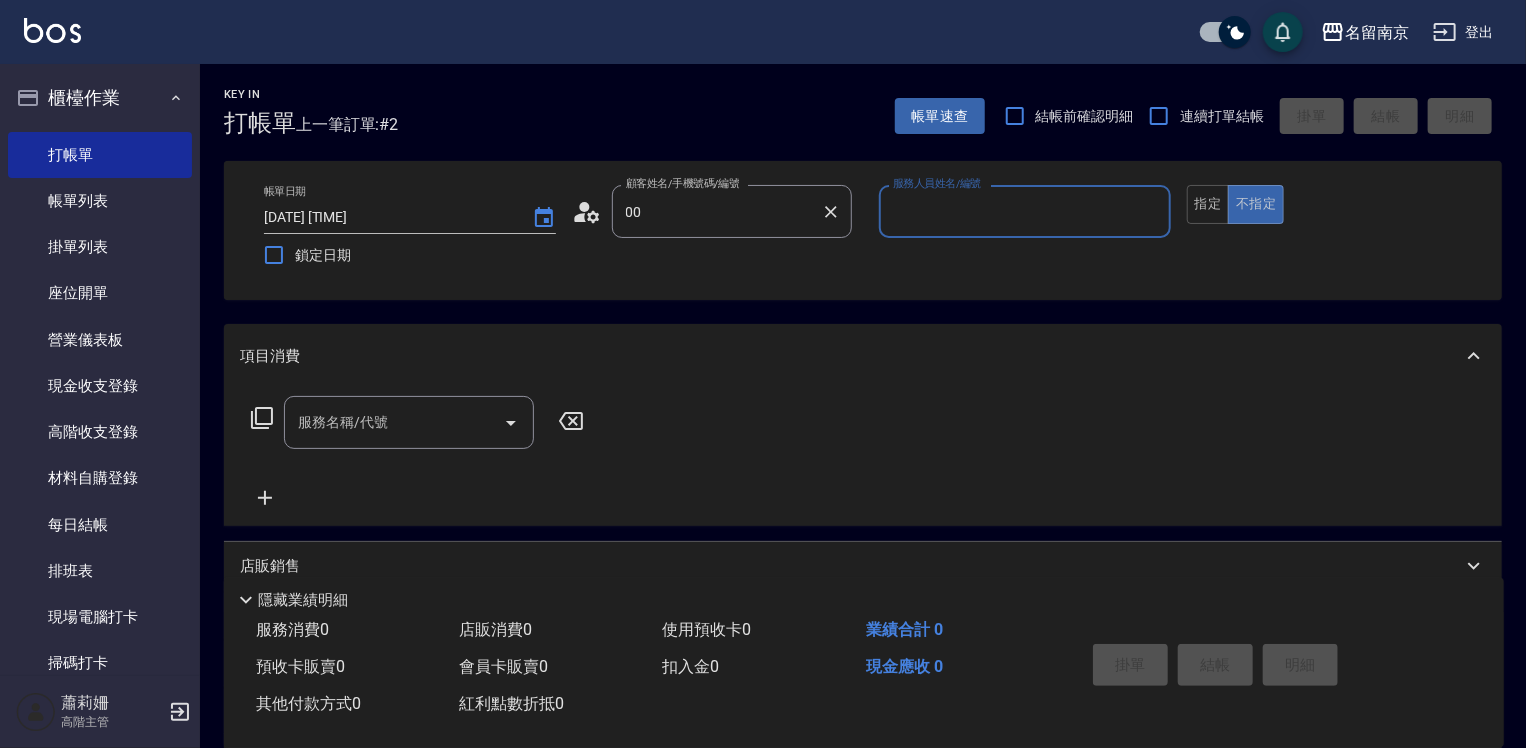 type on "[NAME]/00/null" 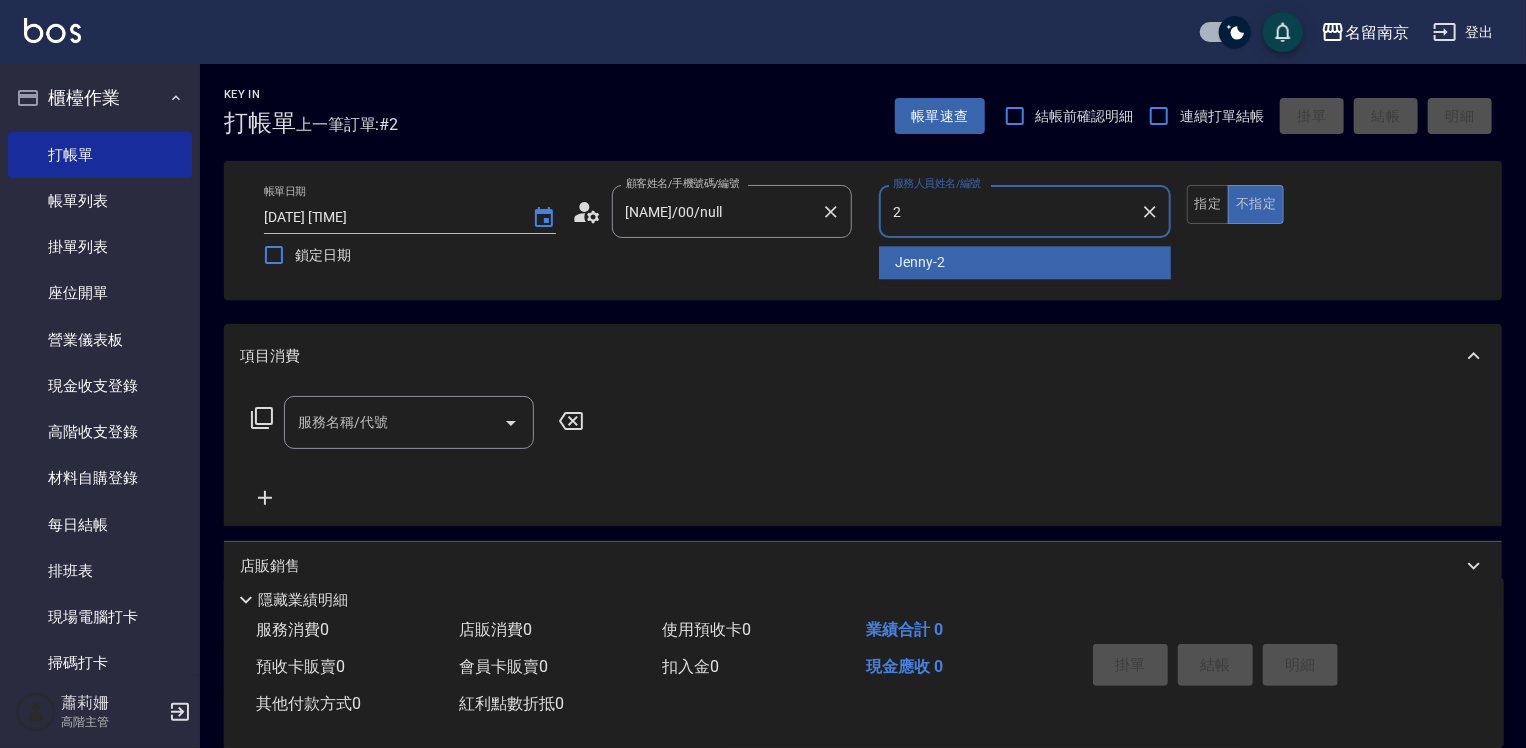 type on "Jenny-2" 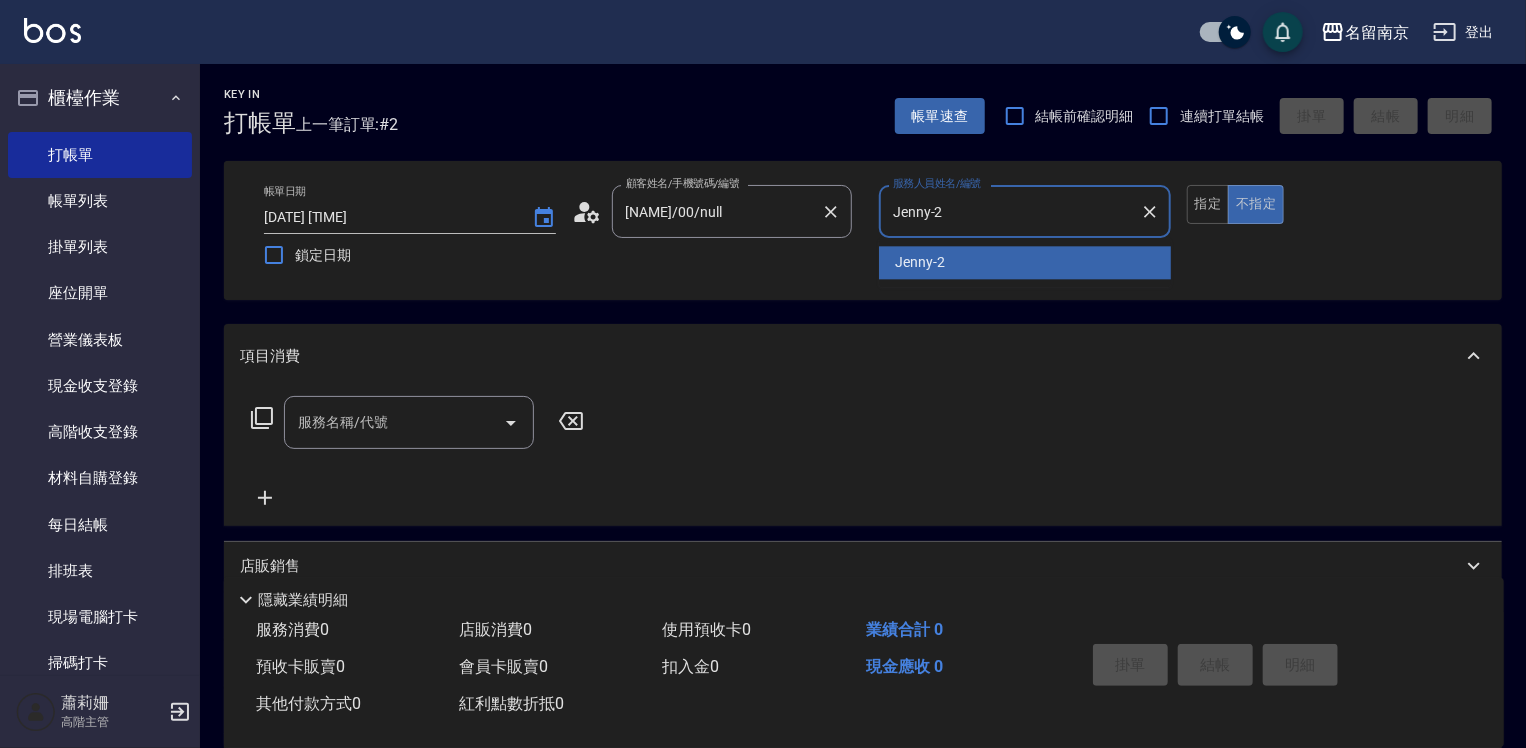 type on "false" 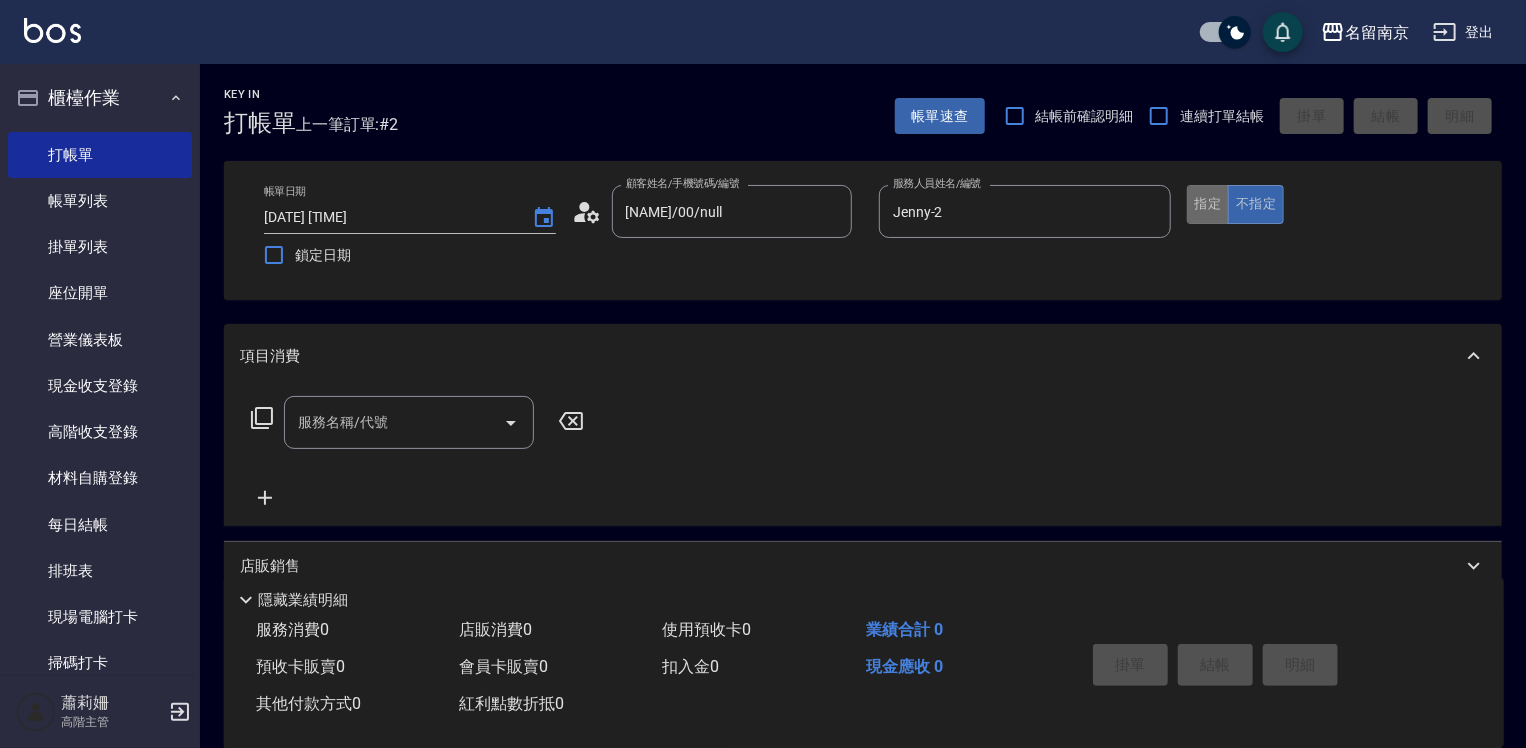 click on "指定" at bounding box center [1208, 204] 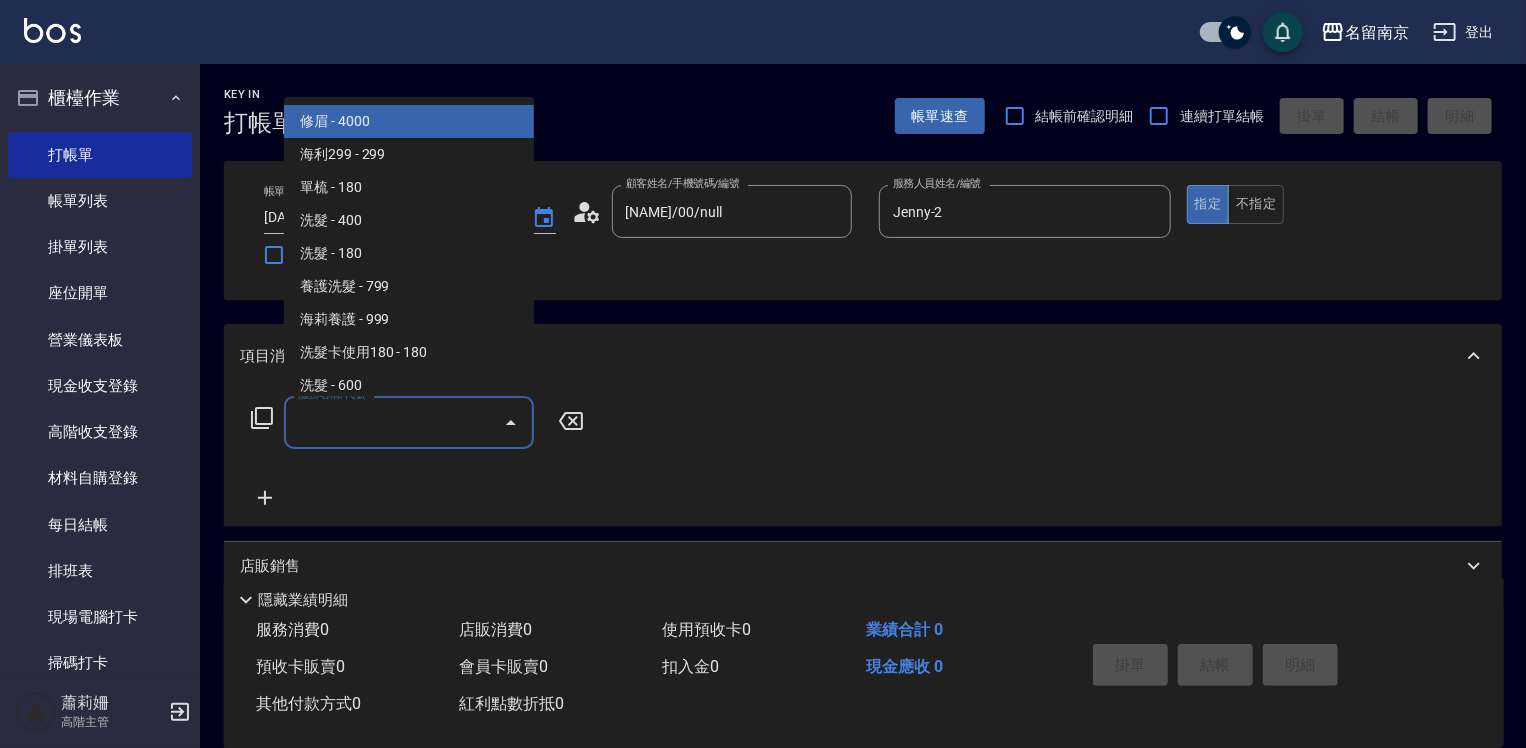 drag, startPoint x: 379, startPoint y: 416, endPoint x: 390, endPoint y: 416, distance: 11 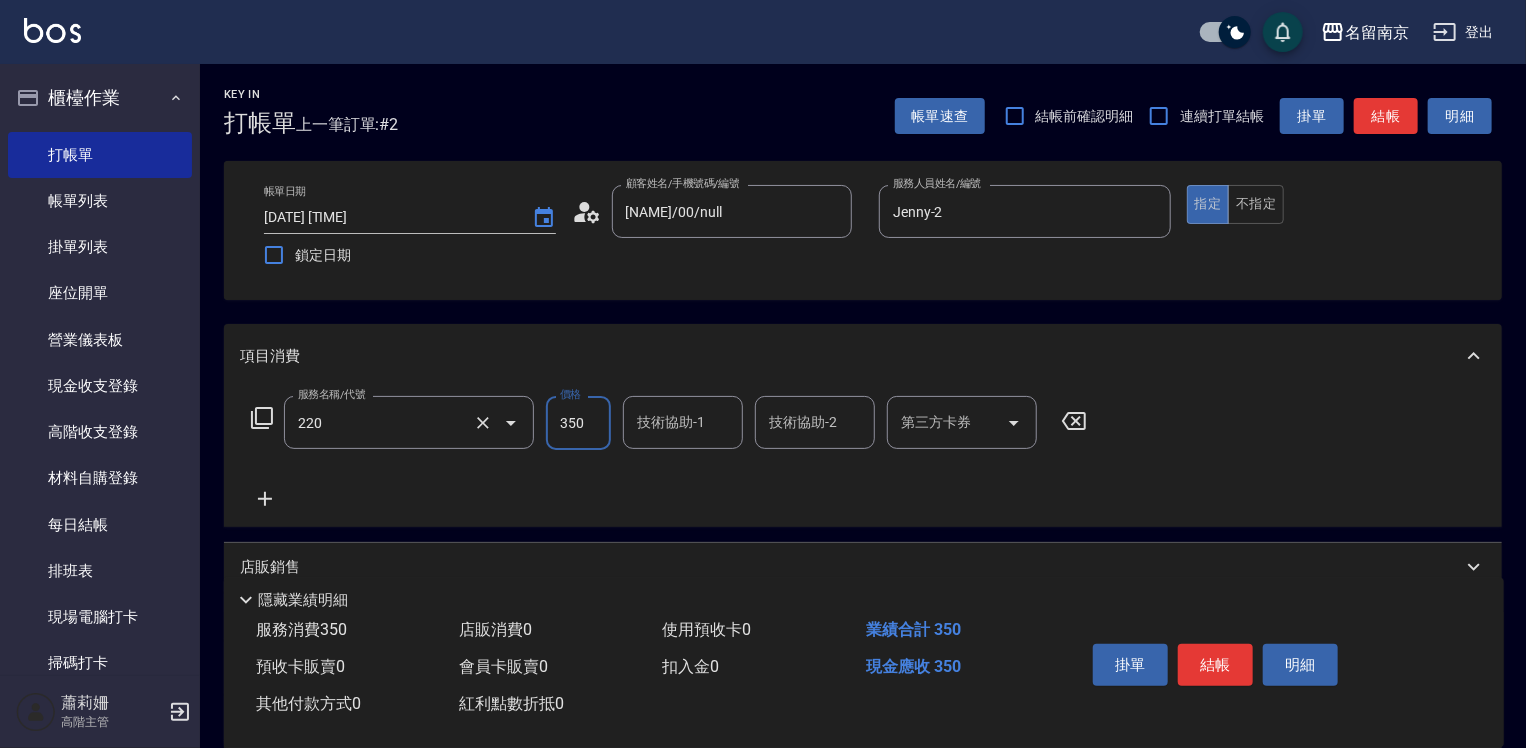 type on "洗髮(220)" 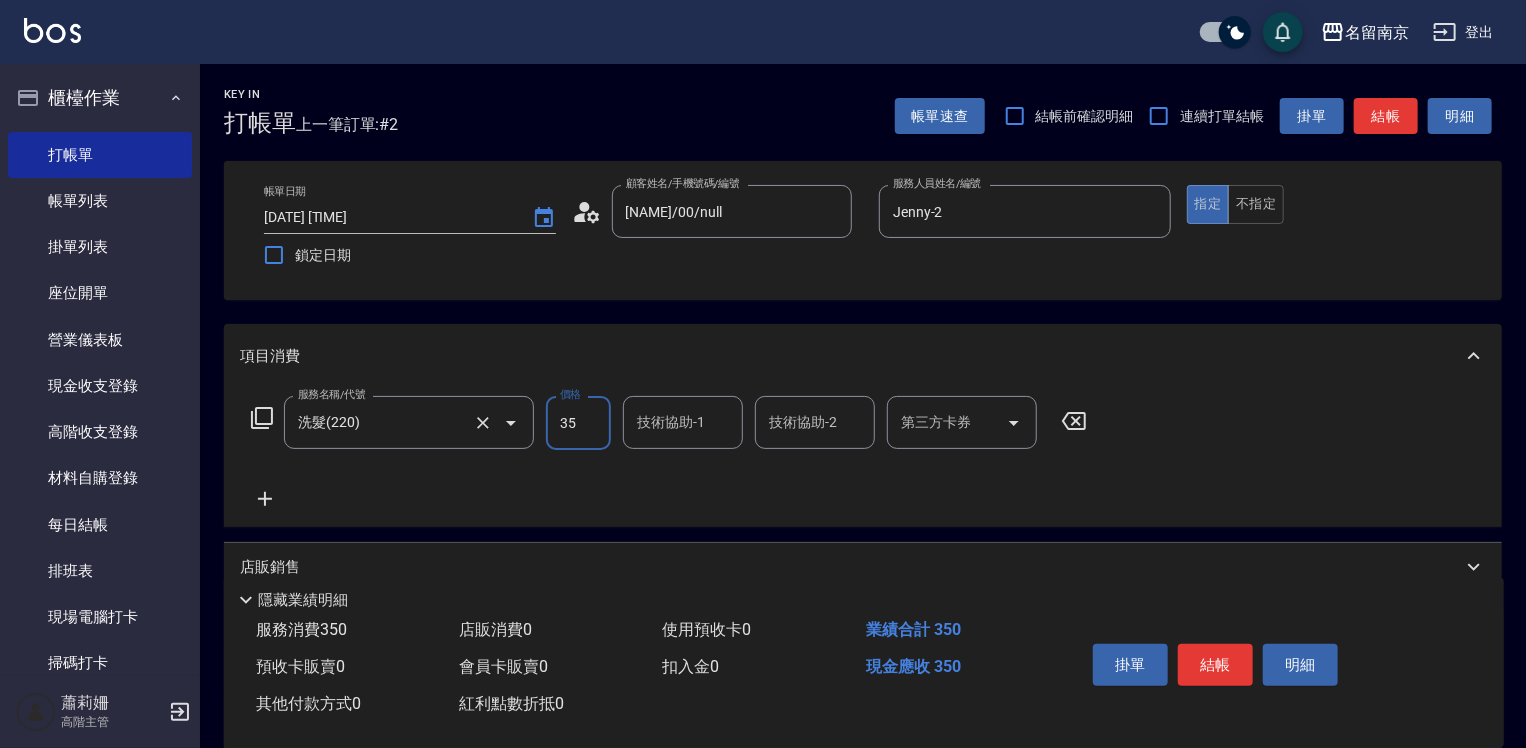 type on "350" 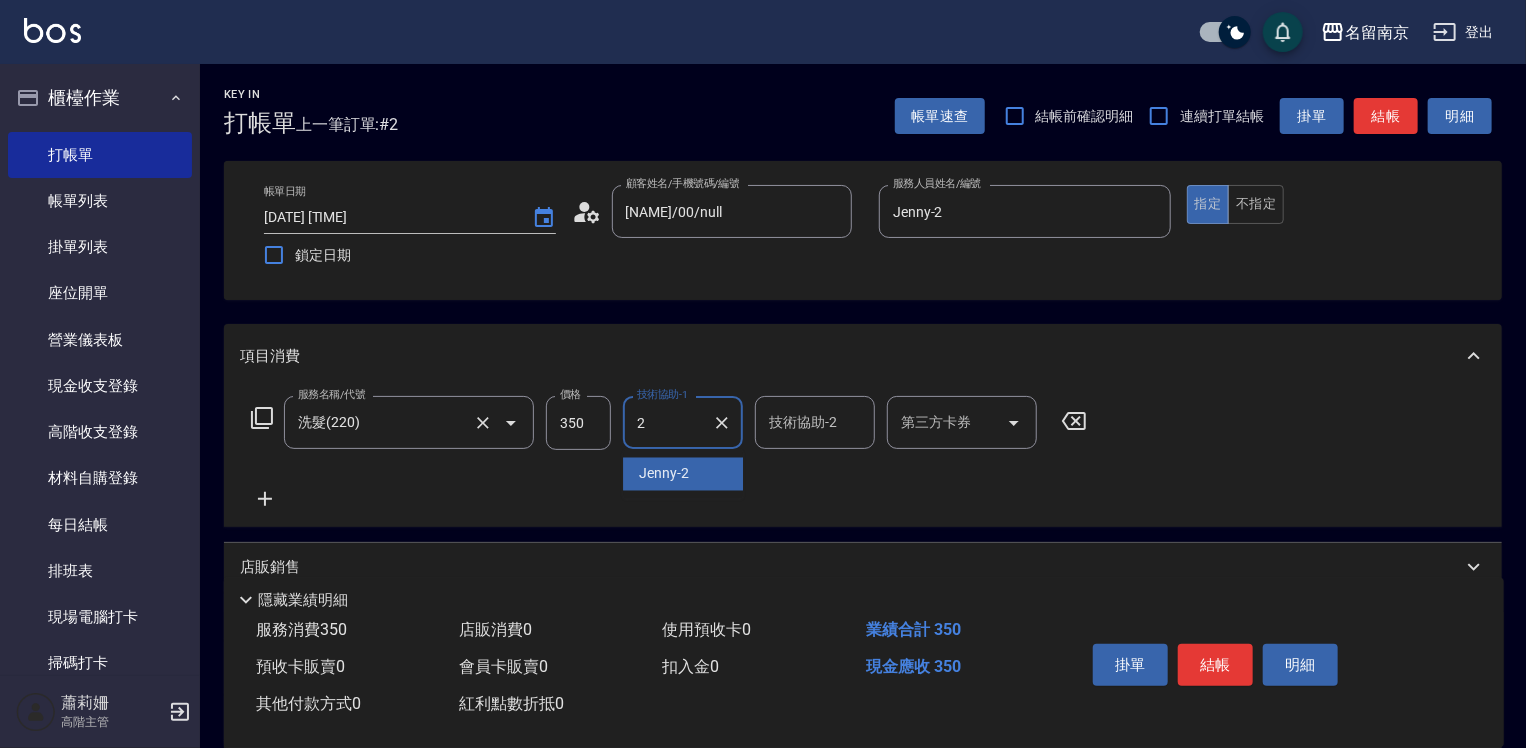 type on "Jenny-2" 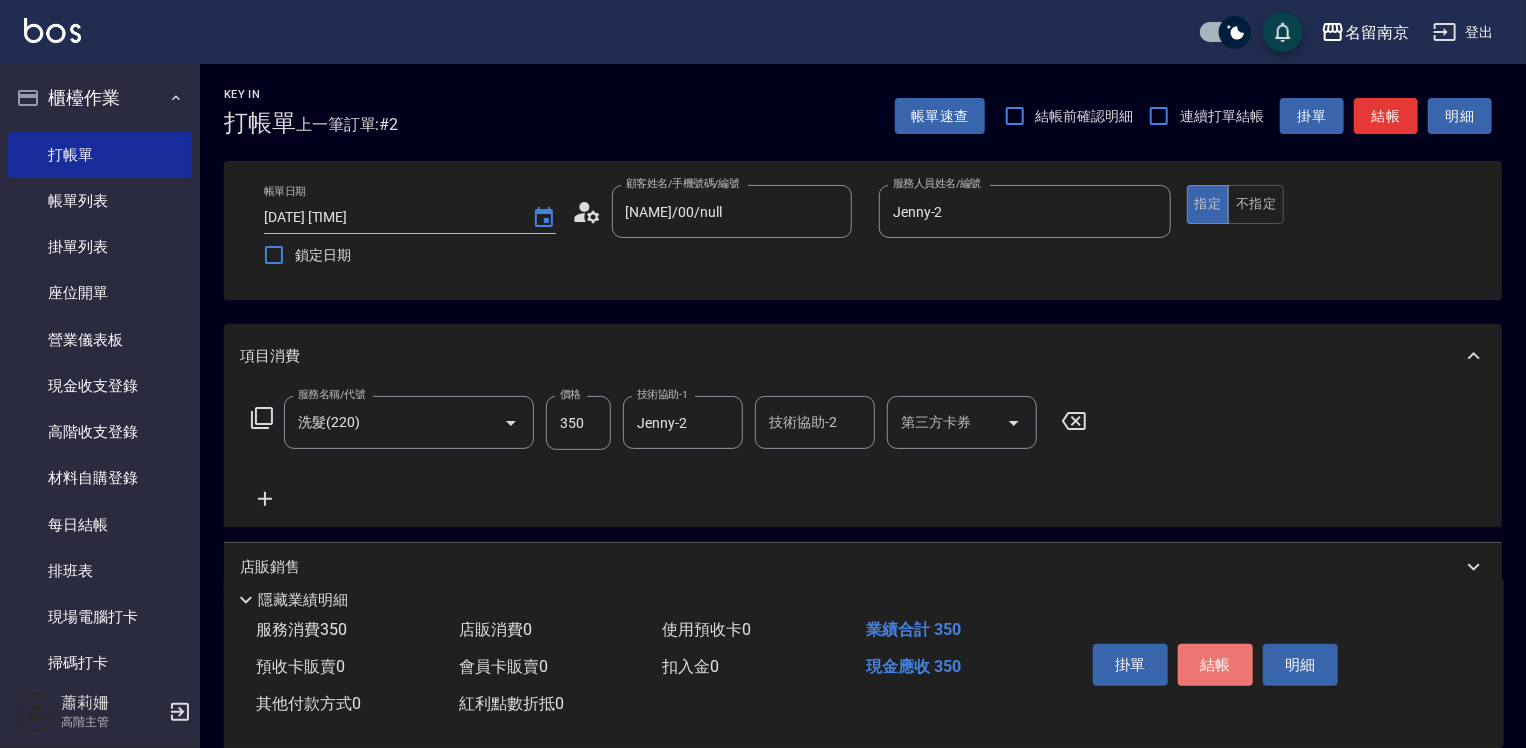 click on "結帳" at bounding box center (1215, 665) 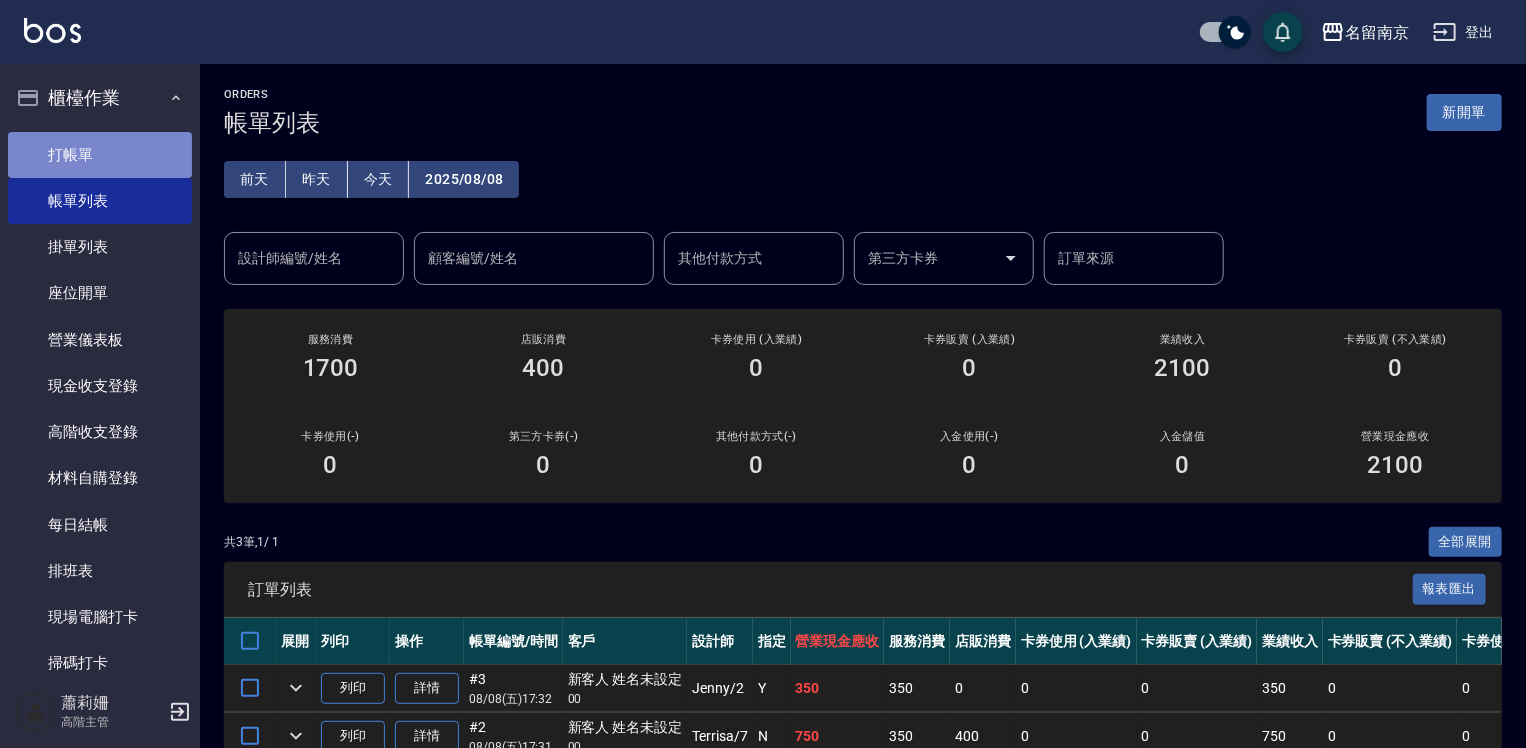click on "打帳單" at bounding box center (100, 155) 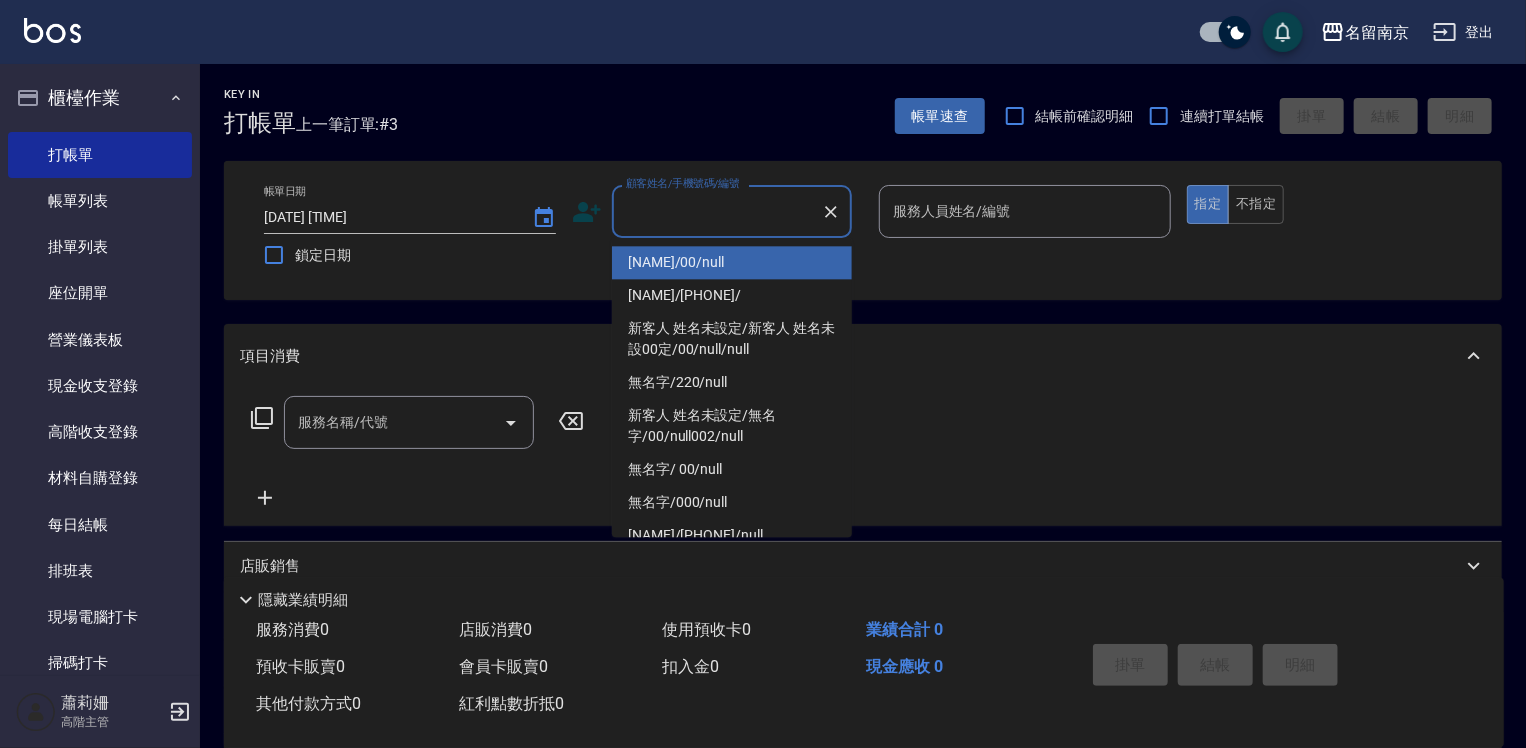 click on "顧客姓名/手機號碼/編號" at bounding box center (717, 211) 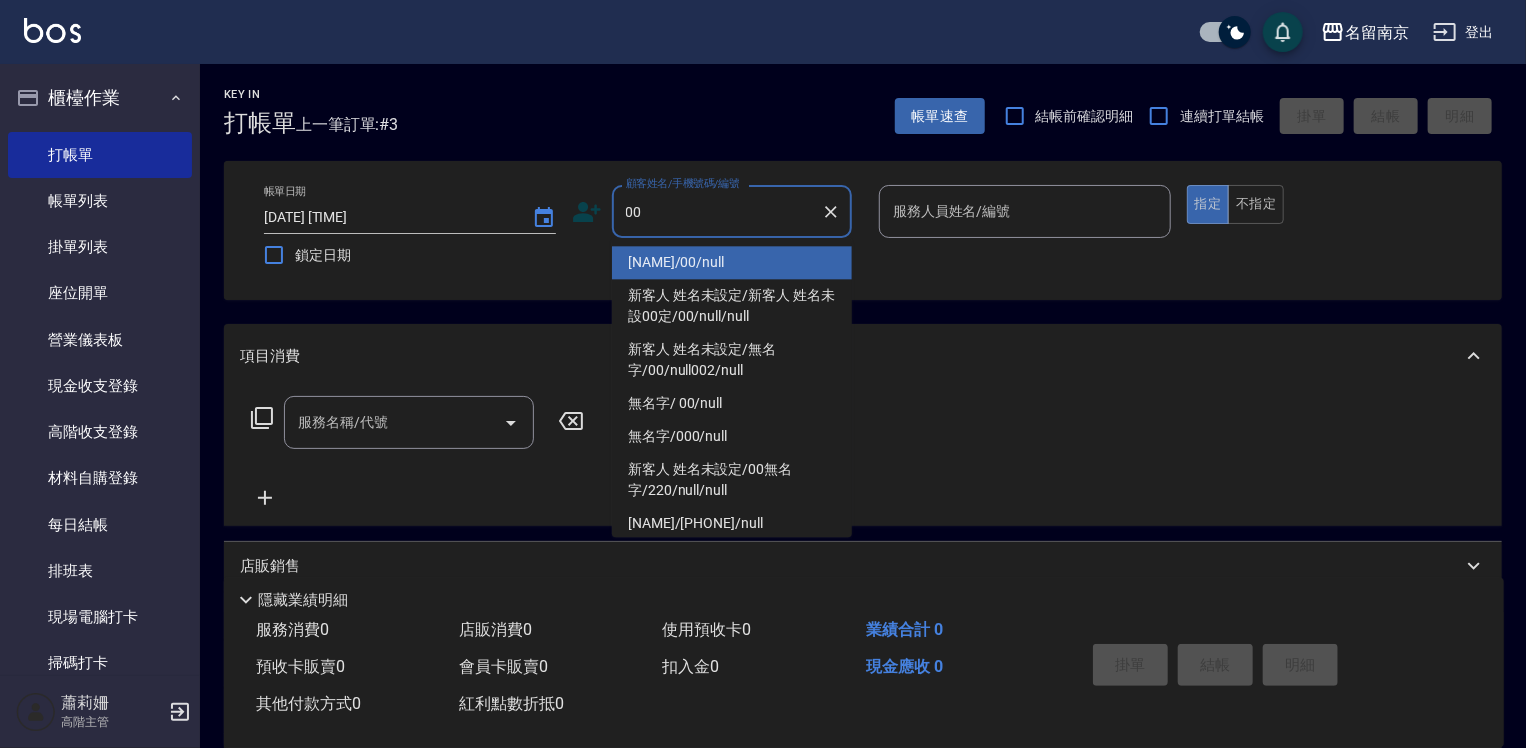 type on "[NAME]/00/null" 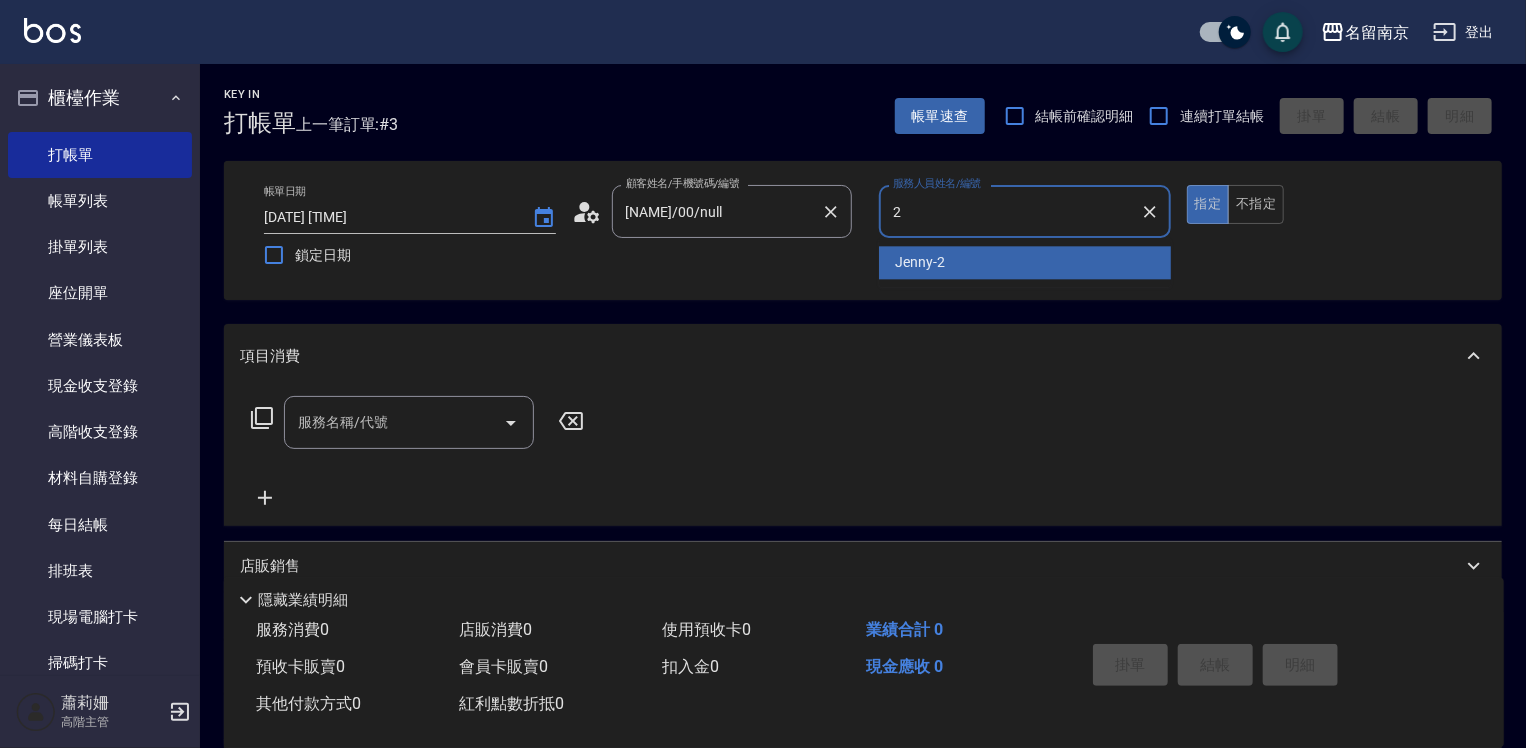 type on "Jenny-2" 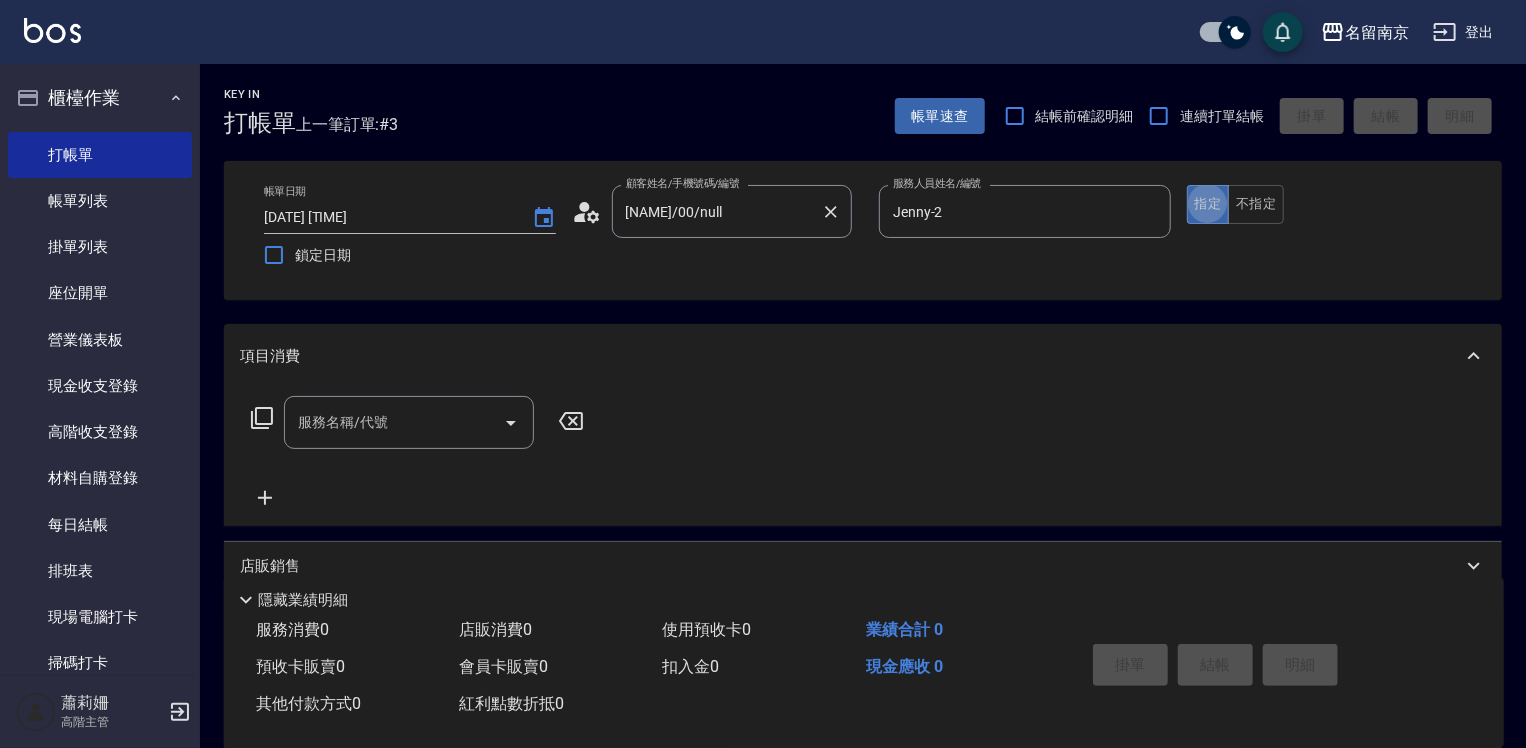 type on "true" 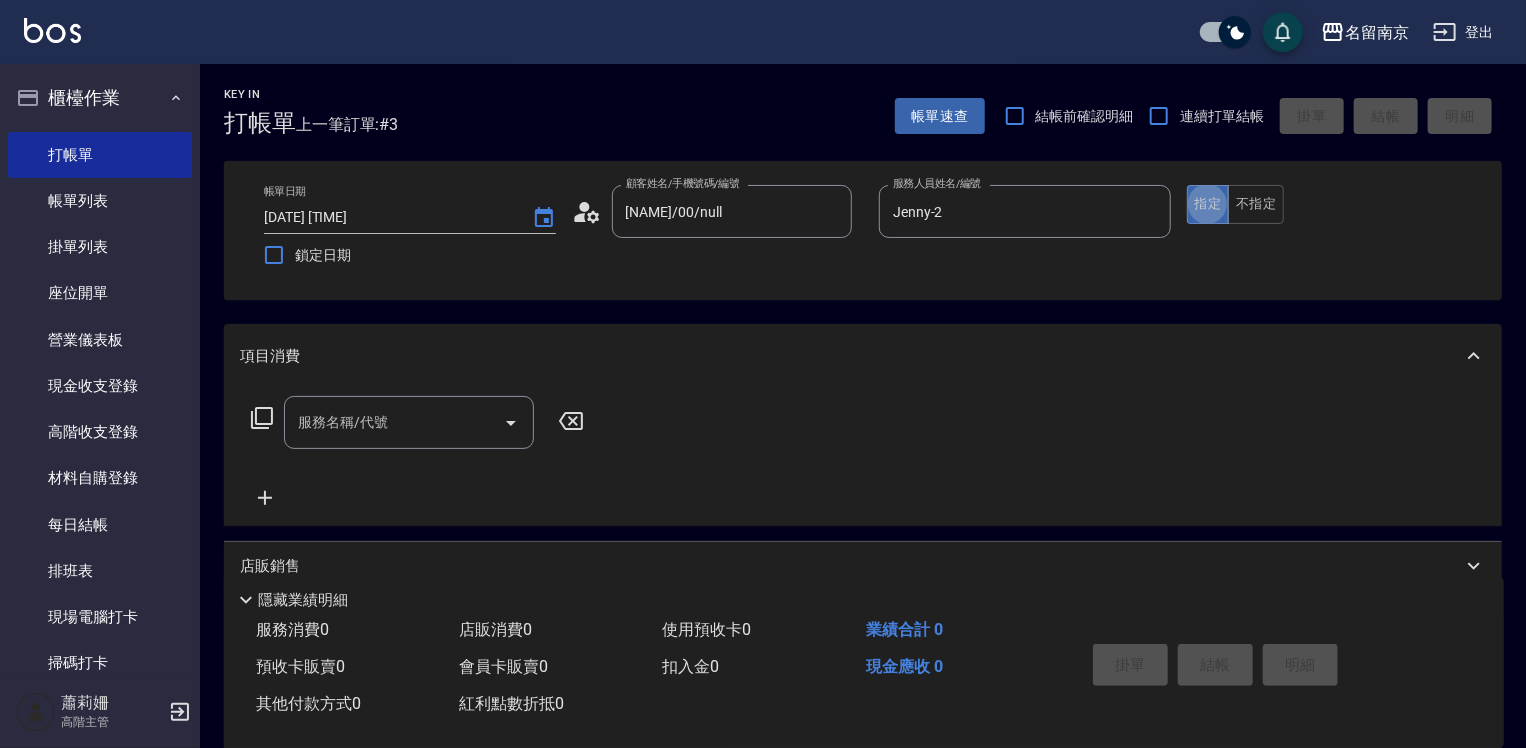 click on "服務名稱/代號" at bounding box center [409, 422] 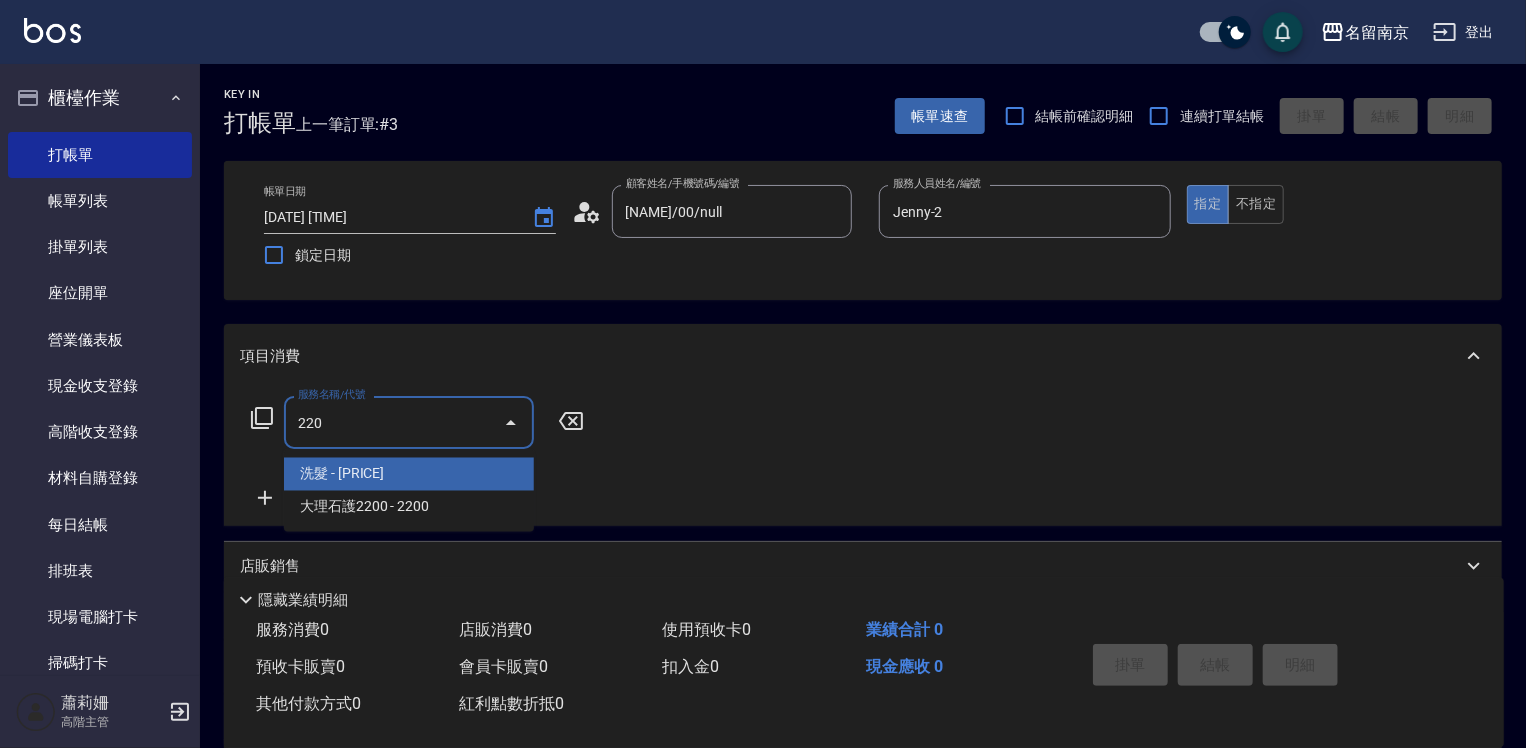 type on "洗髮(220)" 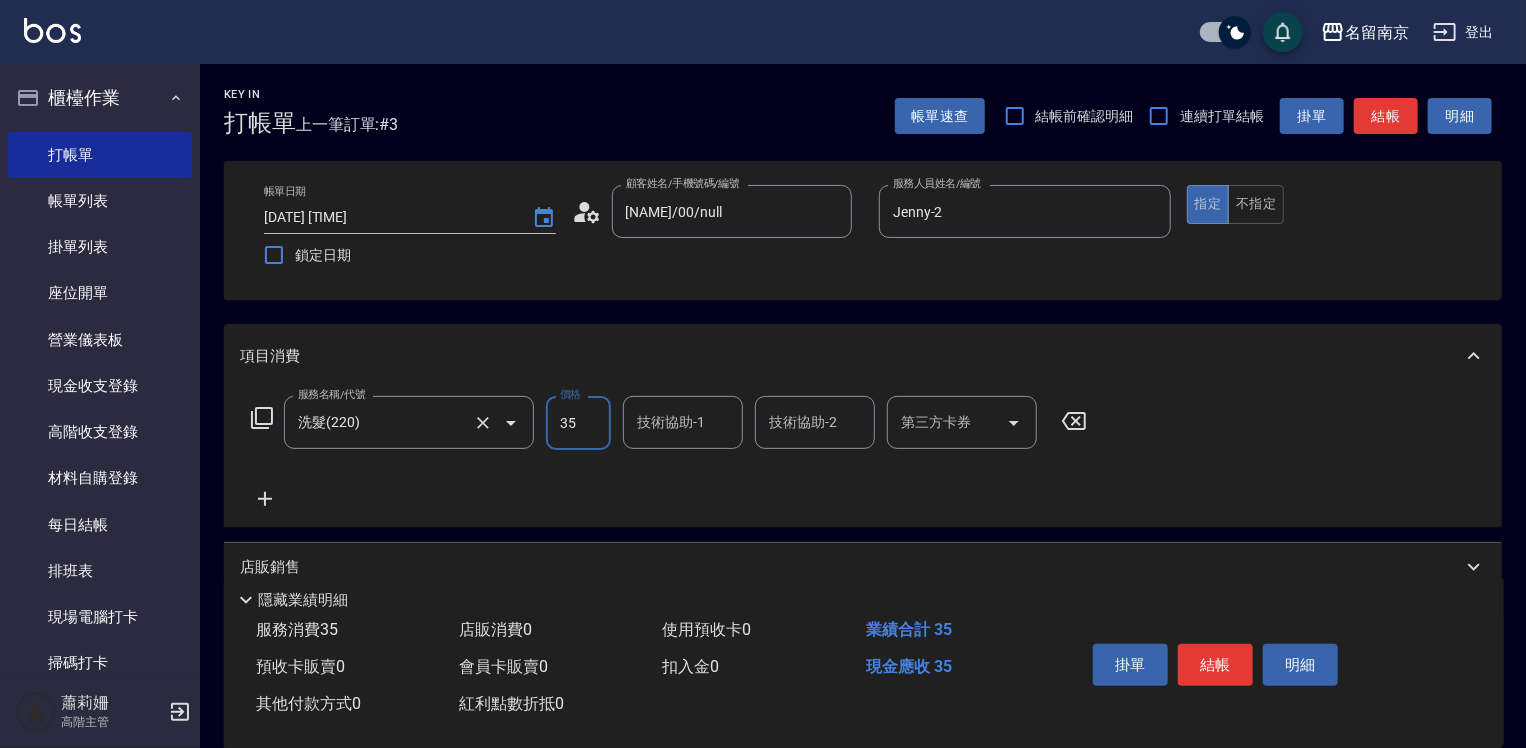 type on "350" 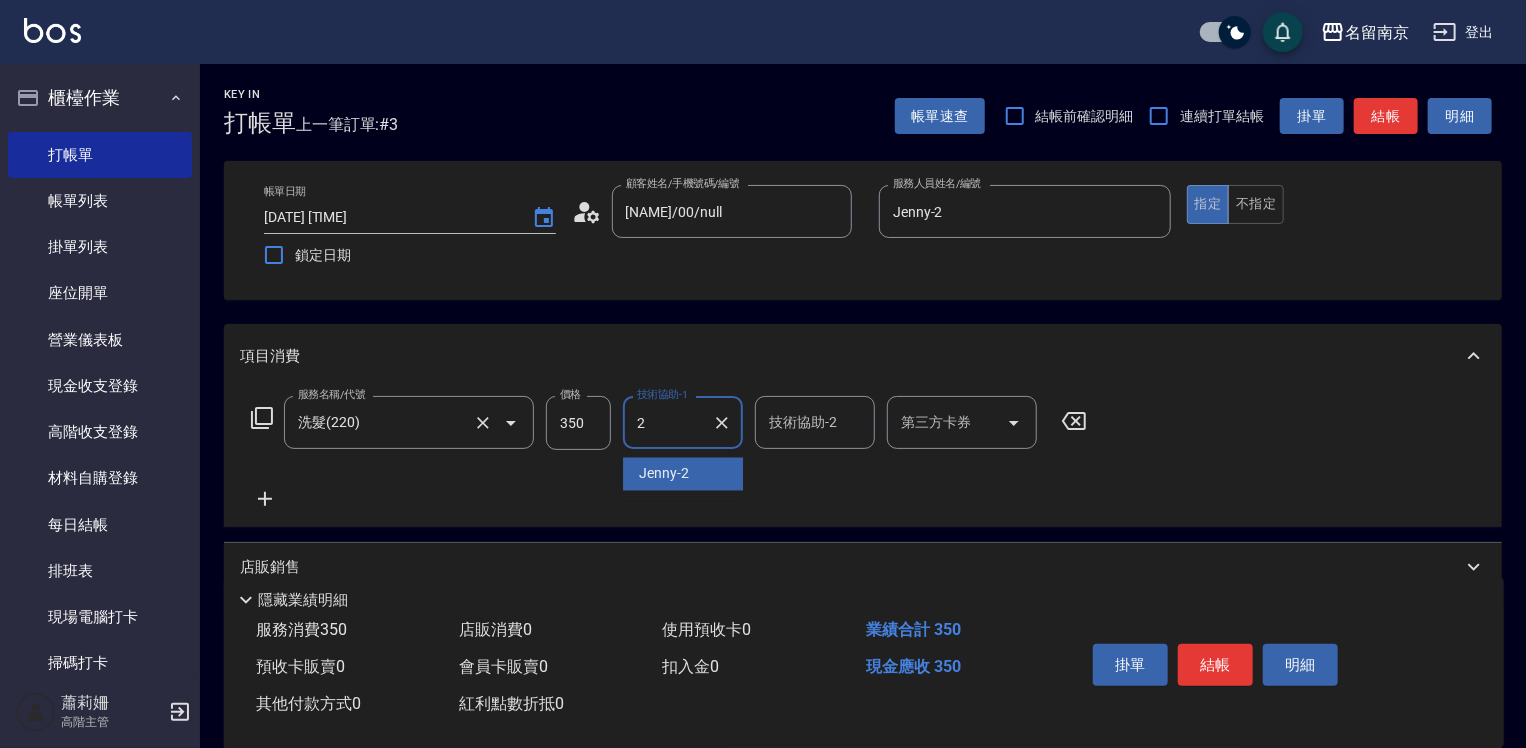 type on "Jenny-2" 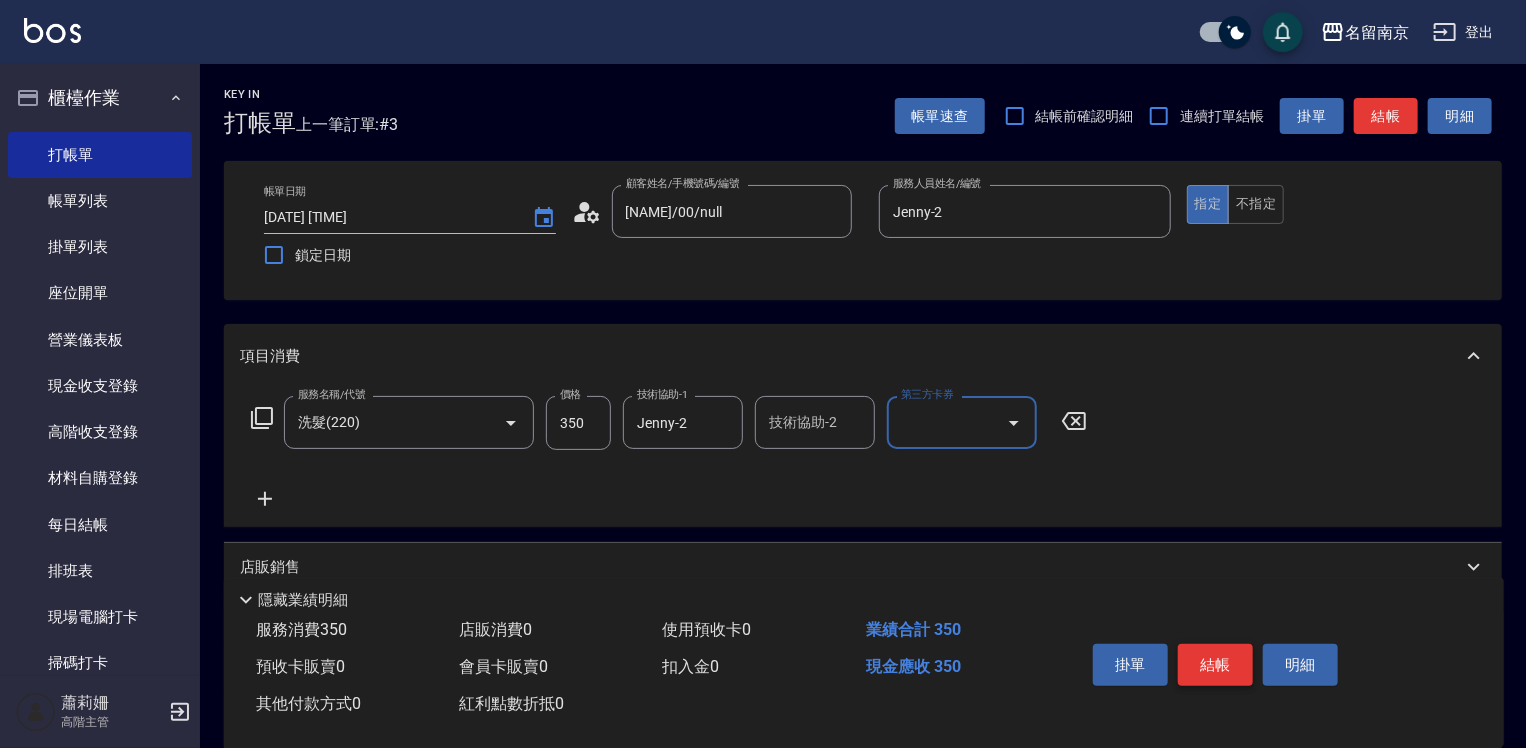 click on "結帳" at bounding box center [1215, 665] 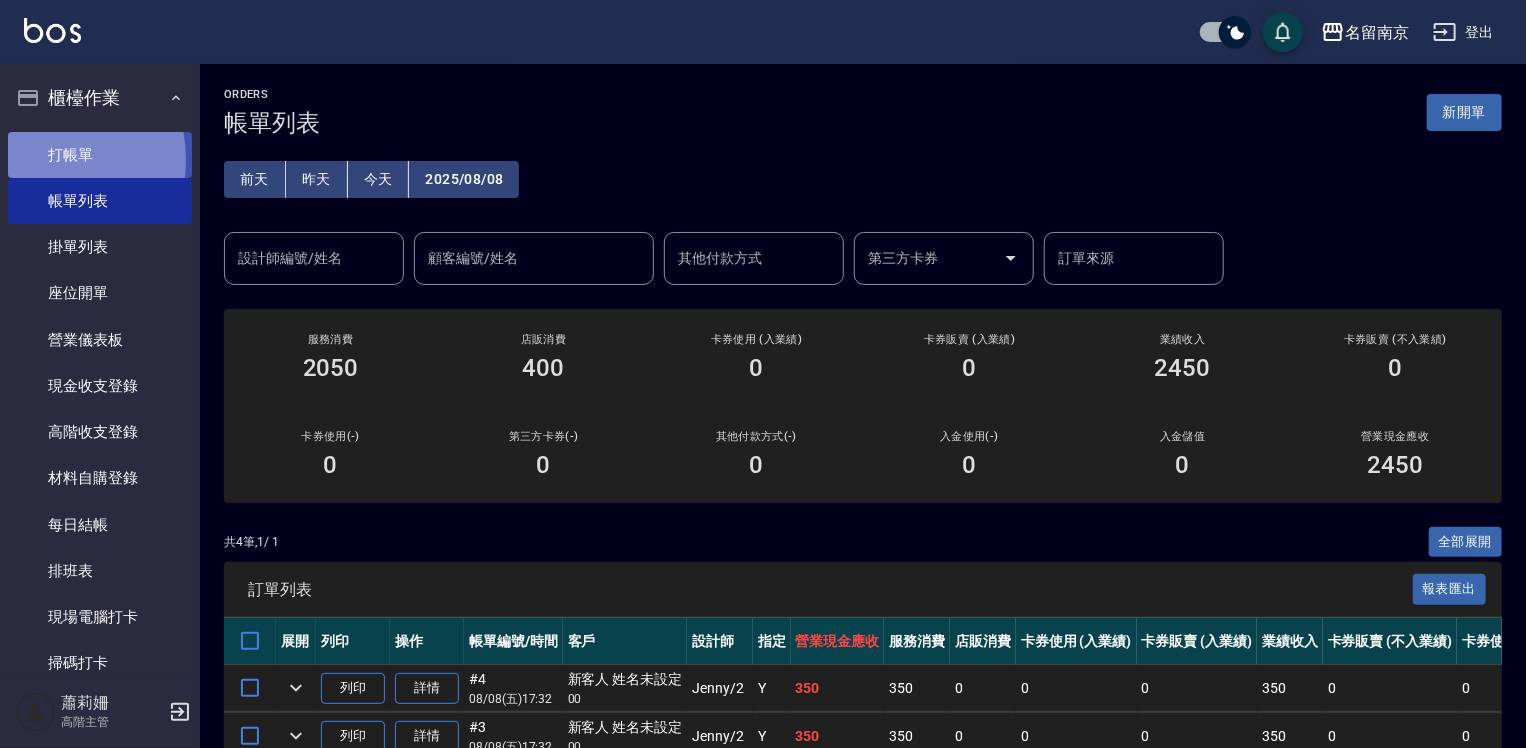 click on "打帳單" at bounding box center [100, 155] 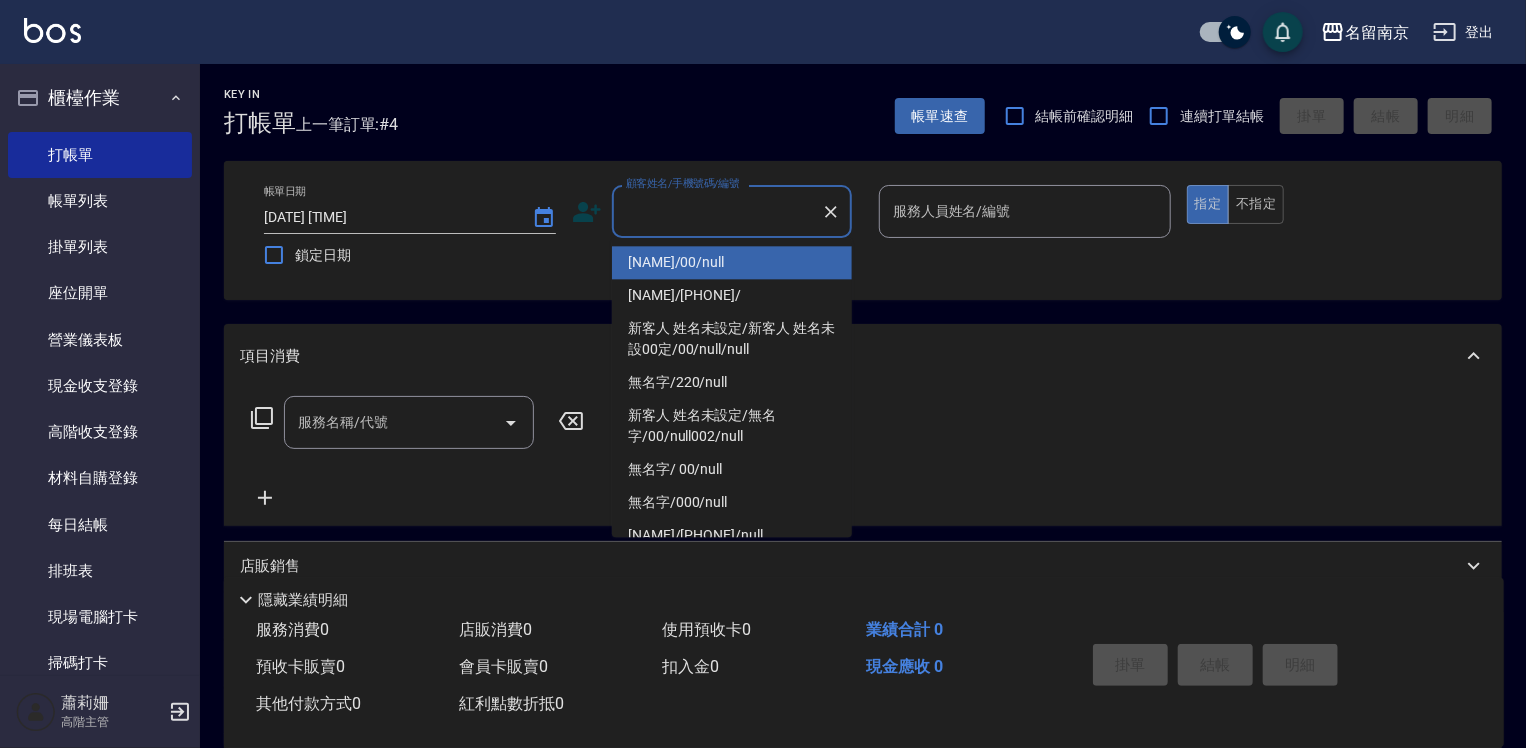 click on "顧客姓名/手機號碼/編號" at bounding box center [717, 211] 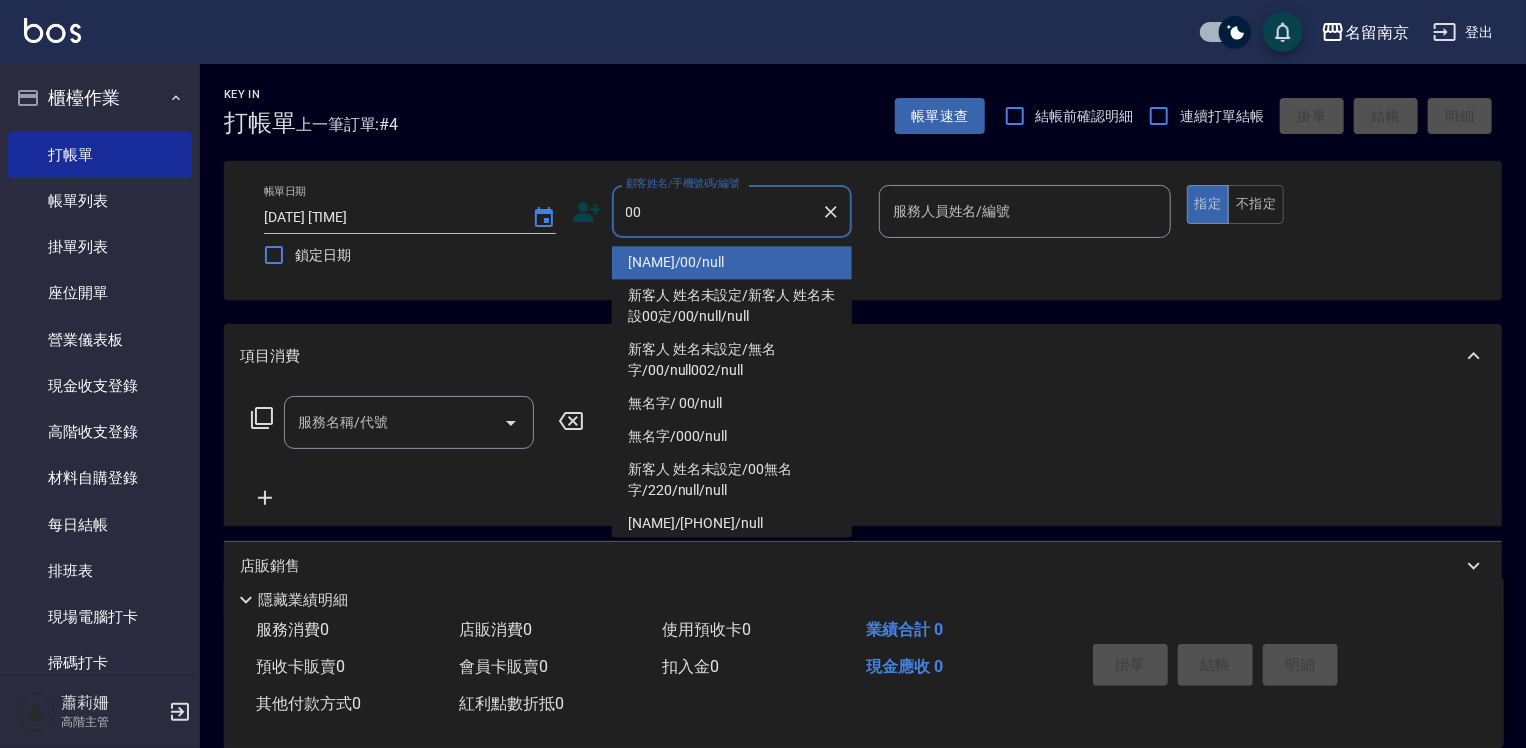 type on "[NAME]/00/null" 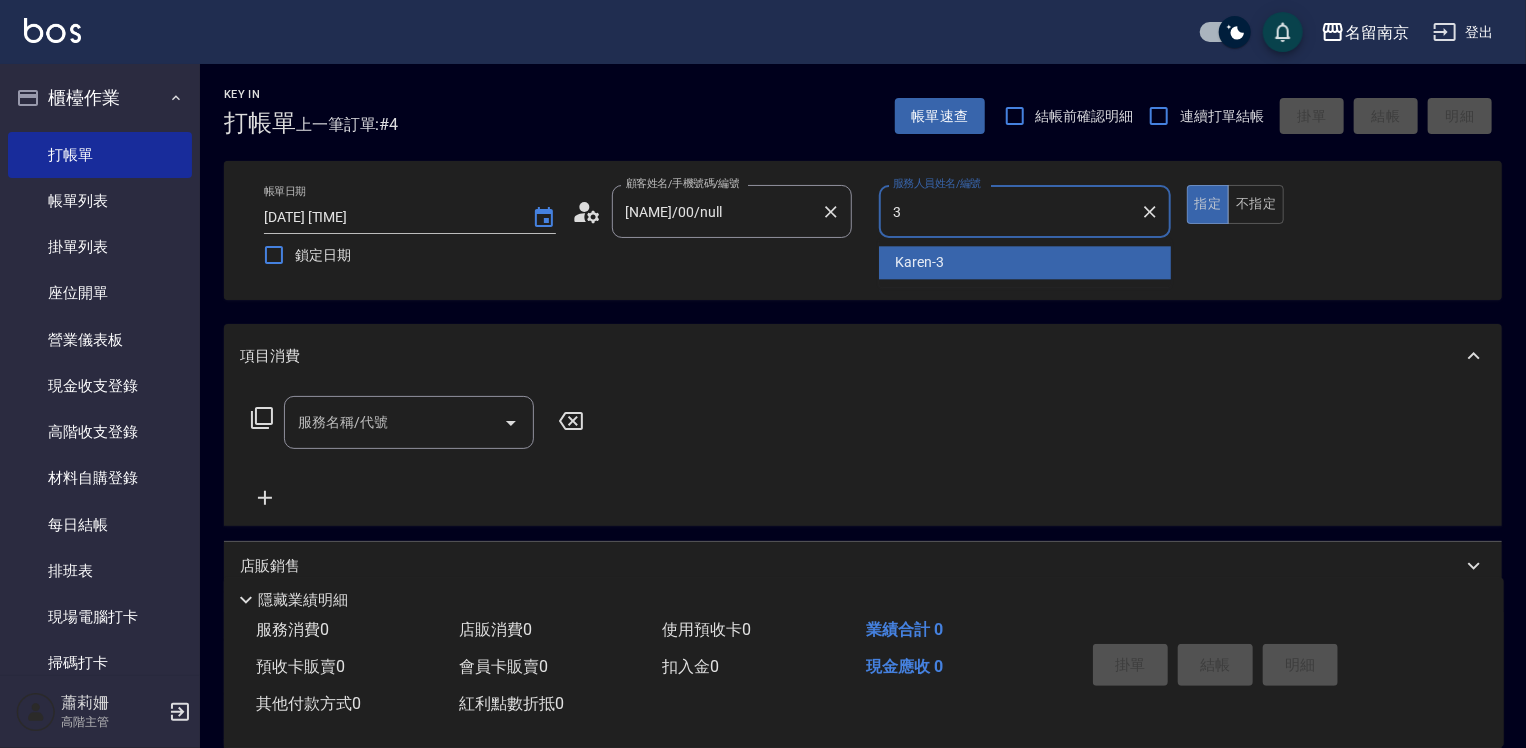 type on "Karen-3" 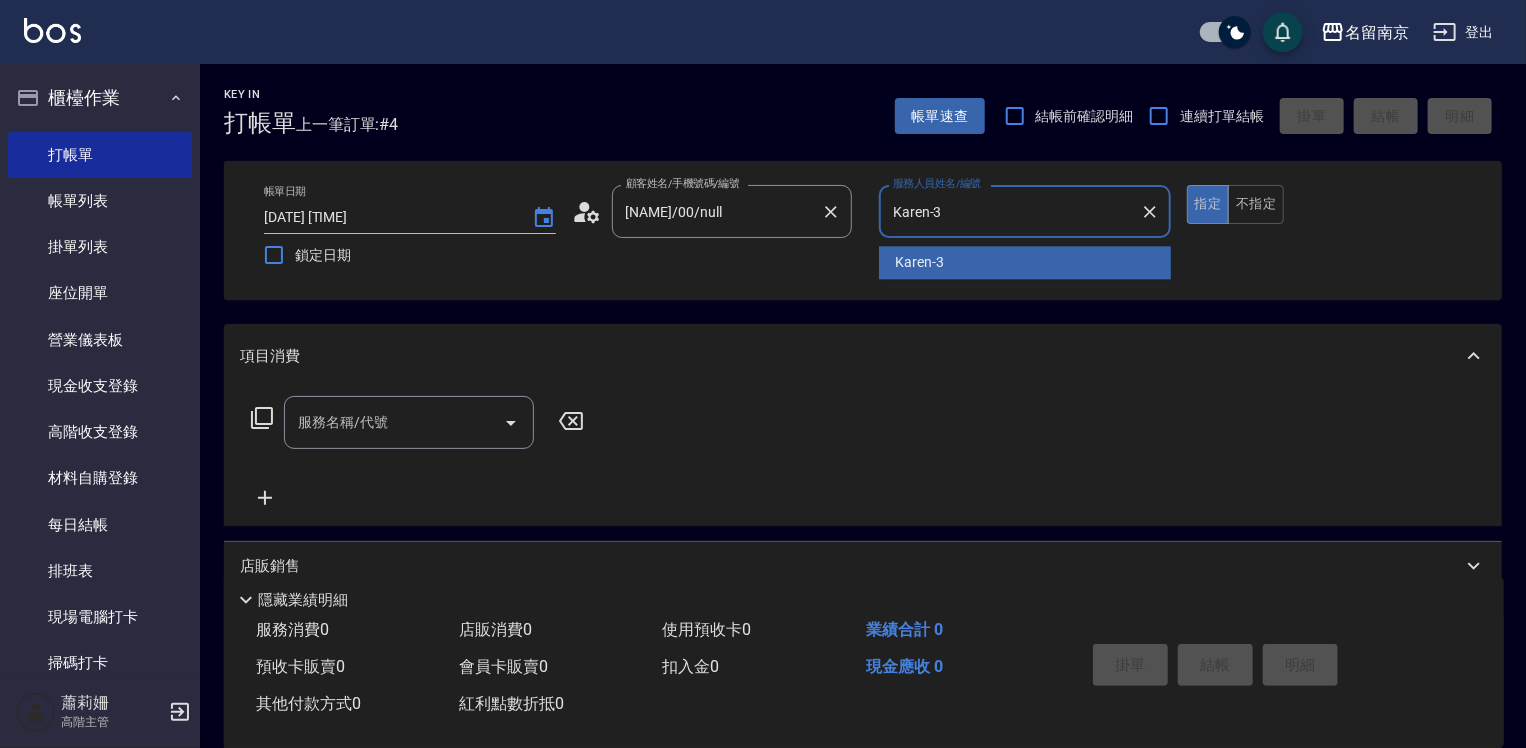 type on "true" 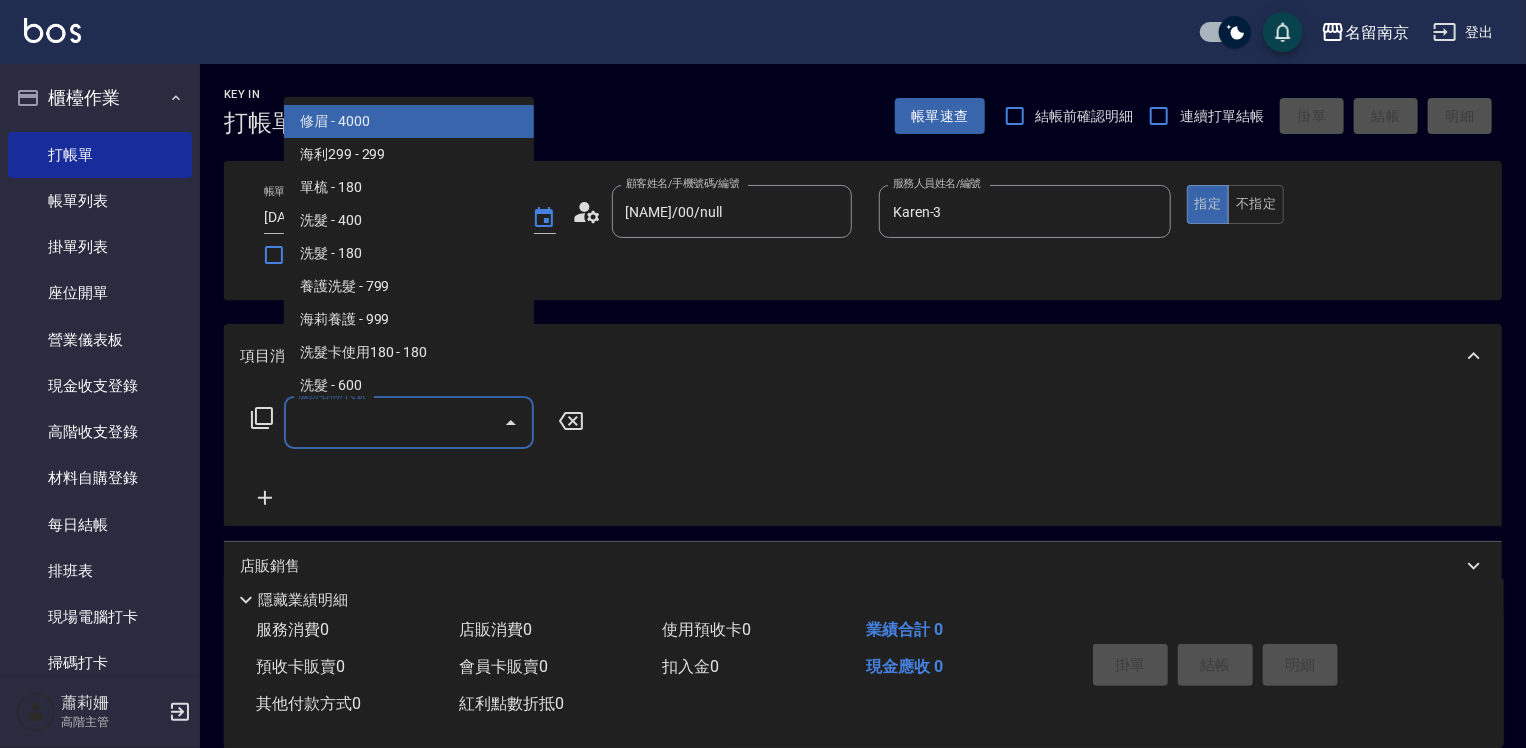 drag, startPoint x: 390, startPoint y: 419, endPoint x: 402, endPoint y: 422, distance: 12.369317 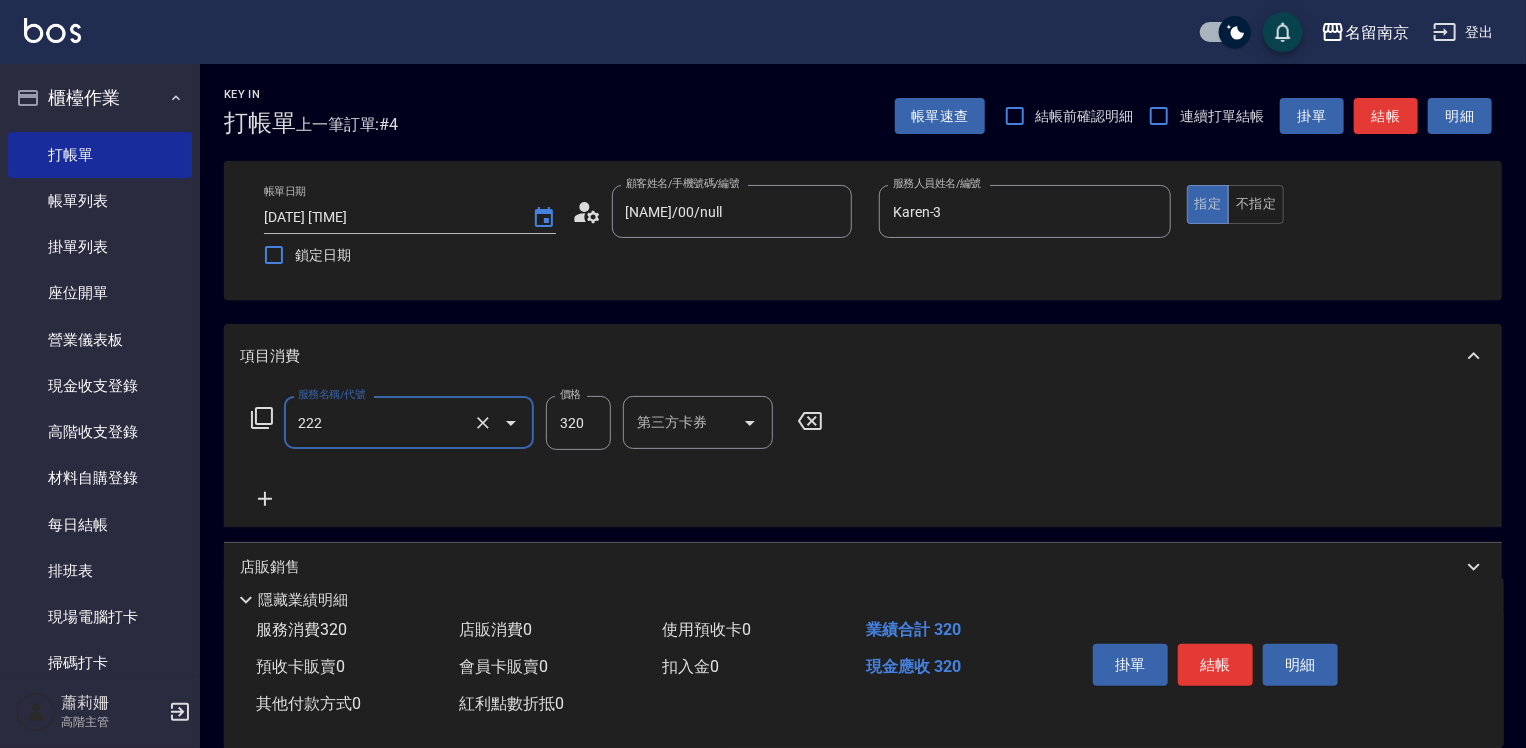 type on "洗髮卡使用320(222)" 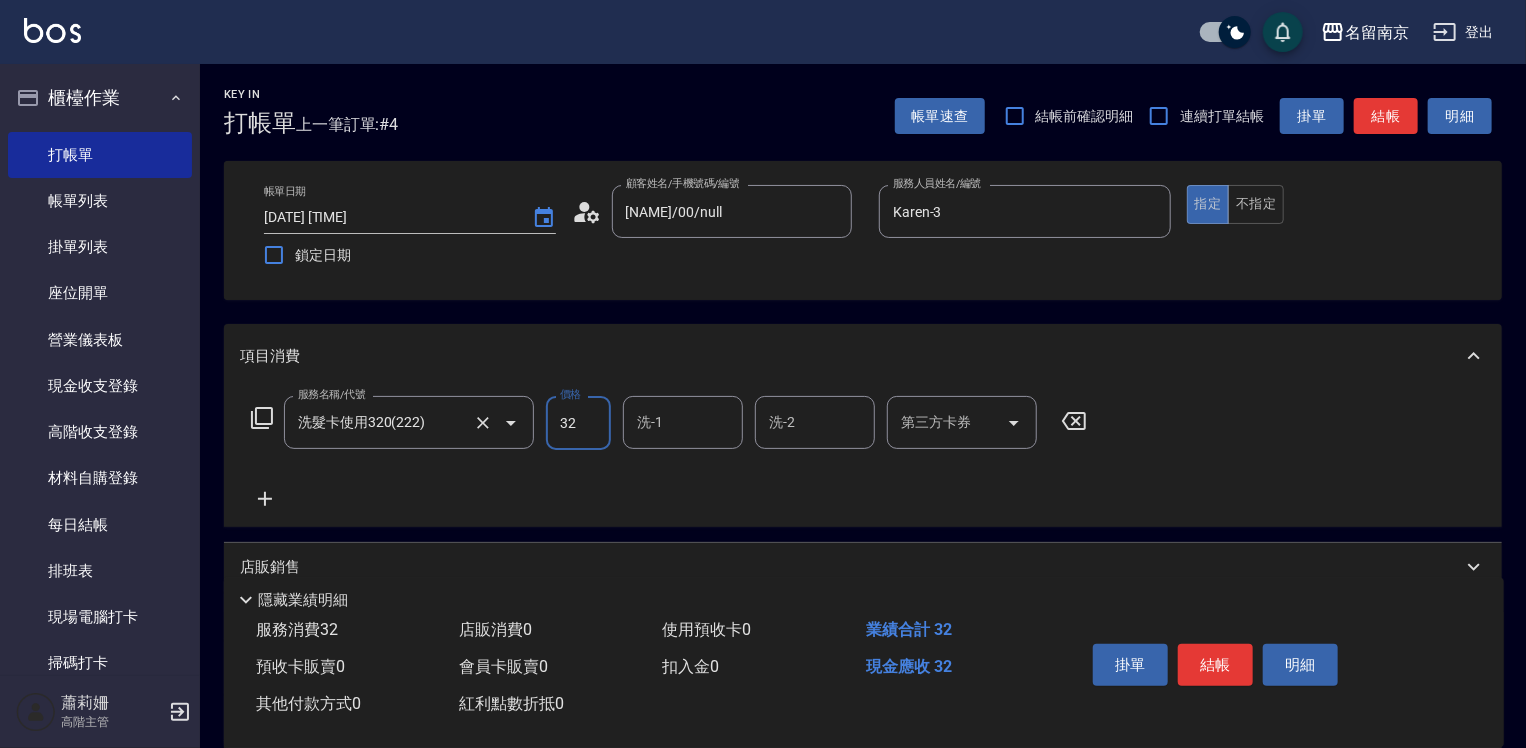 type on "320" 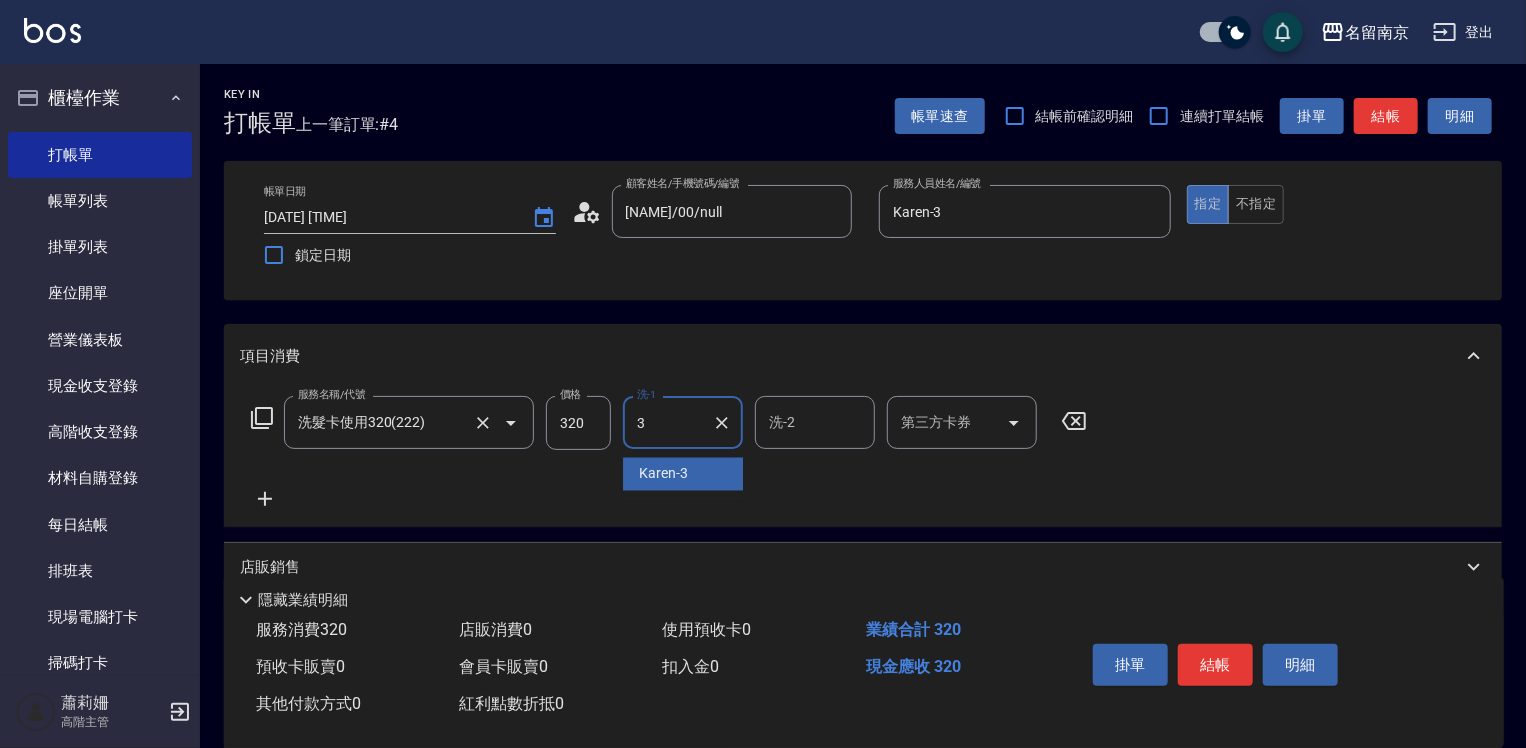 type on "Karen-3" 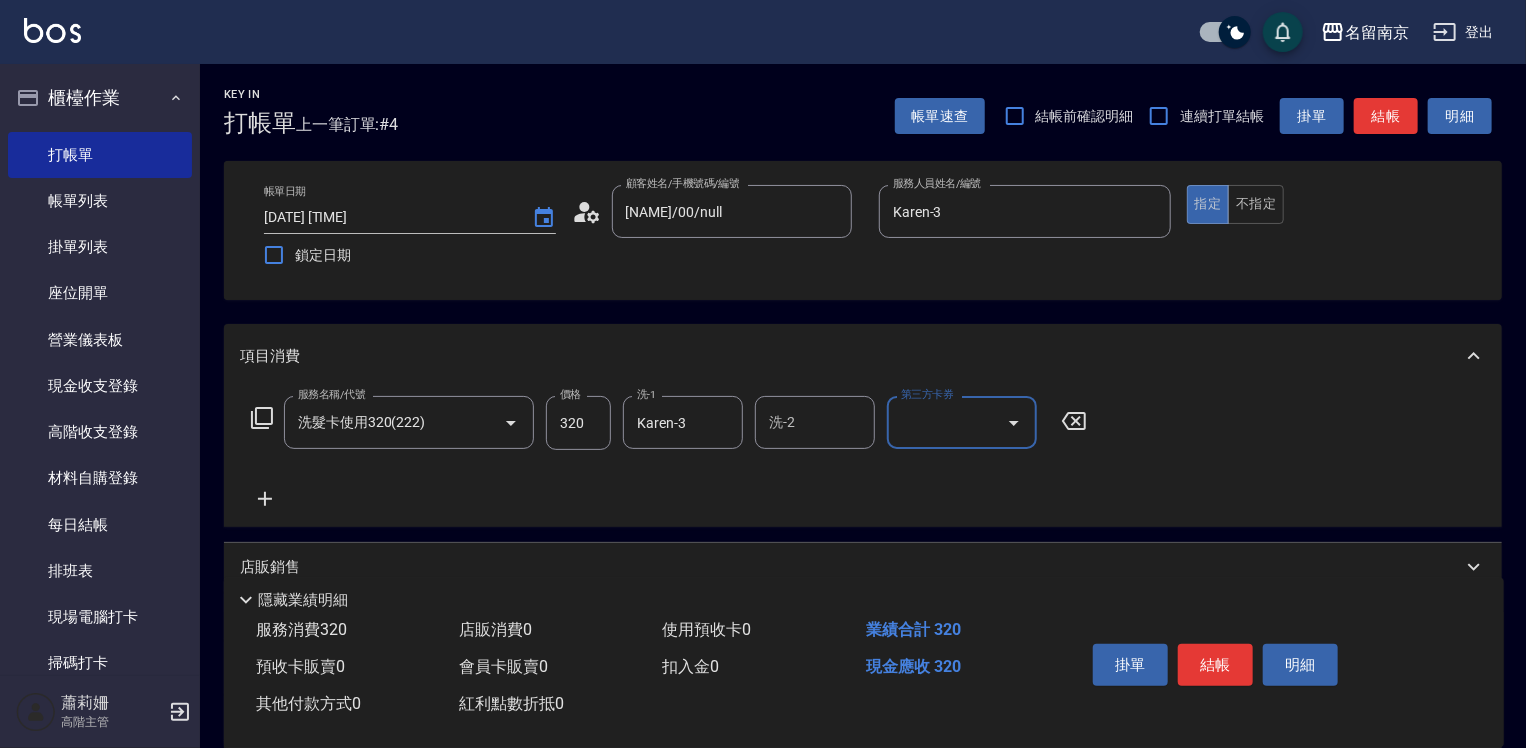 drag, startPoint x: 944, startPoint y: 428, endPoint x: 940, endPoint y: 446, distance: 18.439089 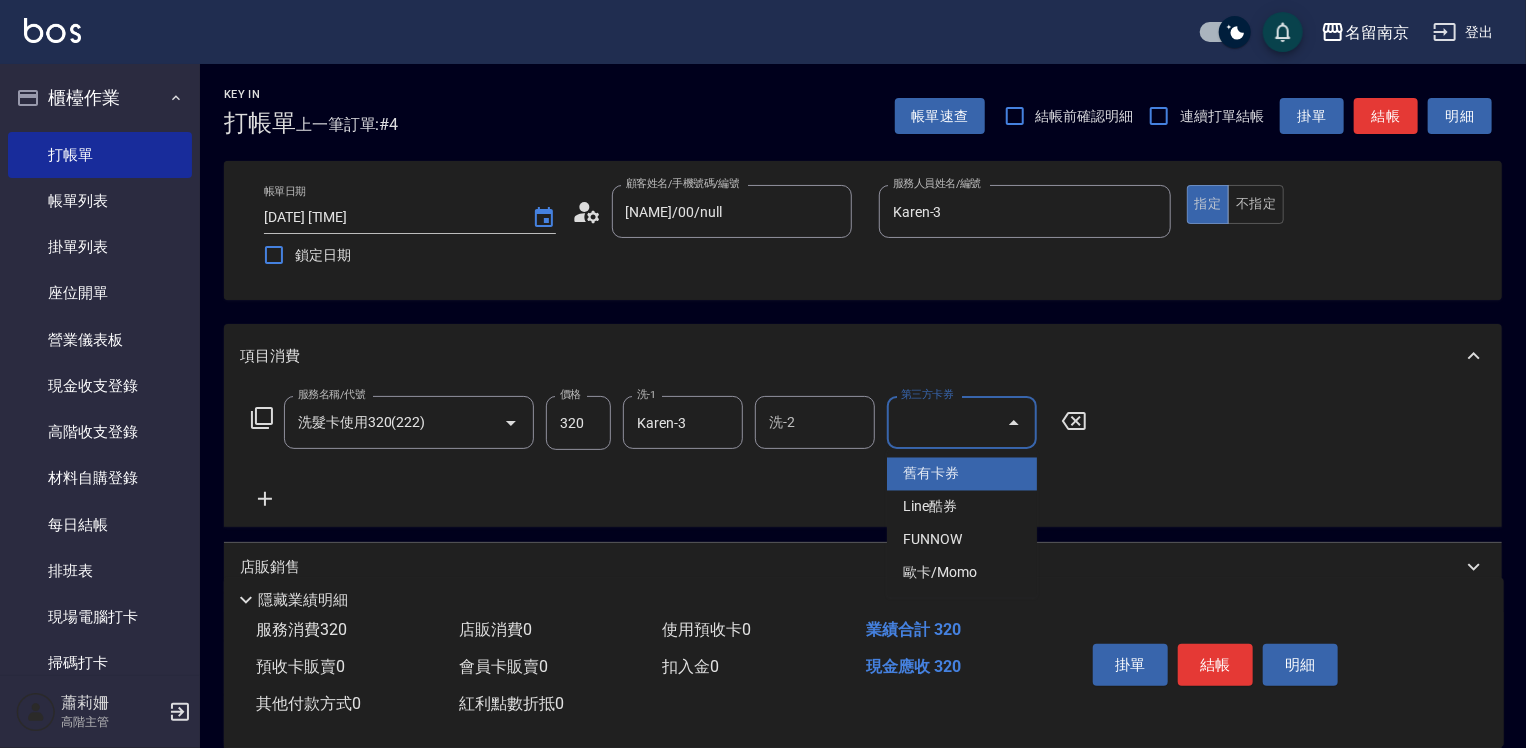 click on "舊有卡券" at bounding box center (962, 474) 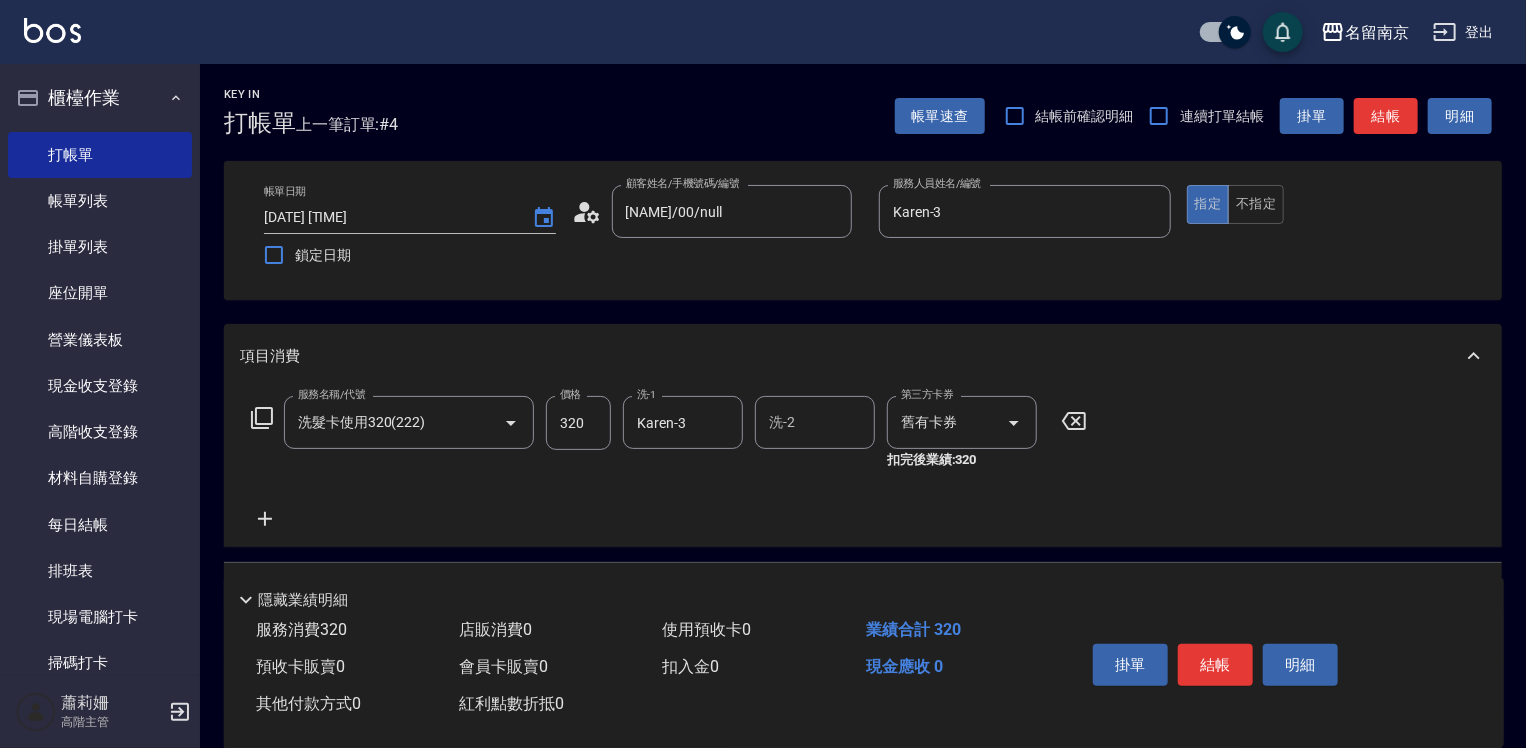 click 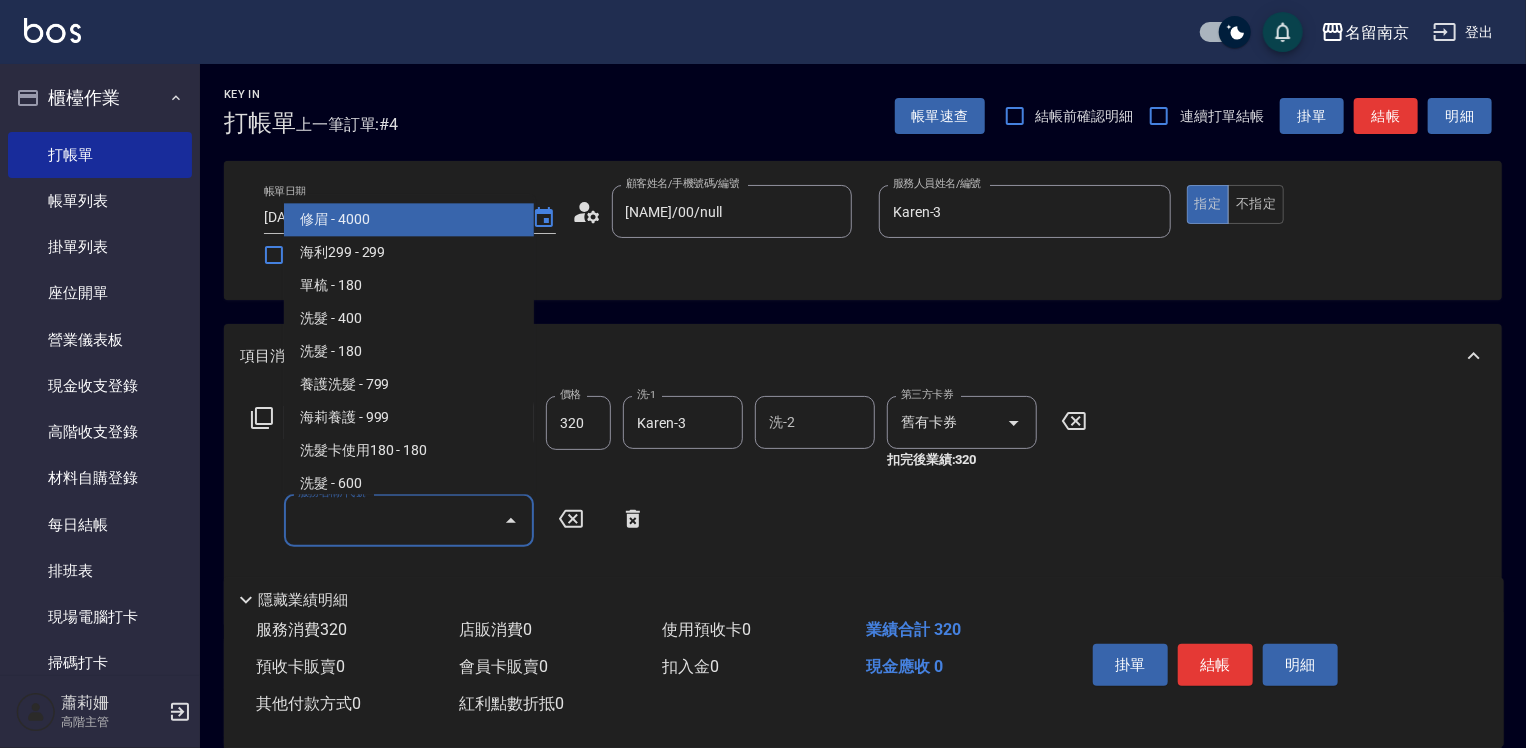 click on "服務名稱/代號" at bounding box center [394, 520] 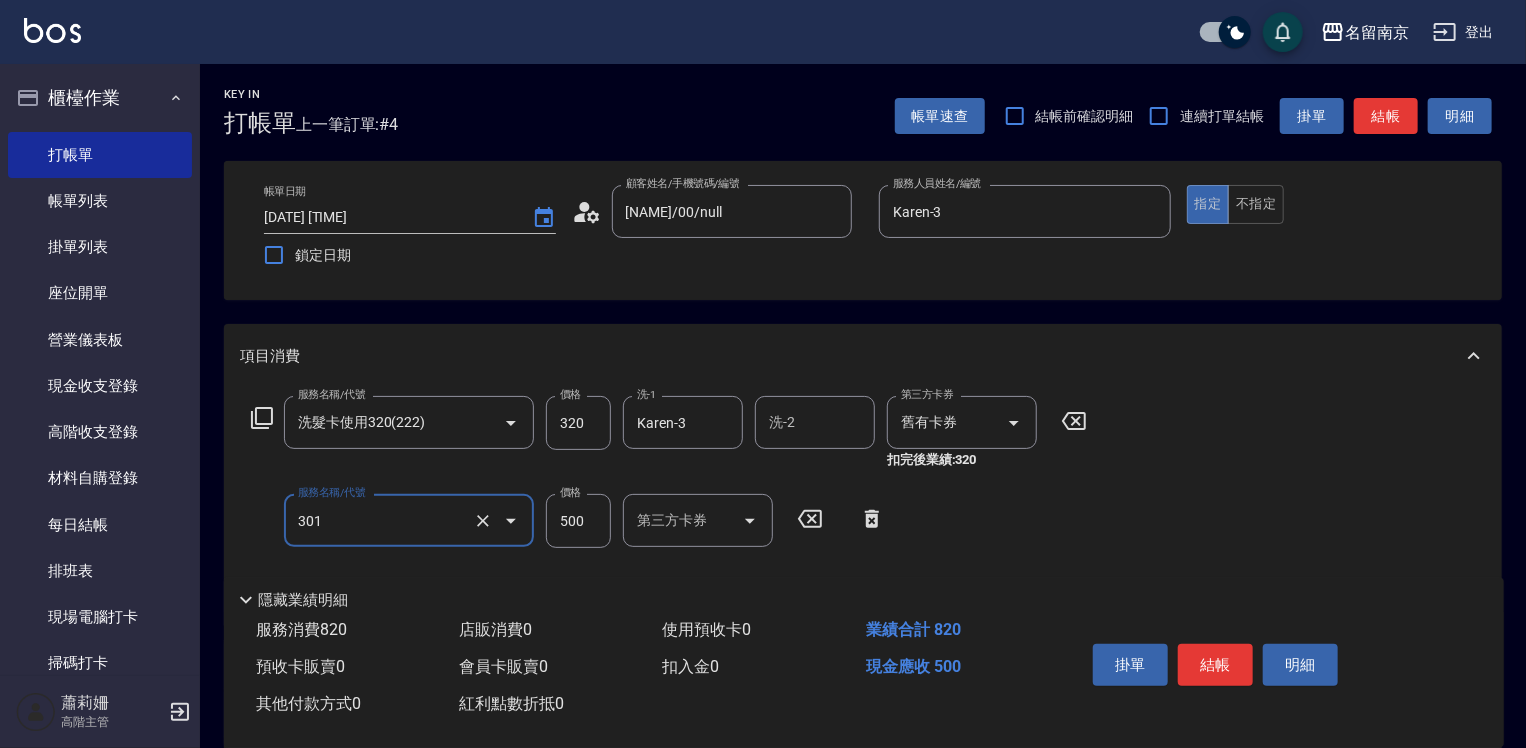type on "剪髮(301)" 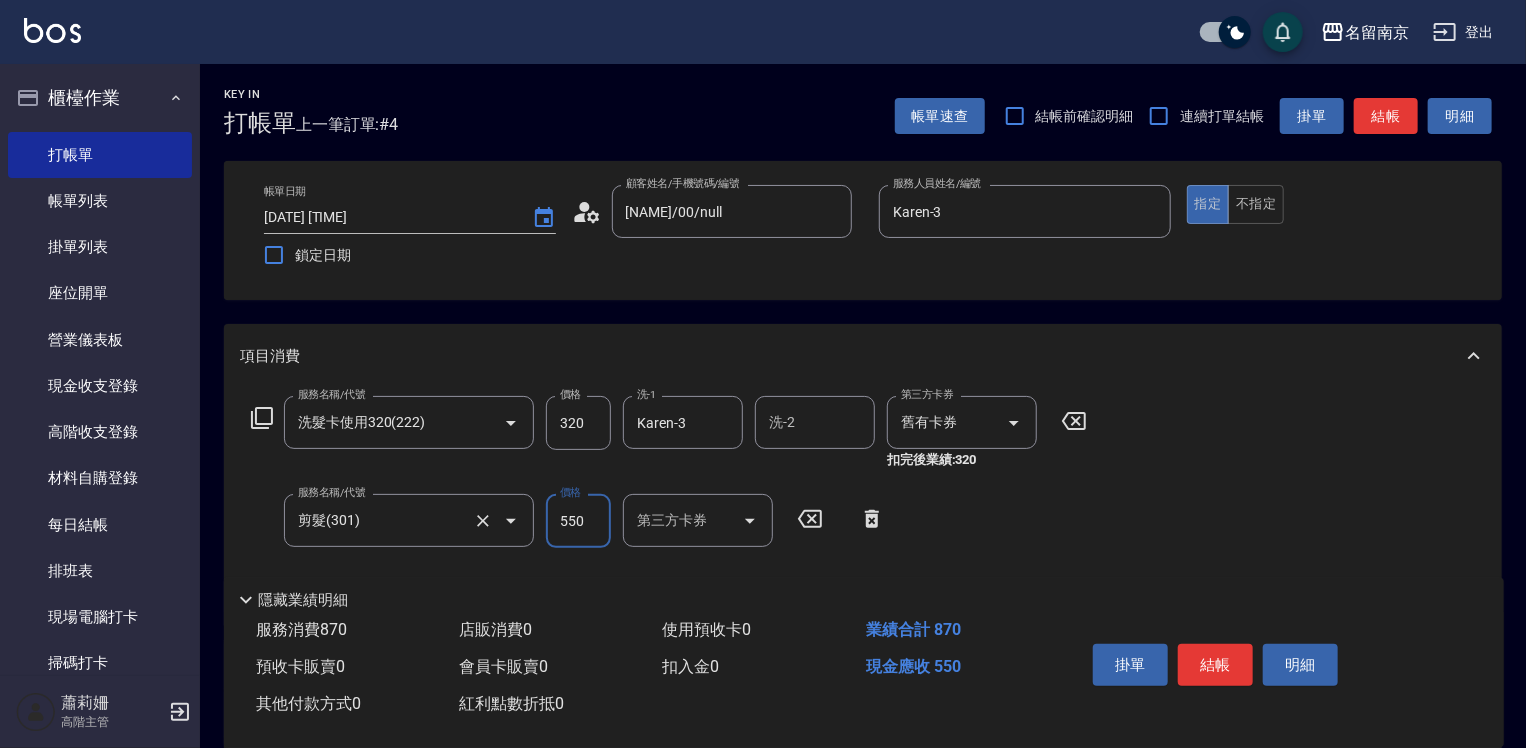 type on "550" 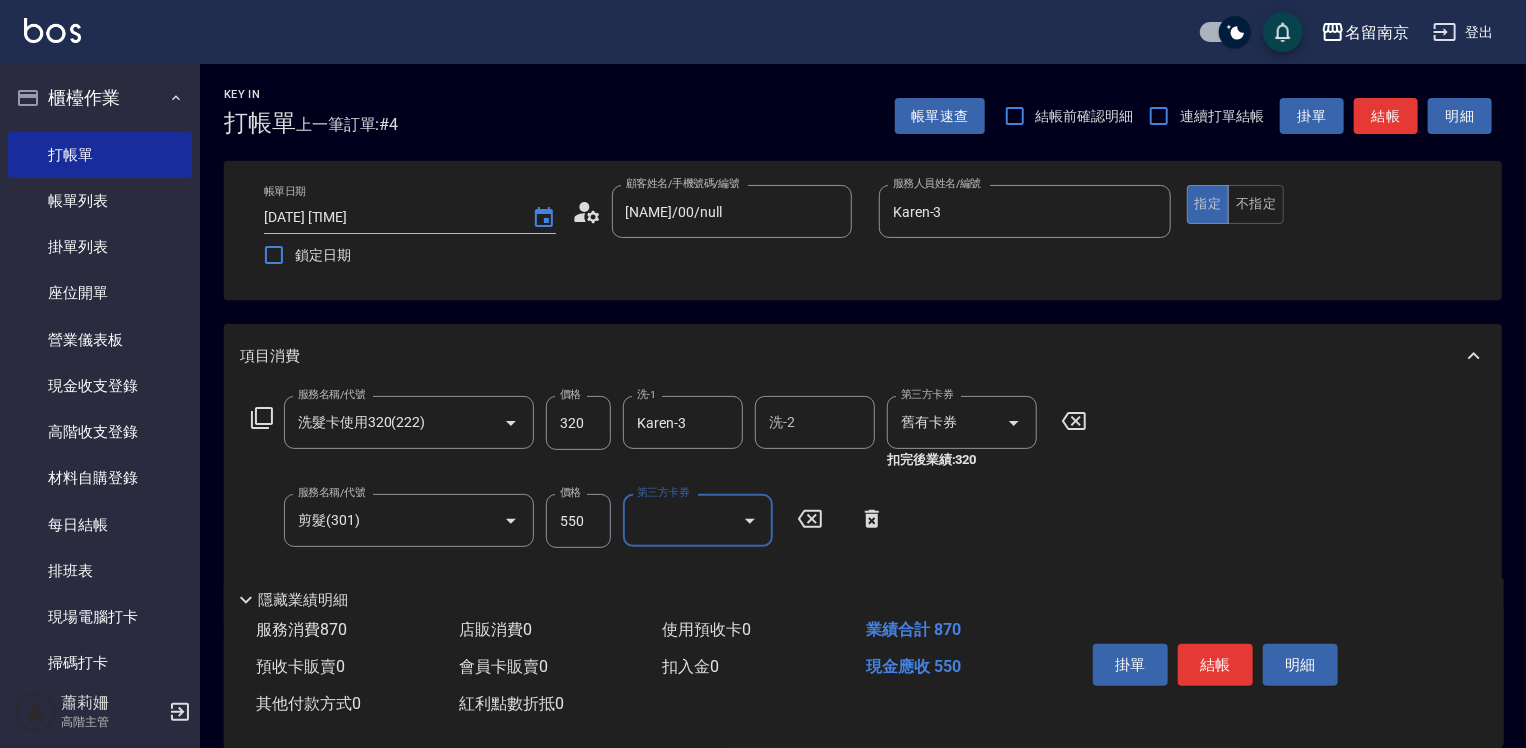 scroll, scrollTop: 200, scrollLeft: 0, axis: vertical 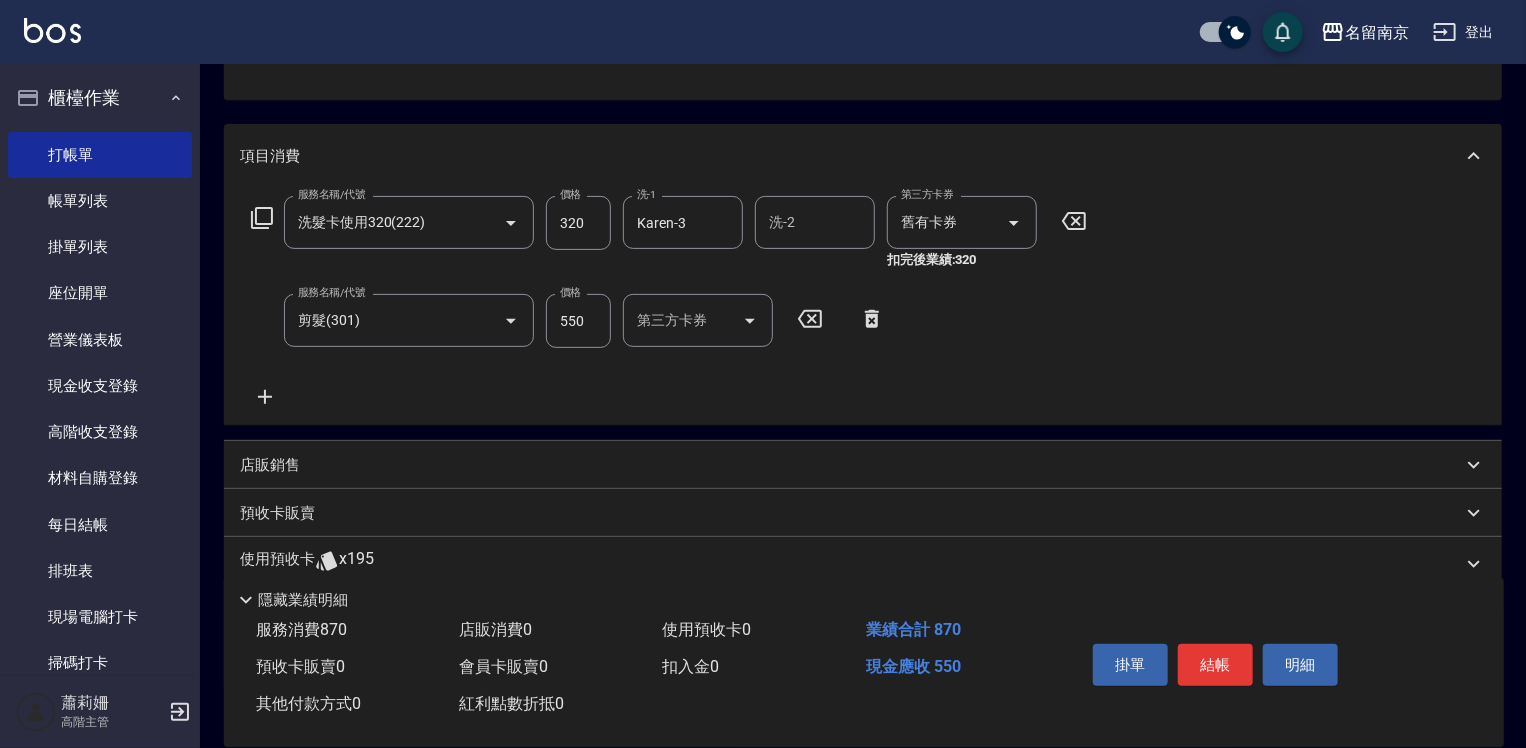 click 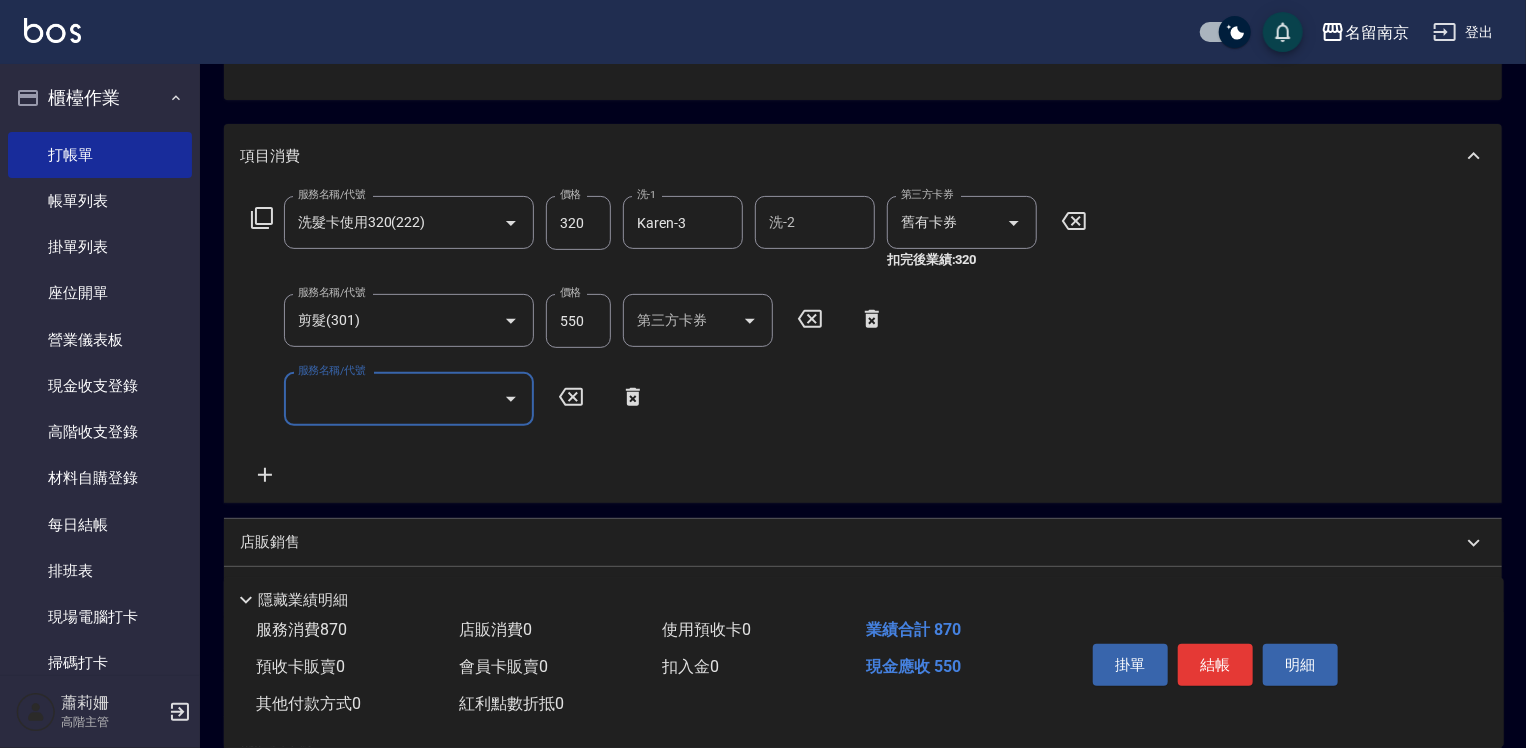 click on "服務名稱/代號" at bounding box center [394, 398] 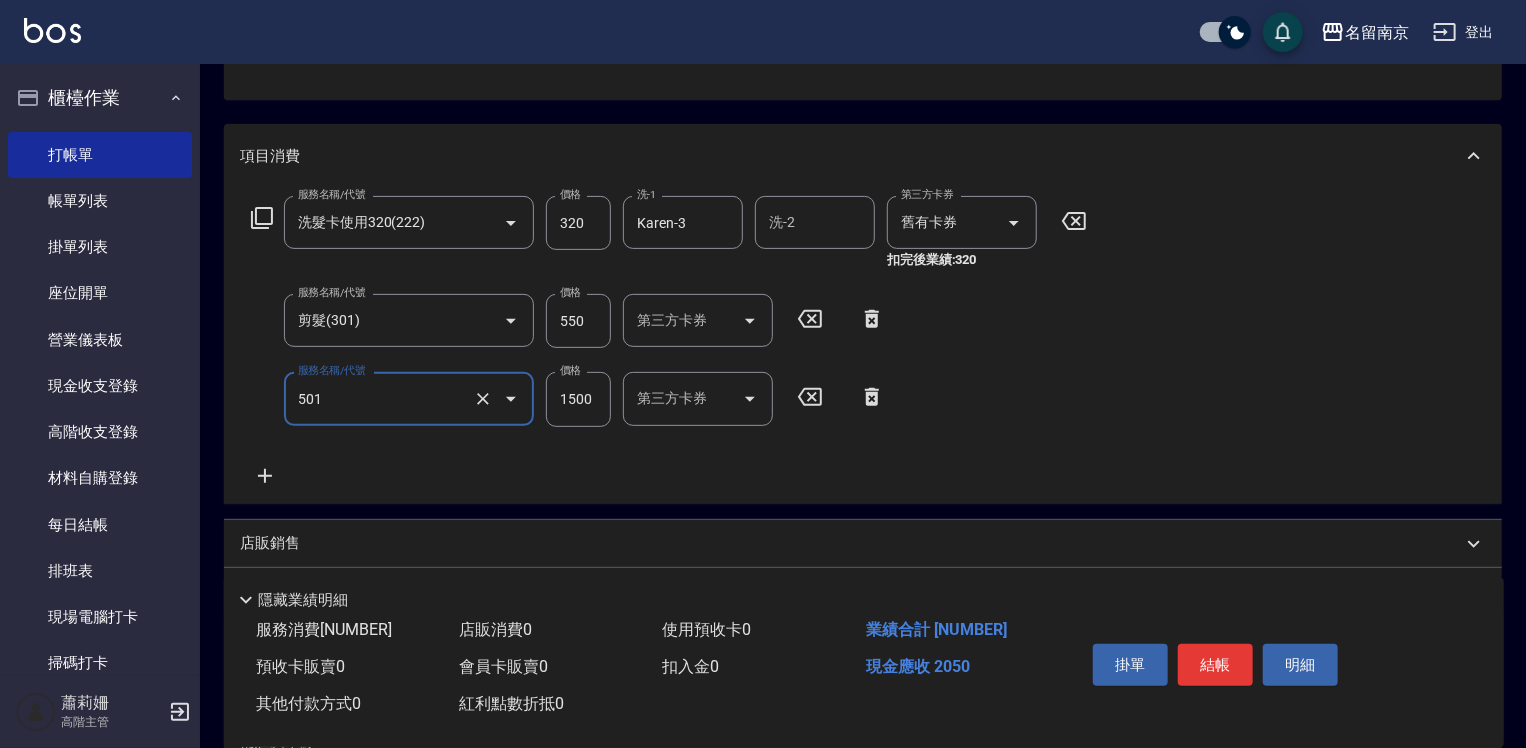 type on "染髮(1500)(501)" 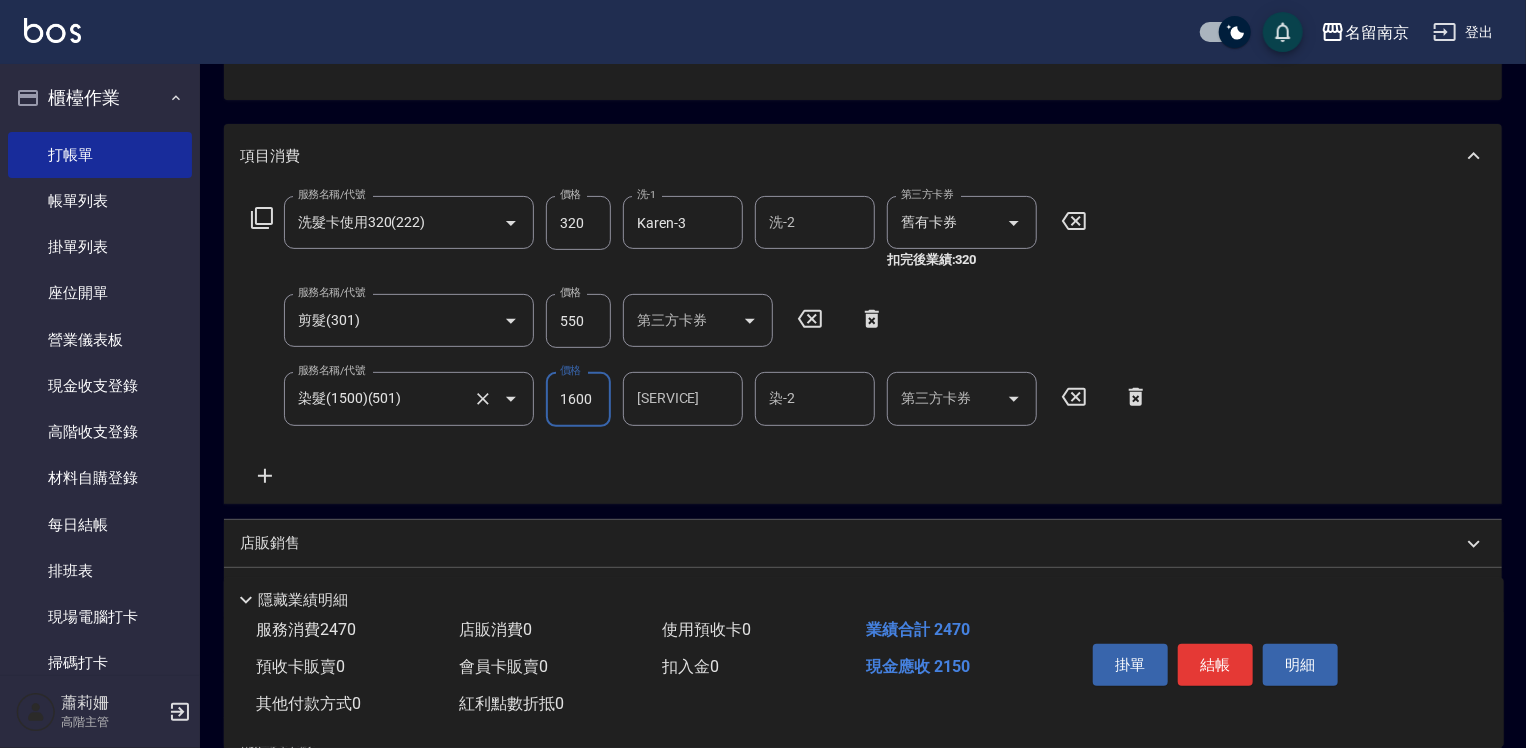 type on "1600" 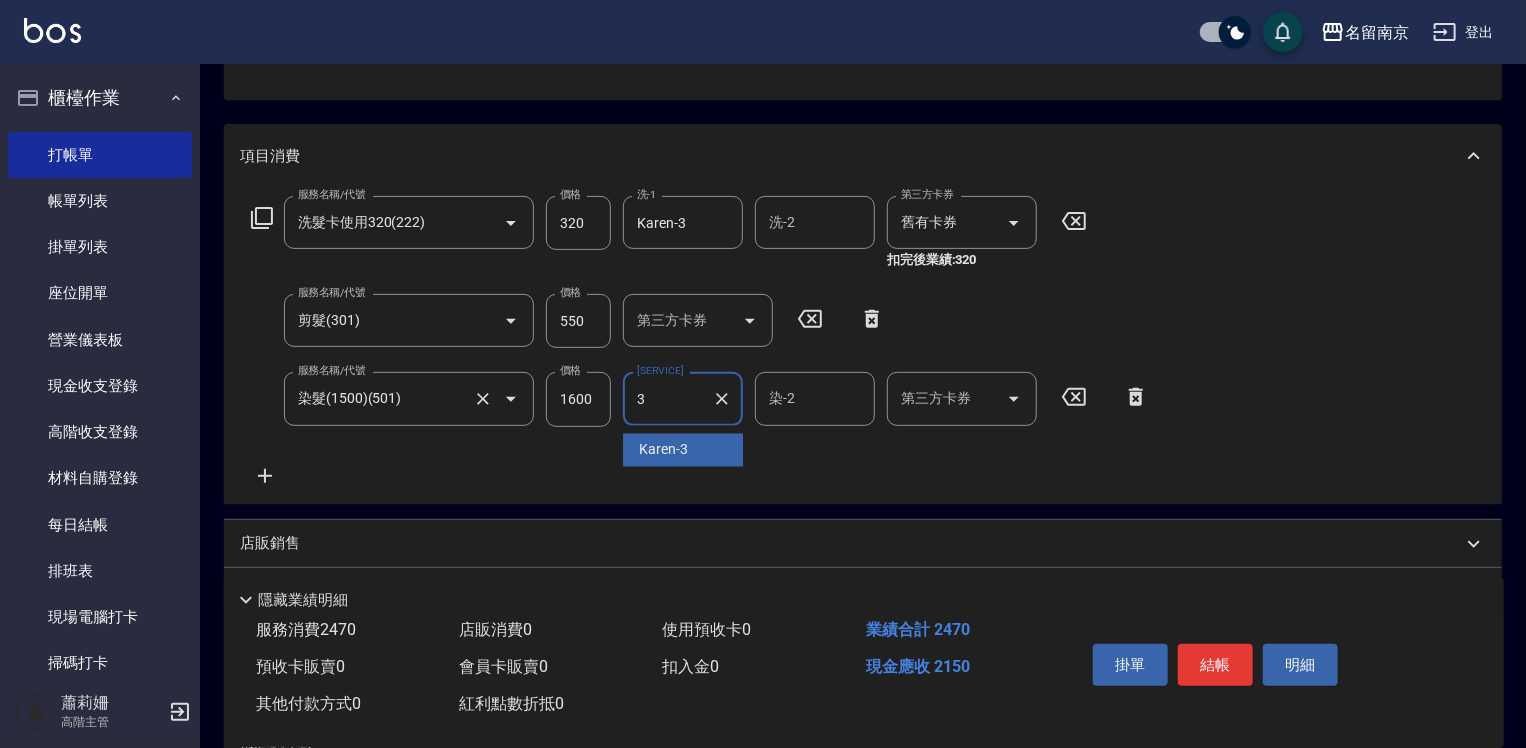 type on "Karen-3" 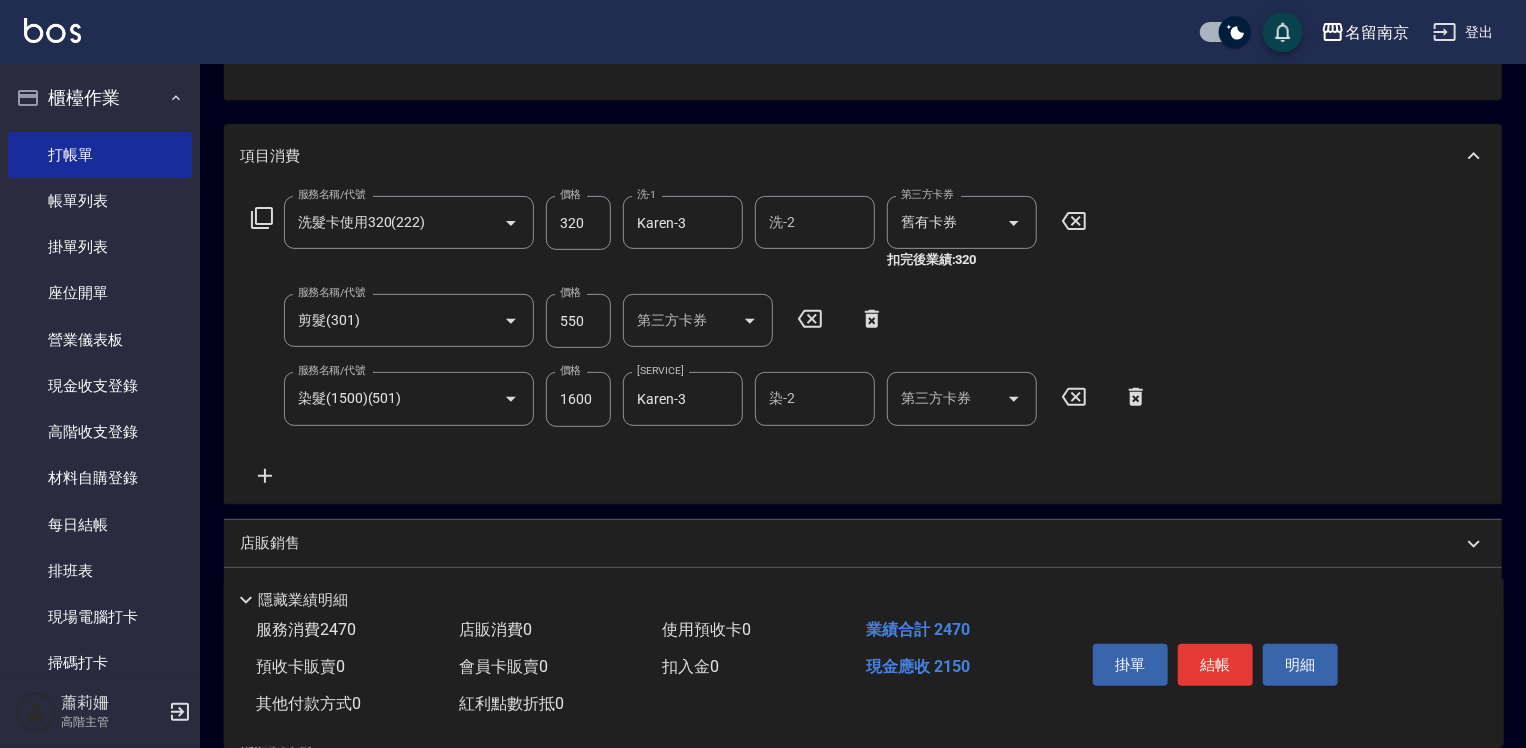 click 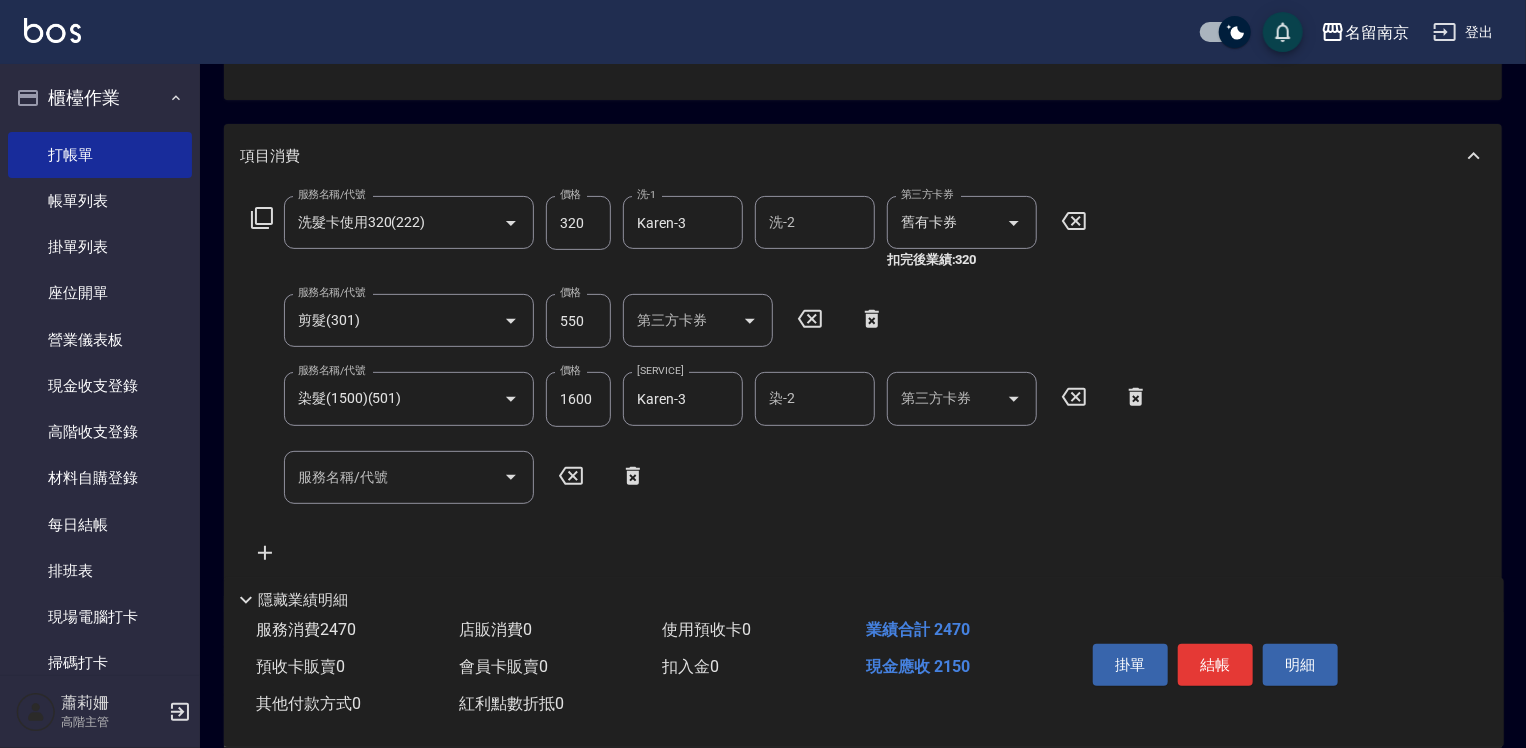 click 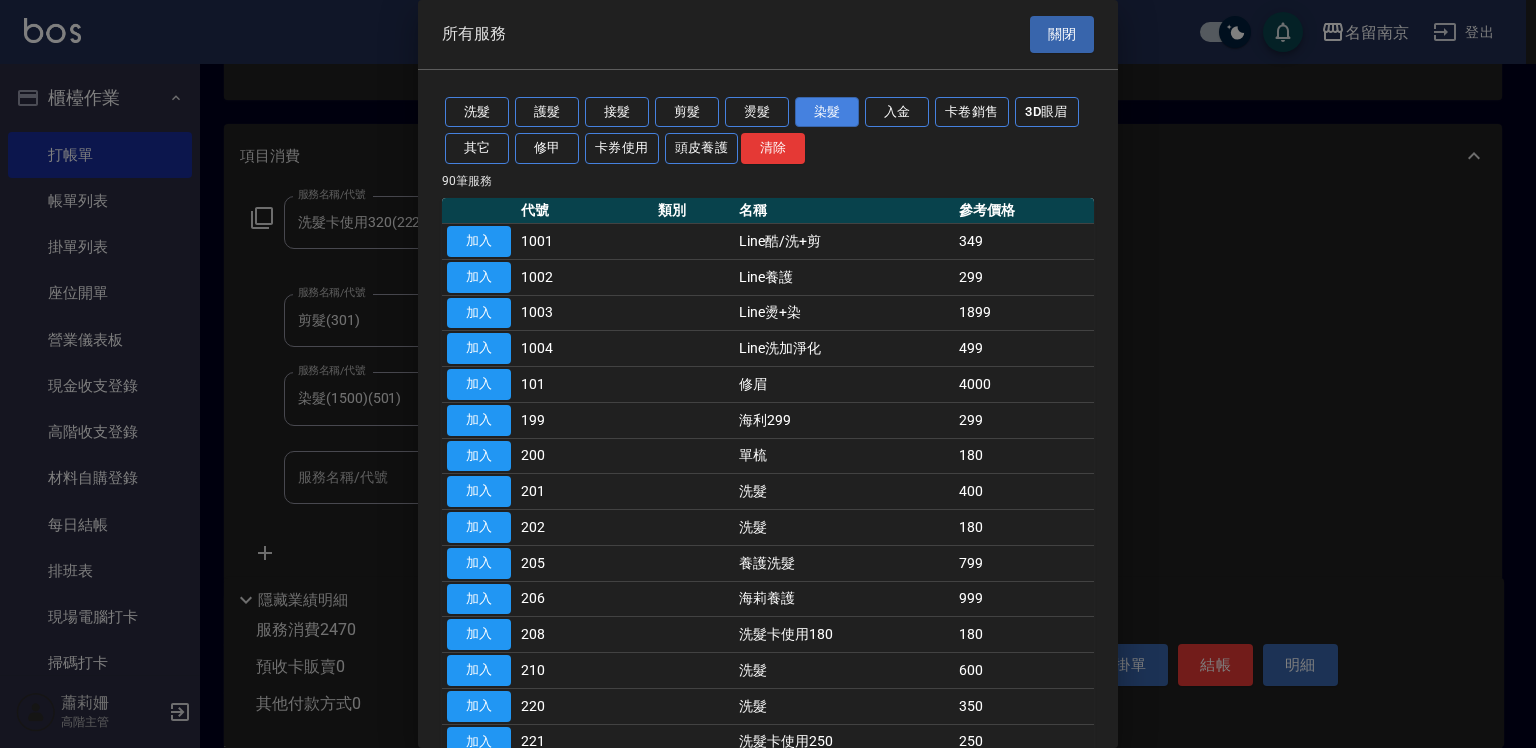 click on "染髮" at bounding box center [827, 112] 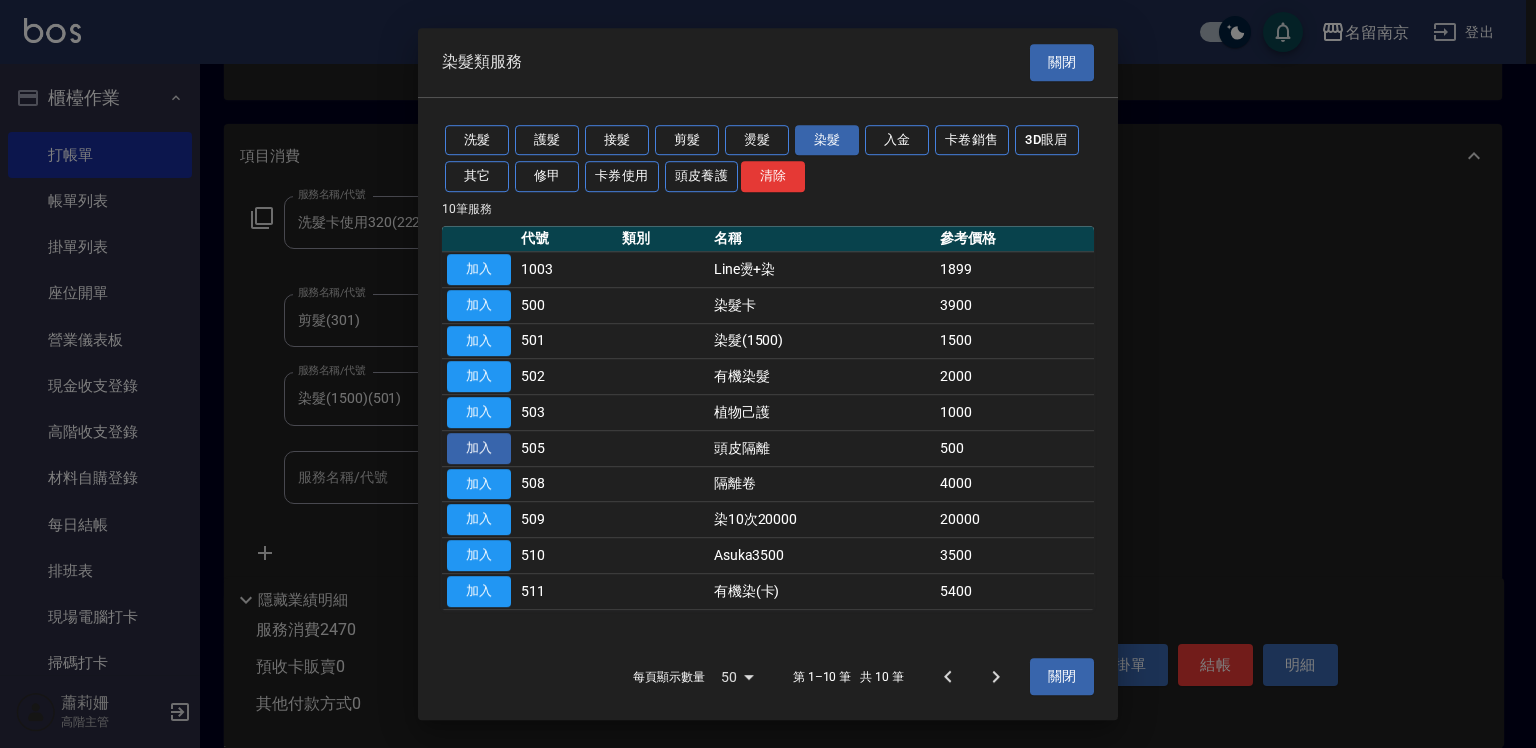 click on "加入" at bounding box center (479, 448) 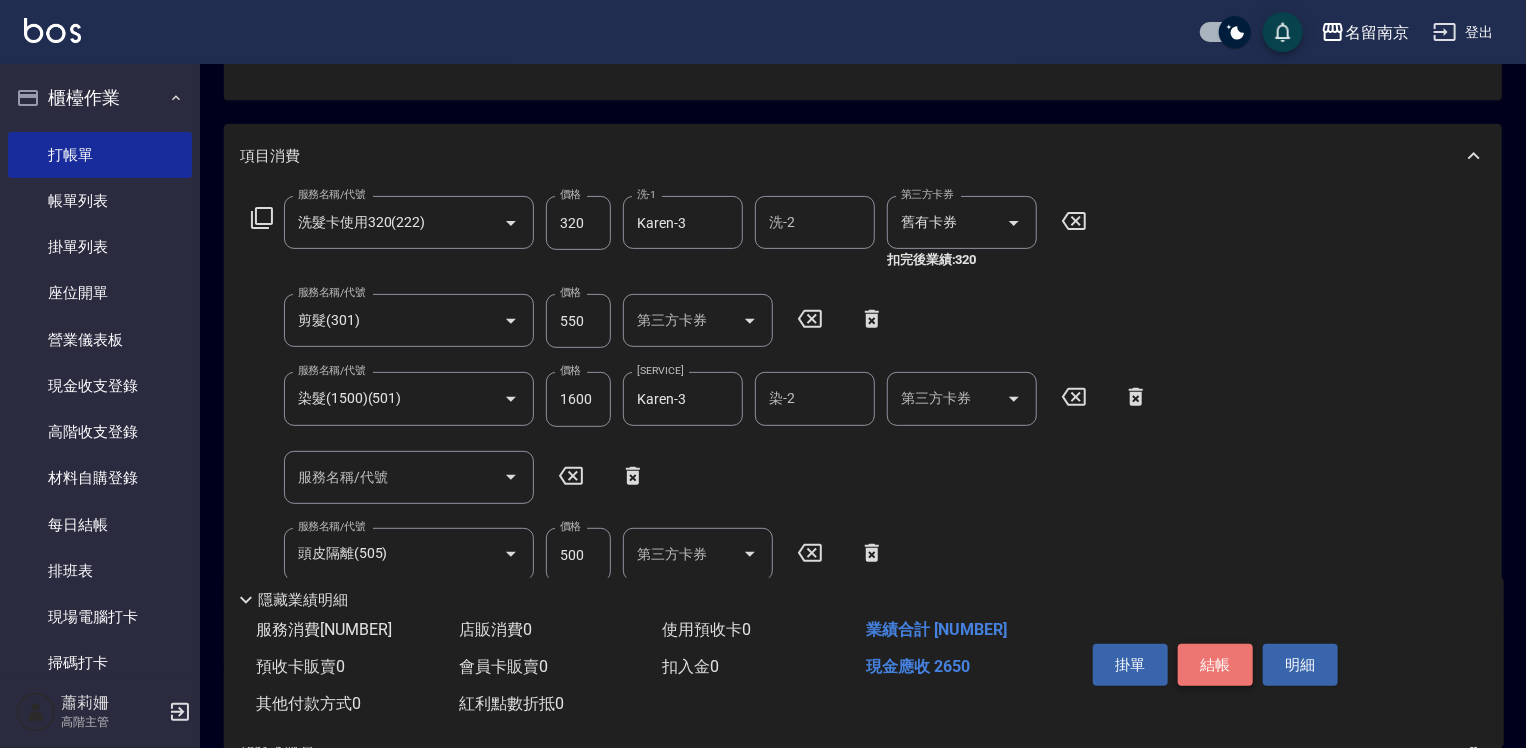click on "結帳" at bounding box center [1215, 665] 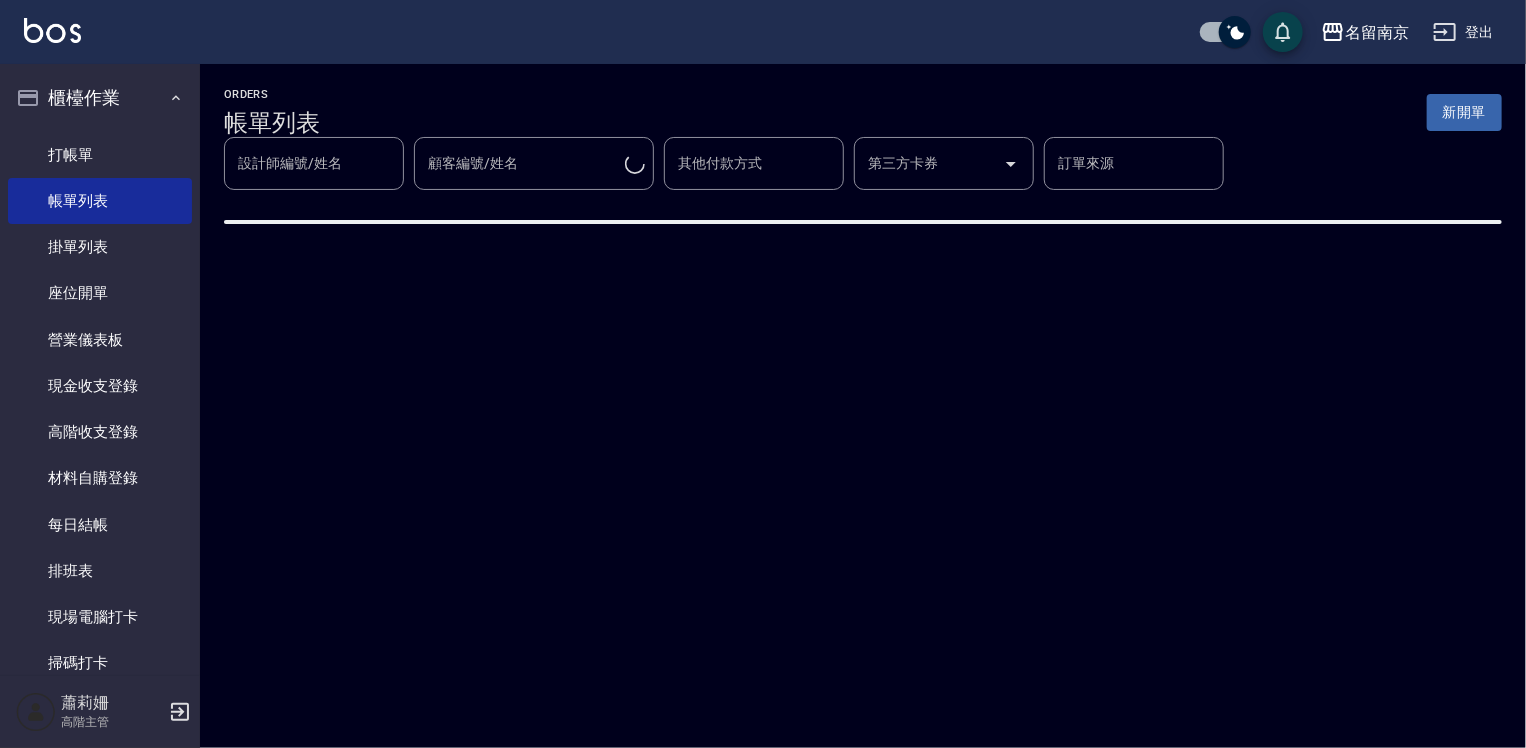 scroll, scrollTop: 0, scrollLeft: 0, axis: both 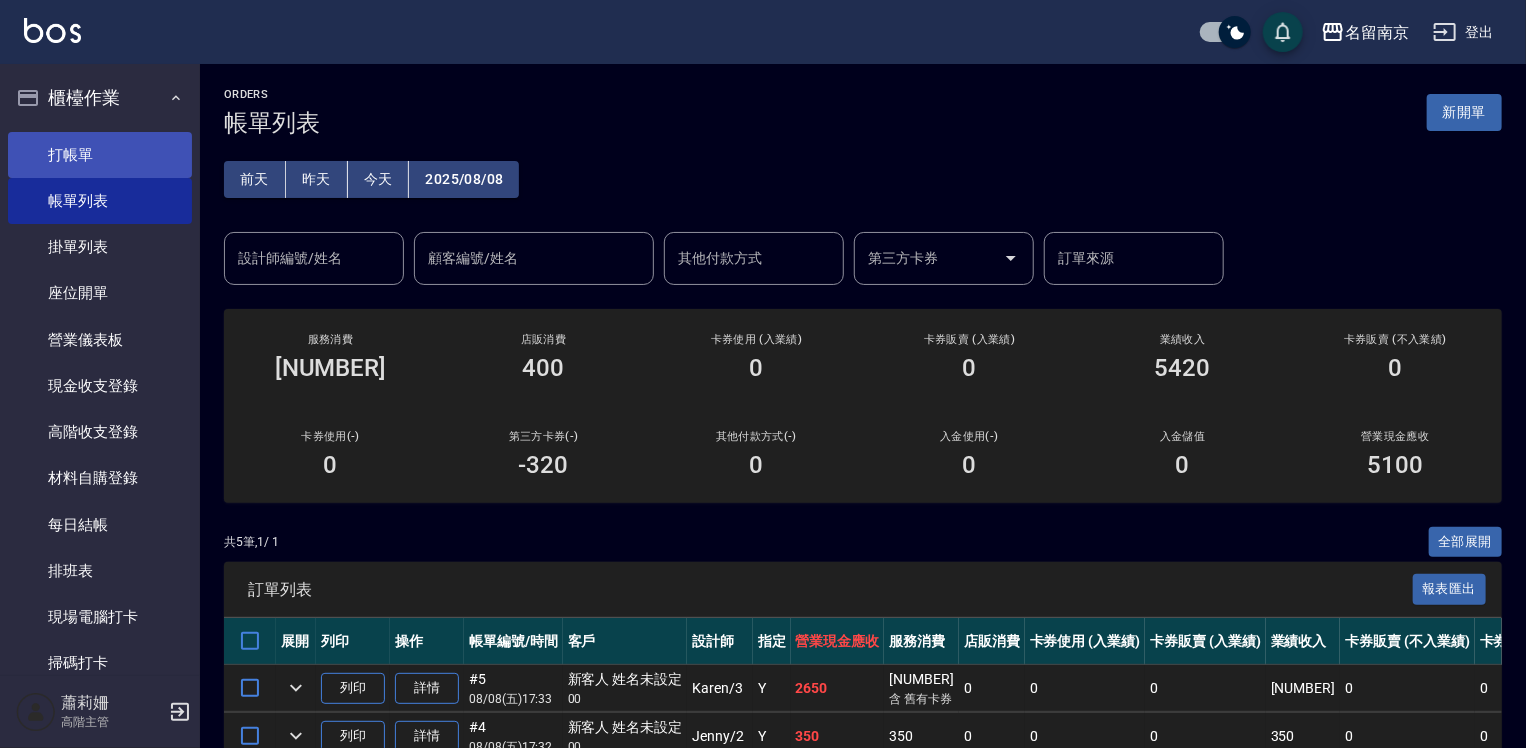 drag, startPoint x: 51, startPoint y: 139, endPoint x: 162, endPoint y: 159, distance: 112.78741 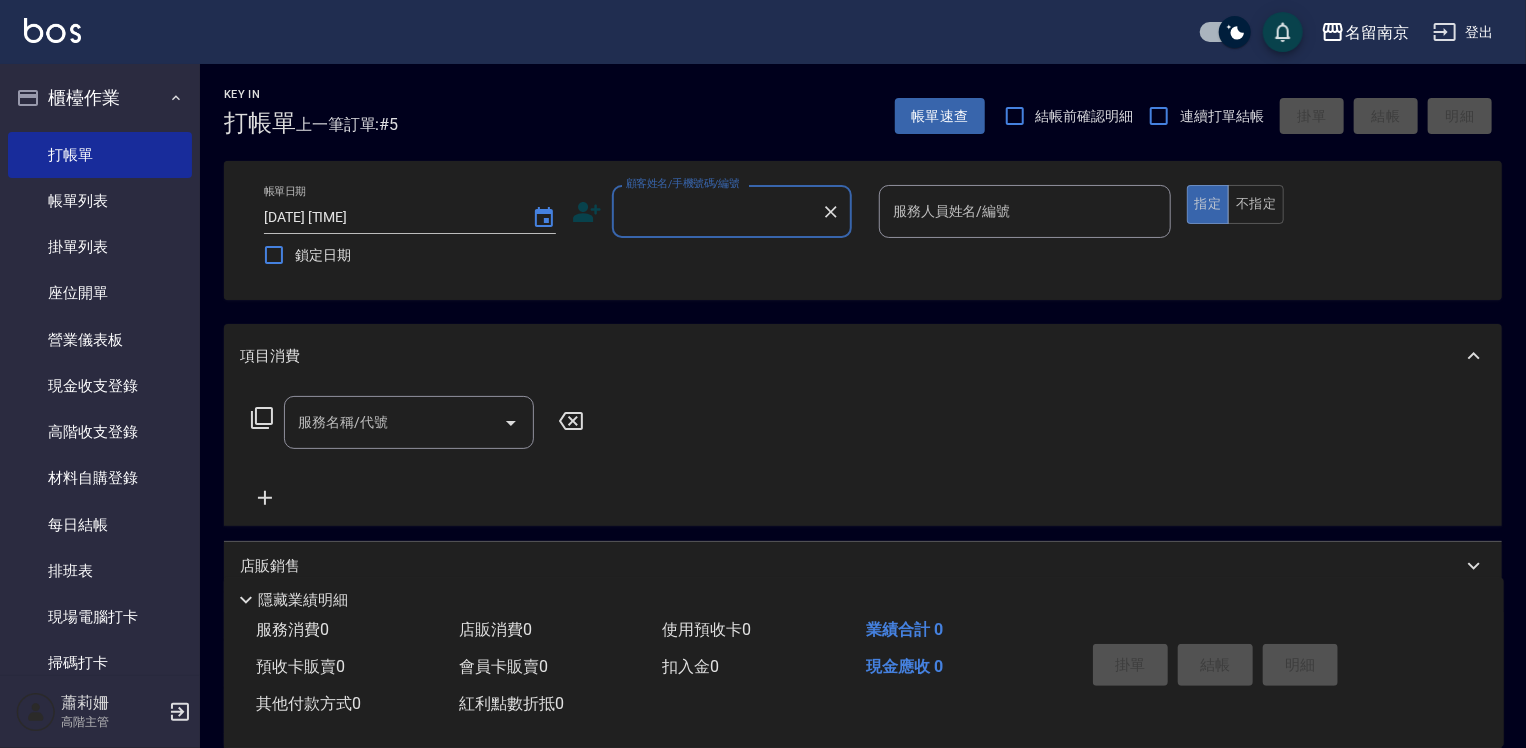 click on "顧客姓名/手機號碼/編號" at bounding box center [717, 211] 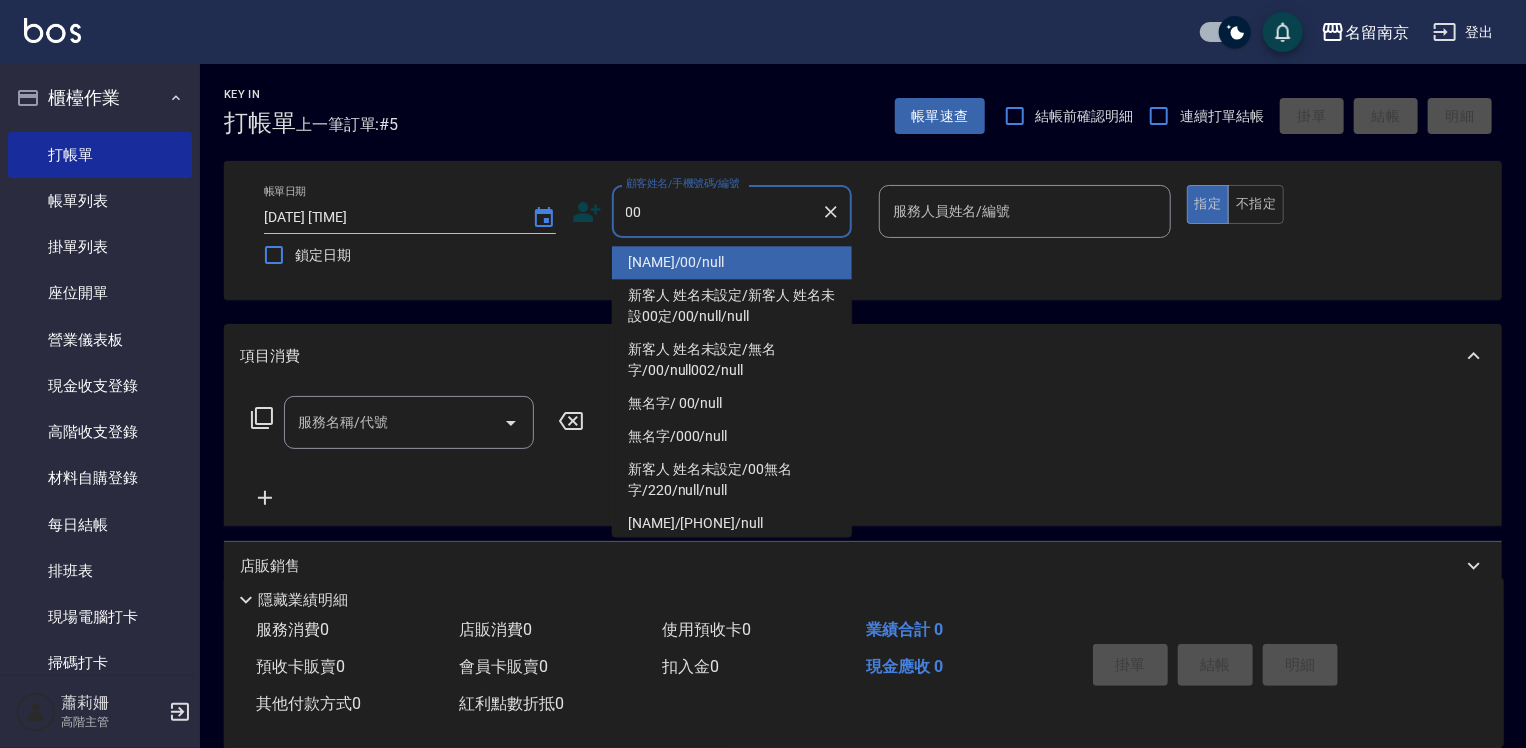 type on "[NAME]/00/null" 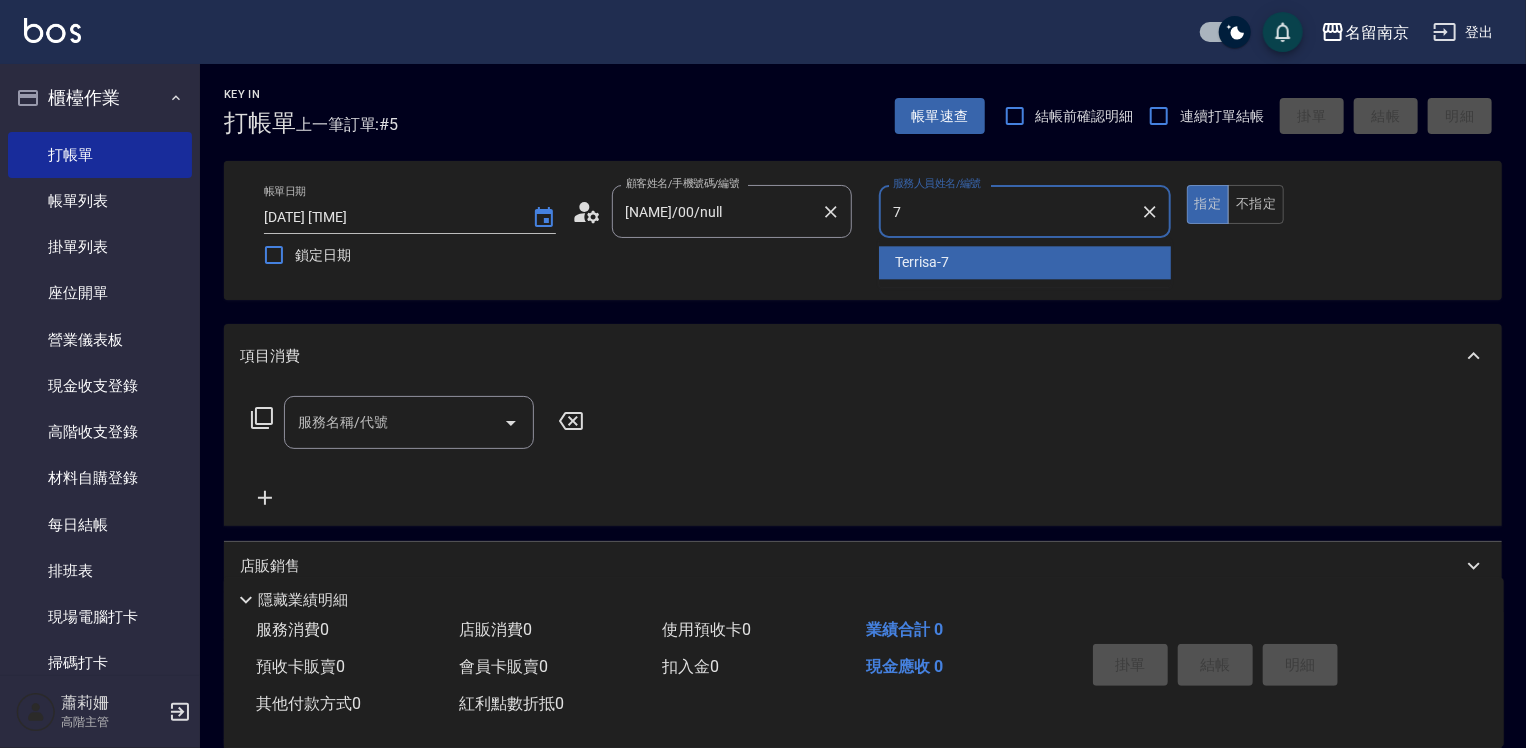 type on "Terrisa-7" 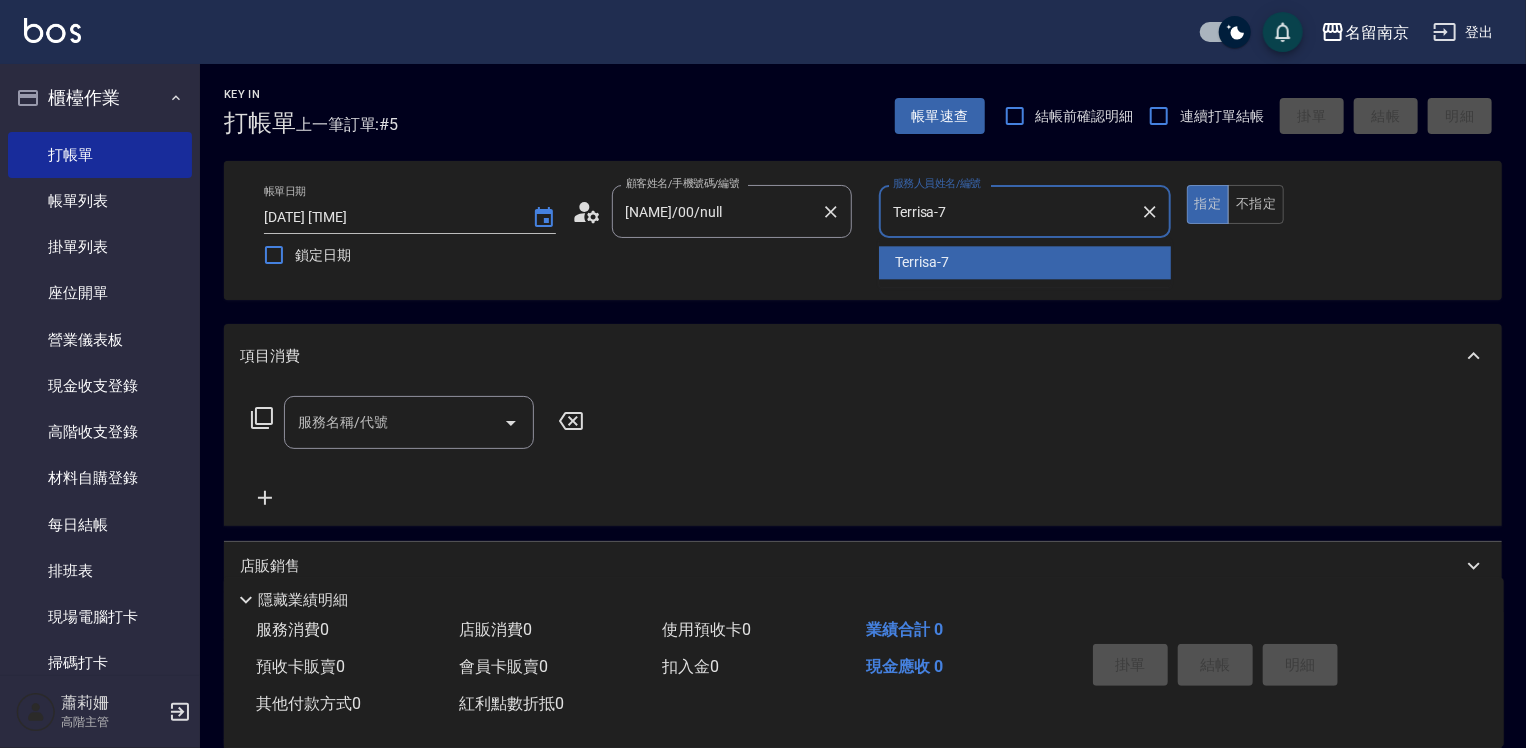 type on "true" 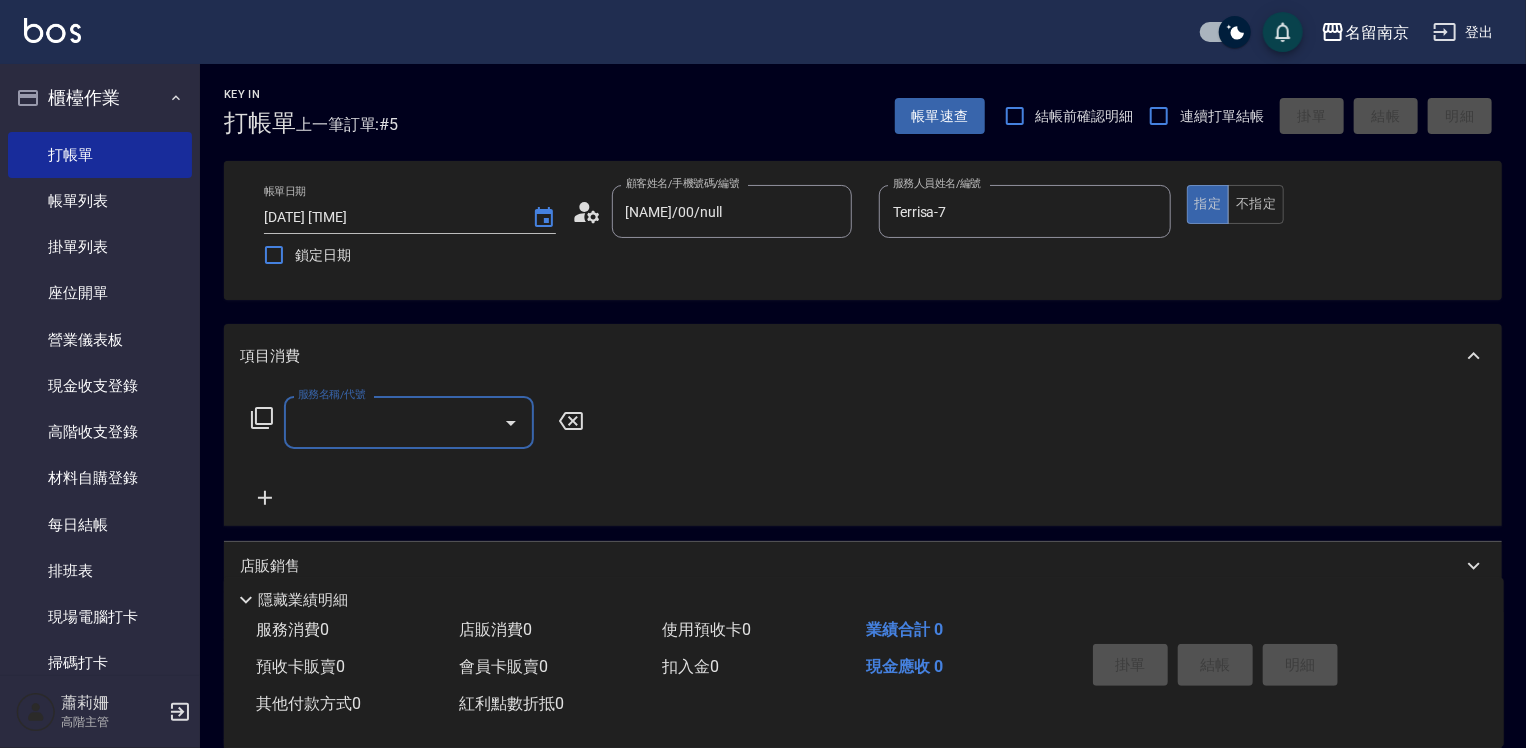 click on "服務名稱/代號" at bounding box center [394, 422] 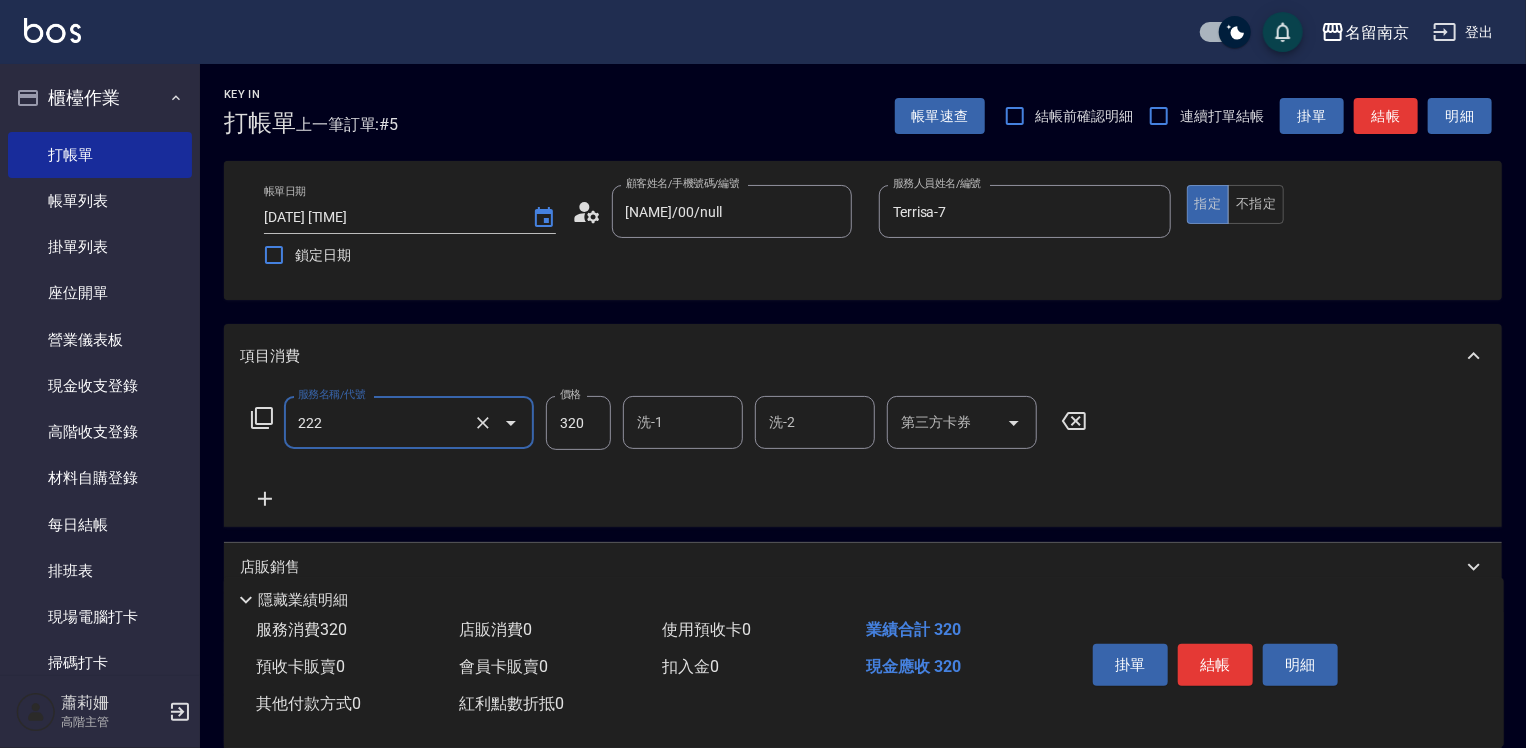 type on "洗髮卡使用320(222)" 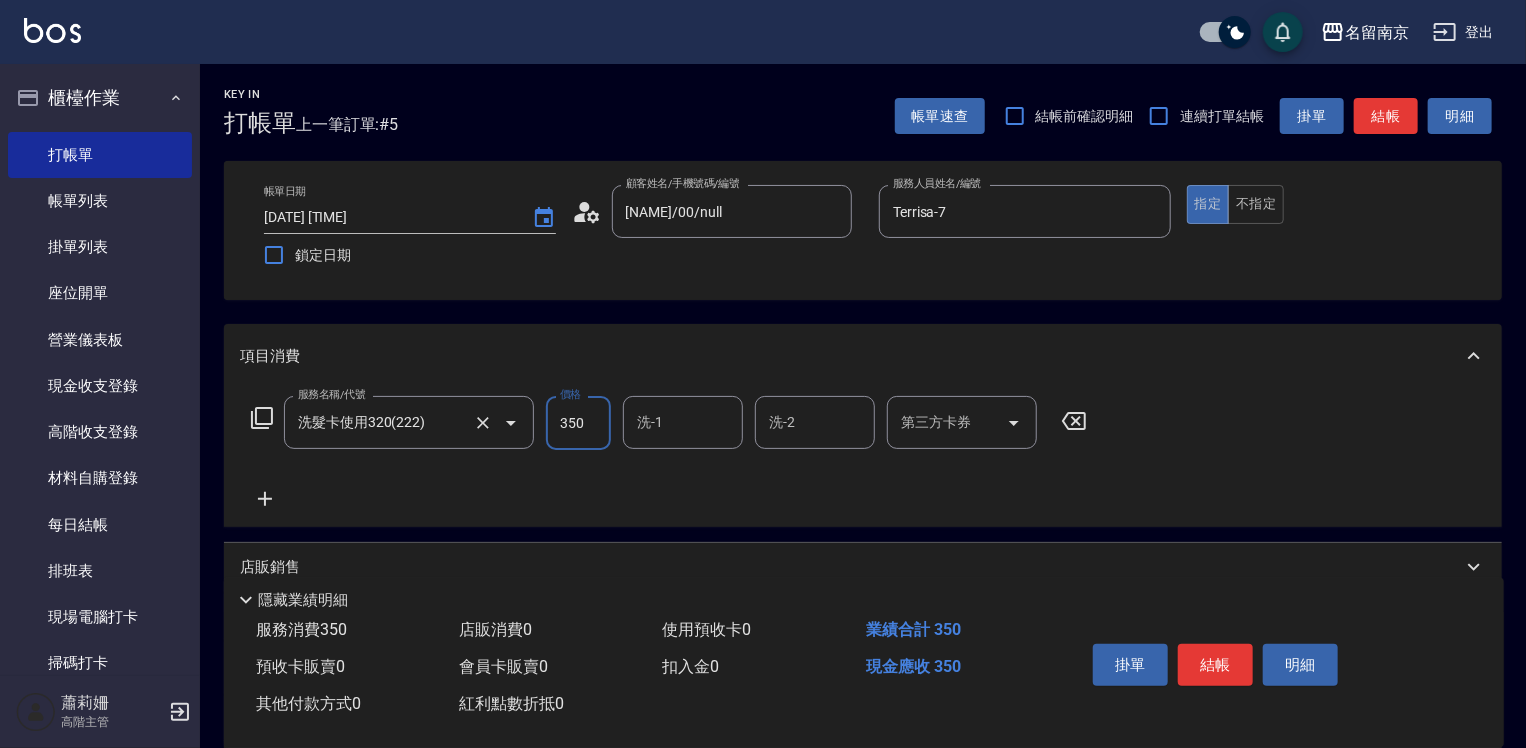 type on "350" 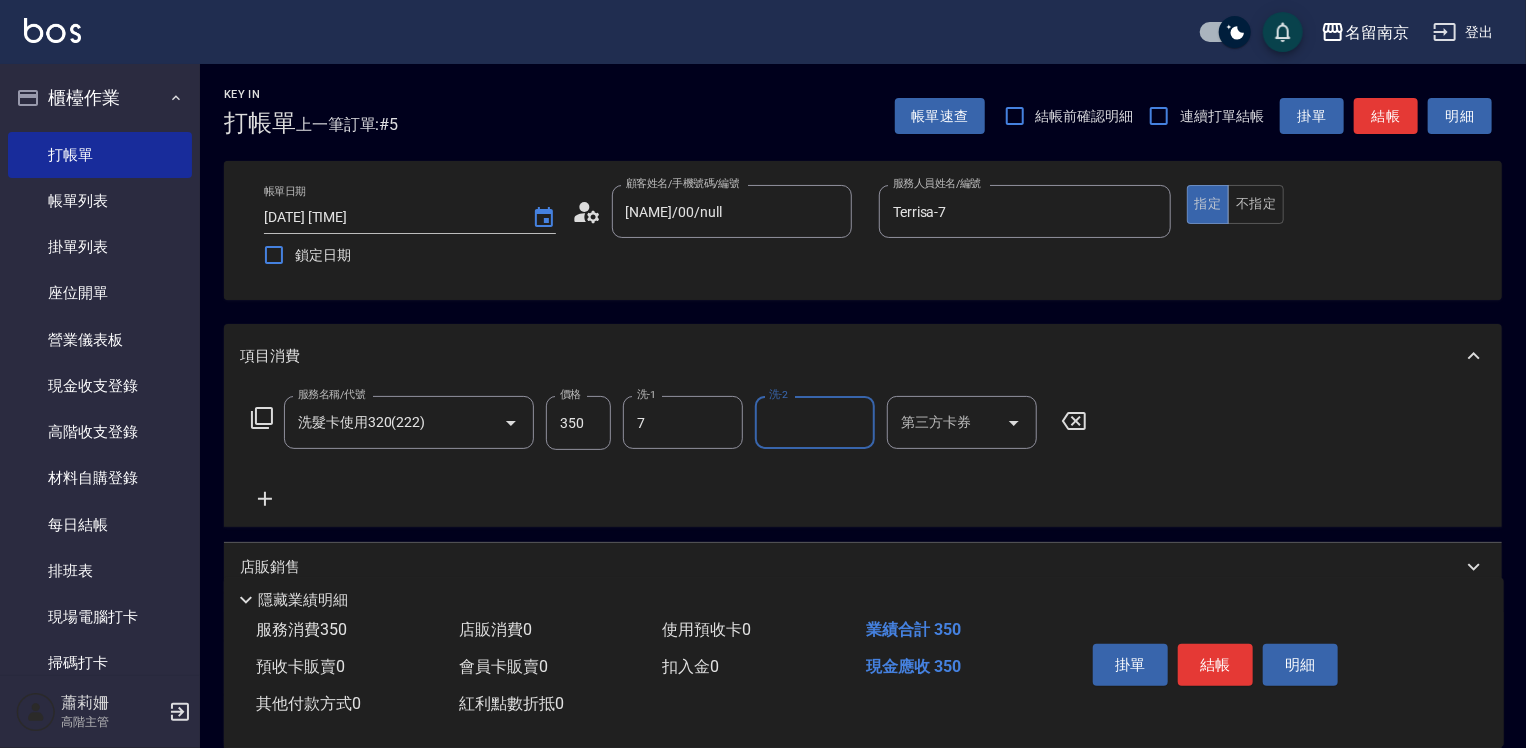 type on "Terrisa-7" 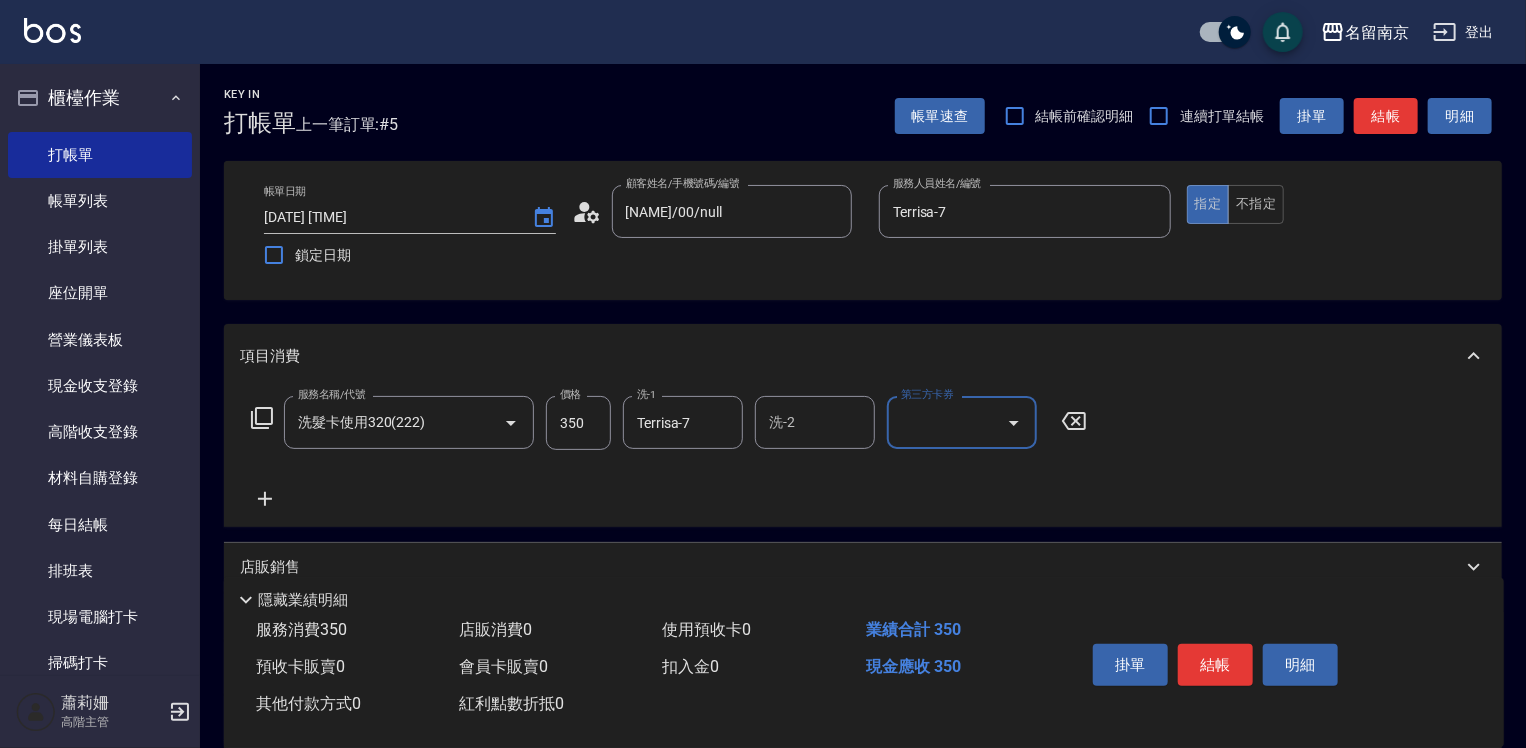 click on "第三方卡券" at bounding box center (947, 422) 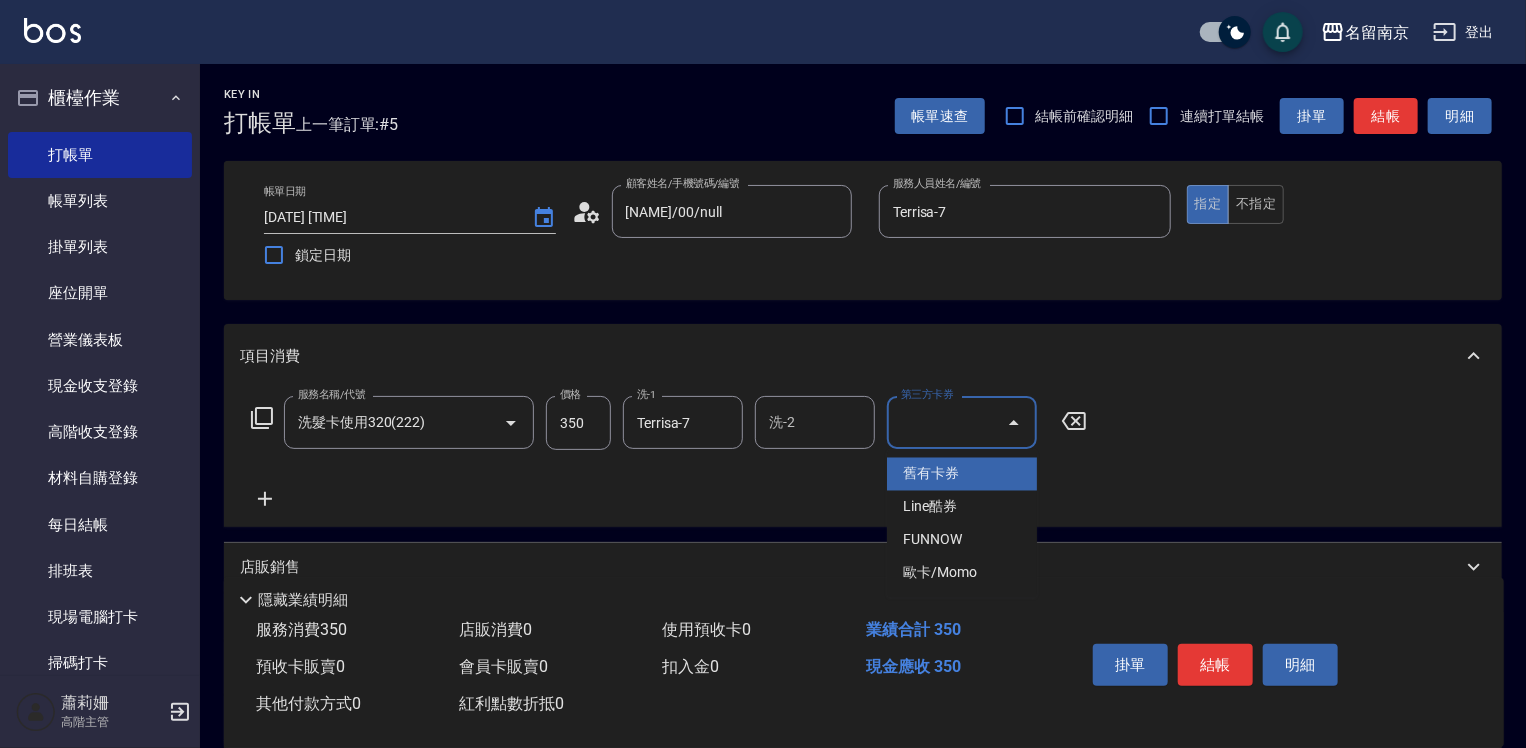 click on "舊有卡券" at bounding box center (962, 474) 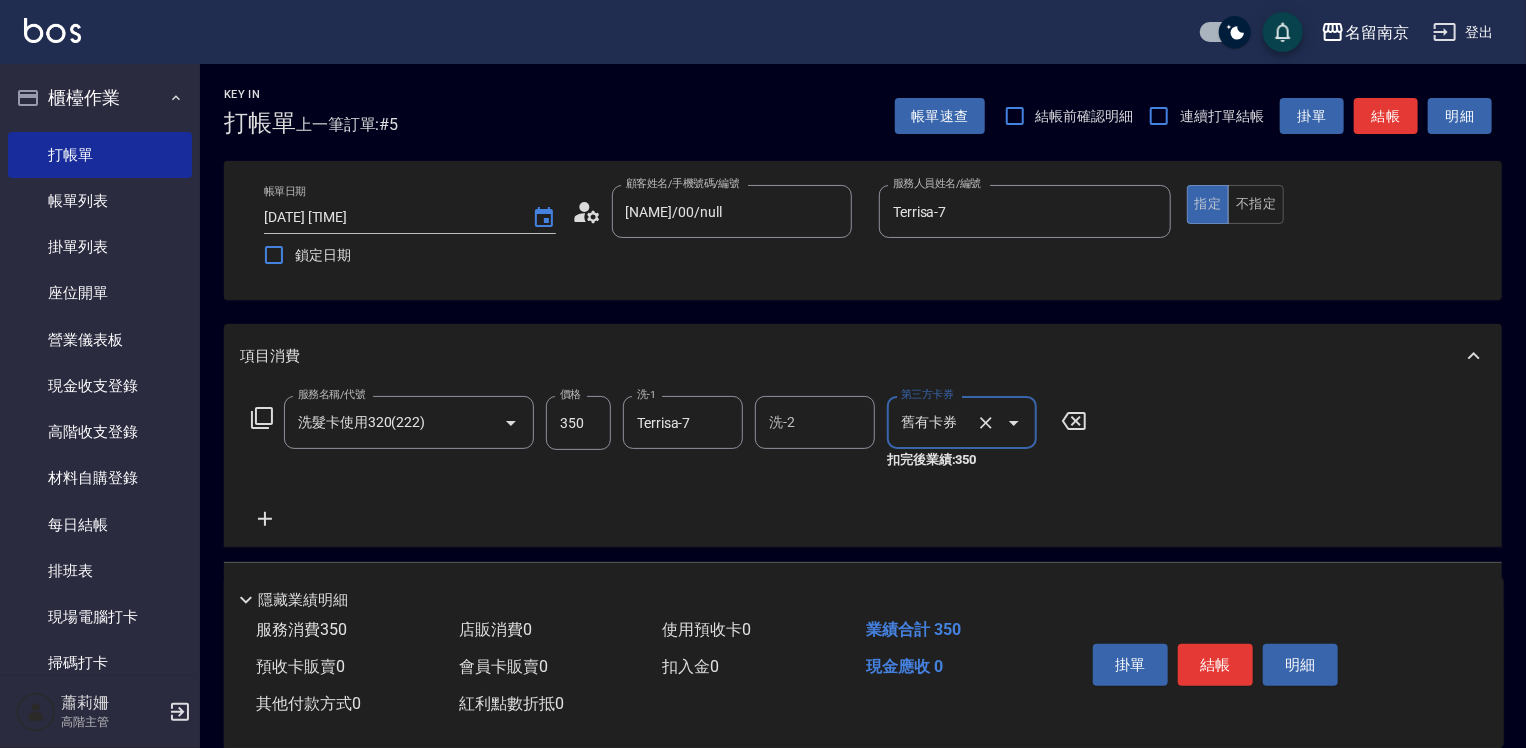 type on "舊有卡券" 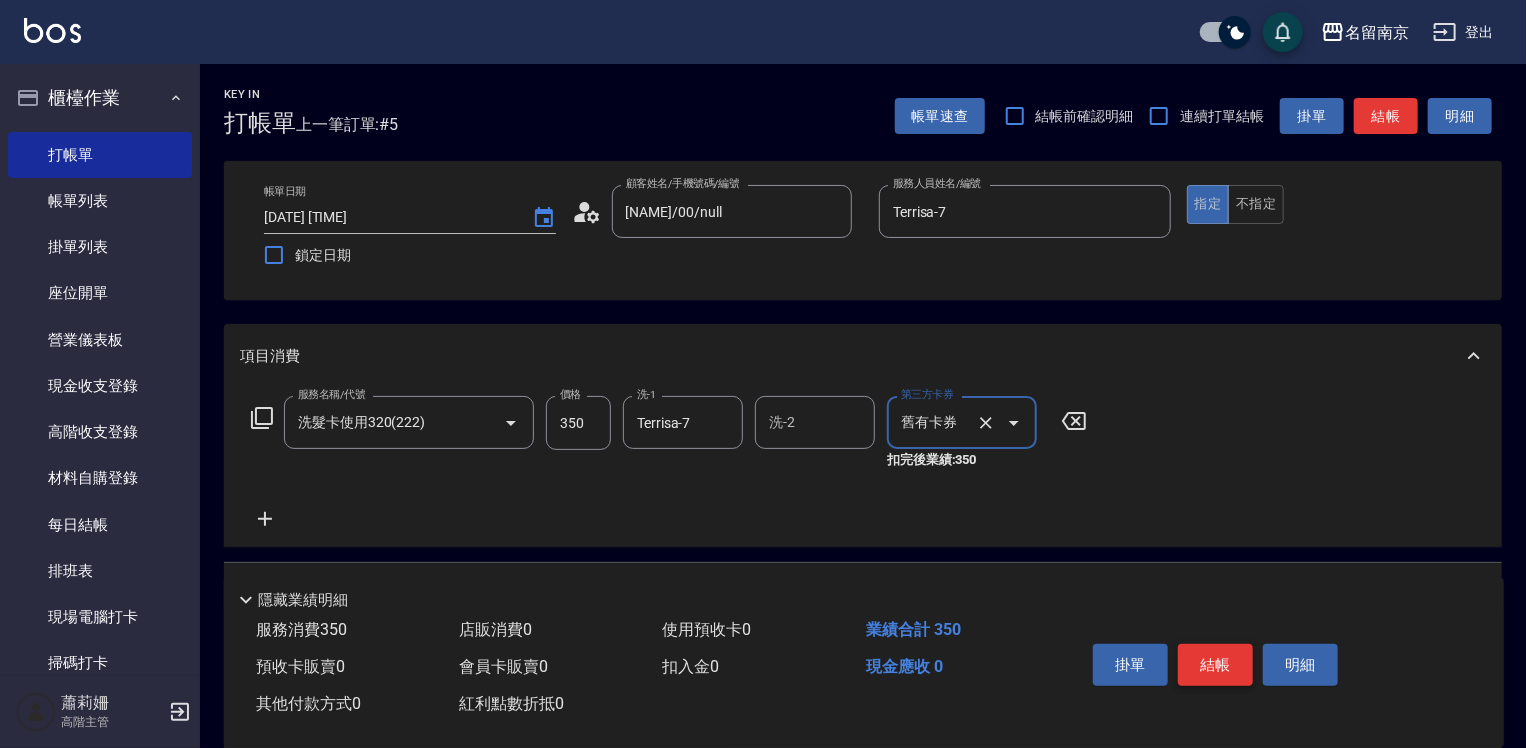 click on "結帳" at bounding box center (1215, 665) 